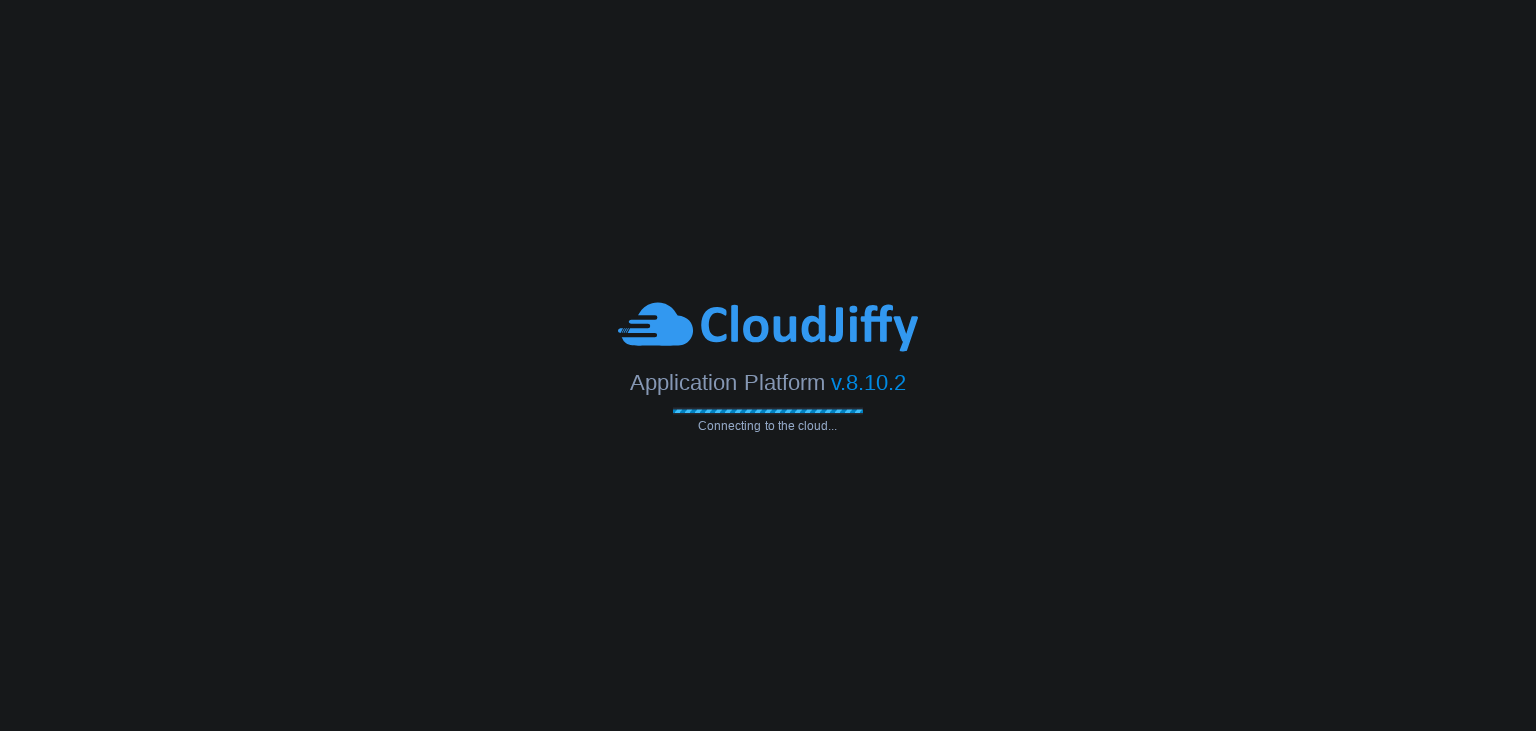 scroll, scrollTop: 0, scrollLeft: 0, axis: both 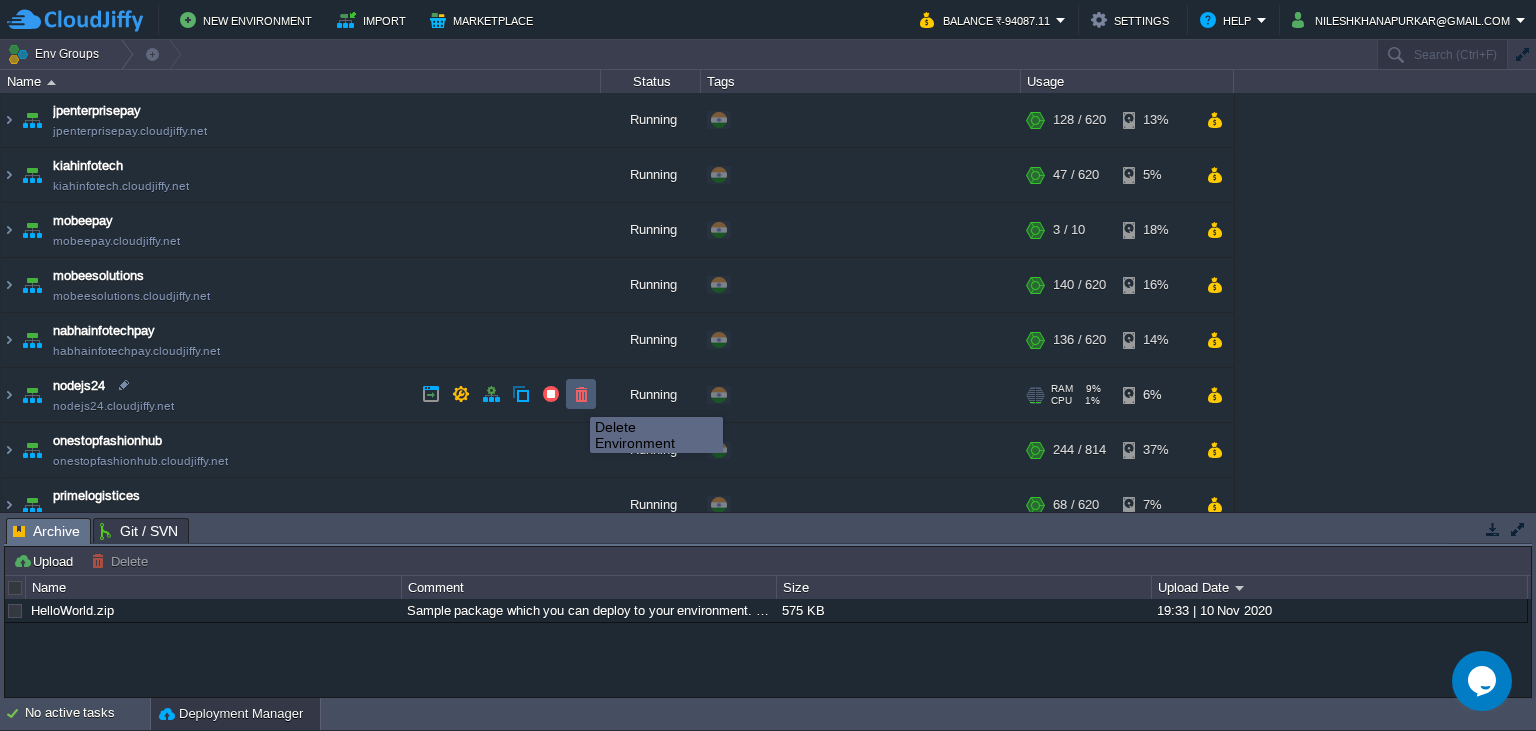 click at bounding box center [581, 394] 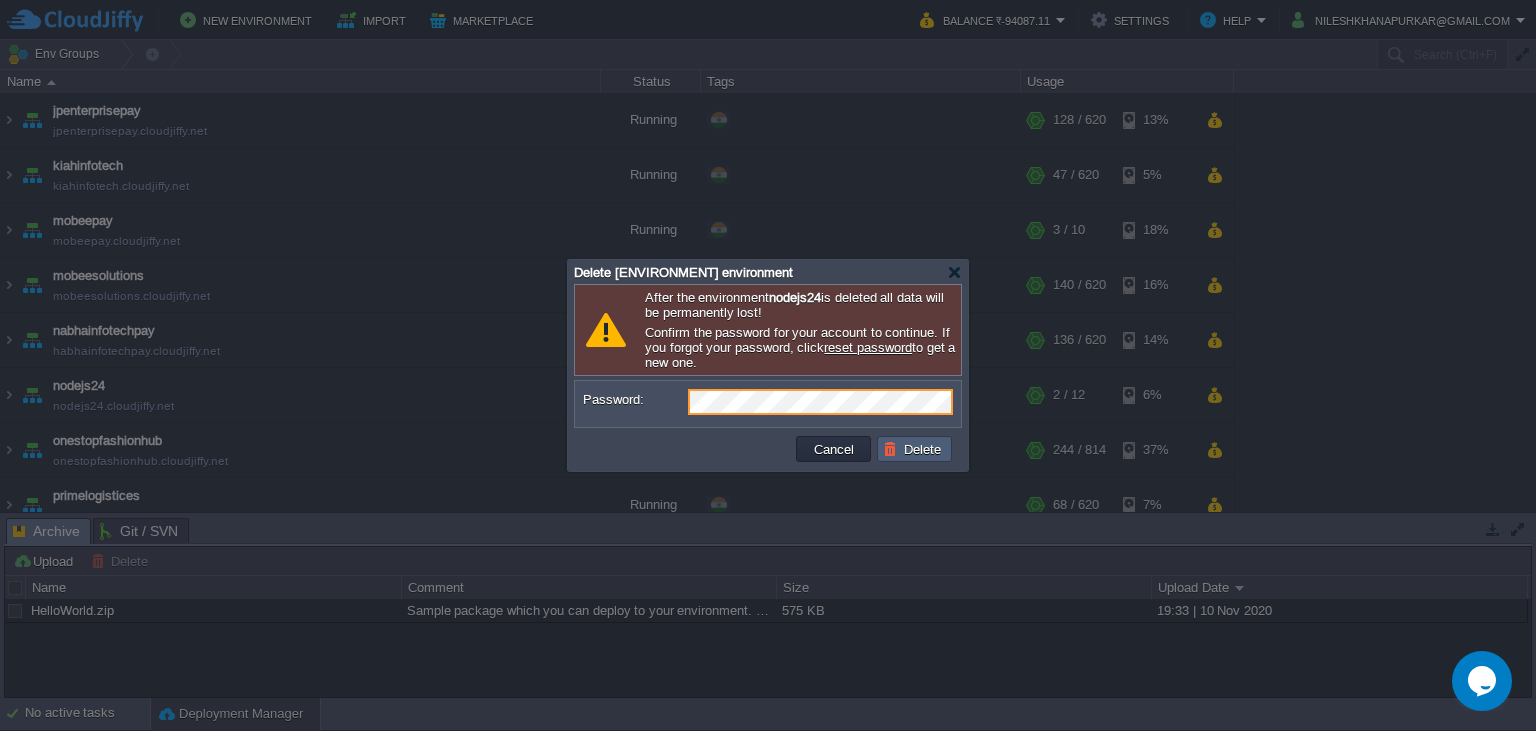 click on "Delete" at bounding box center (915, 449) 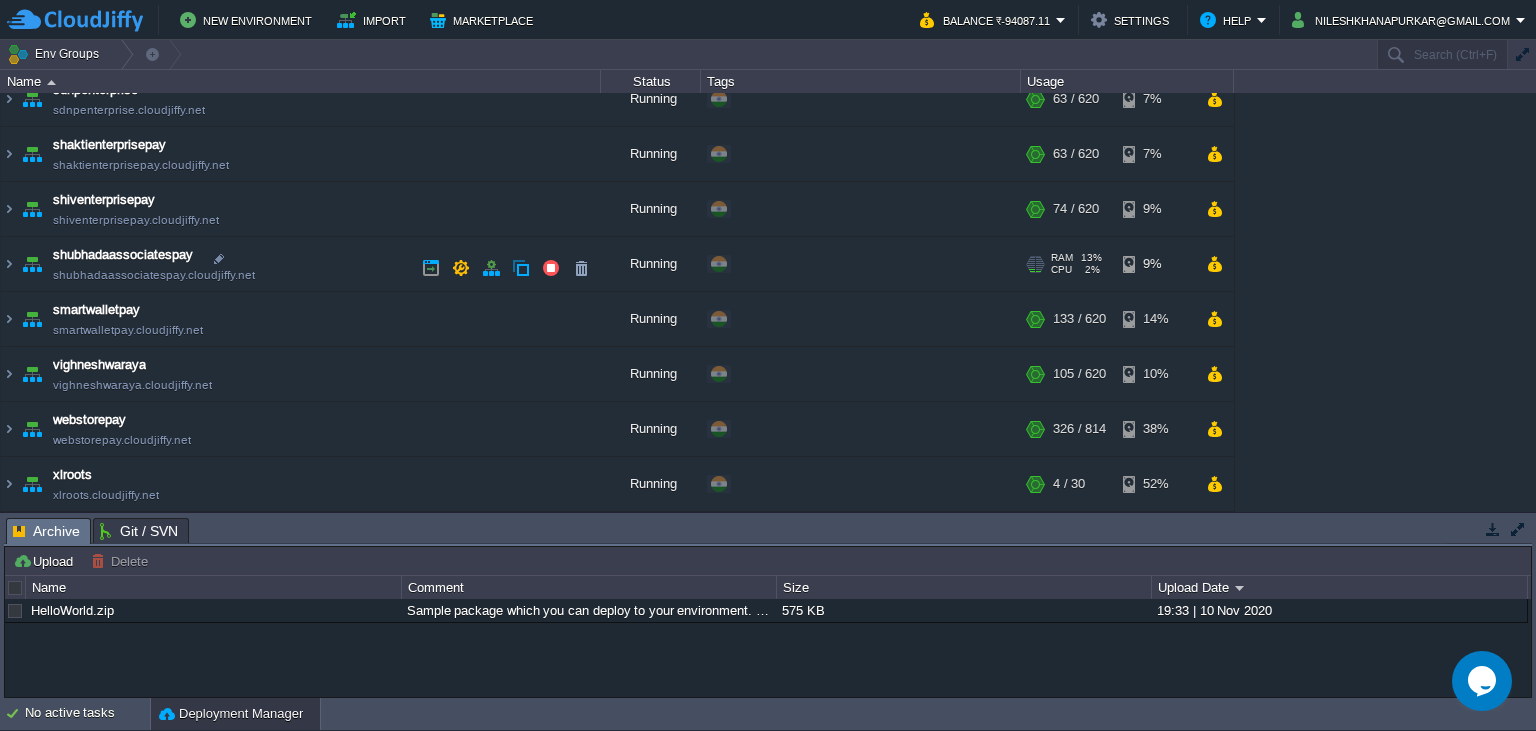 scroll, scrollTop: 440, scrollLeft: 0, axis: vertical 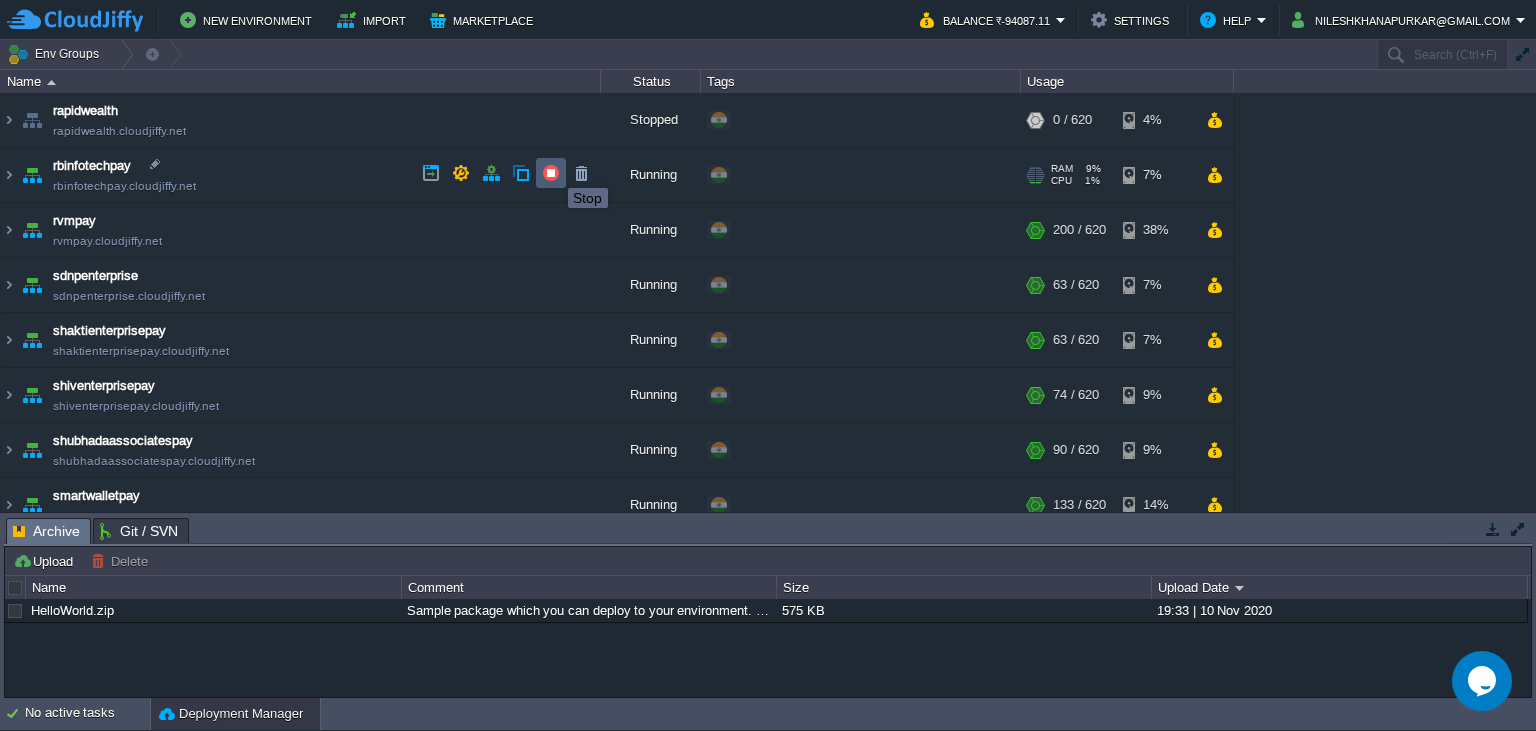 click at bounding box center (551, 173) 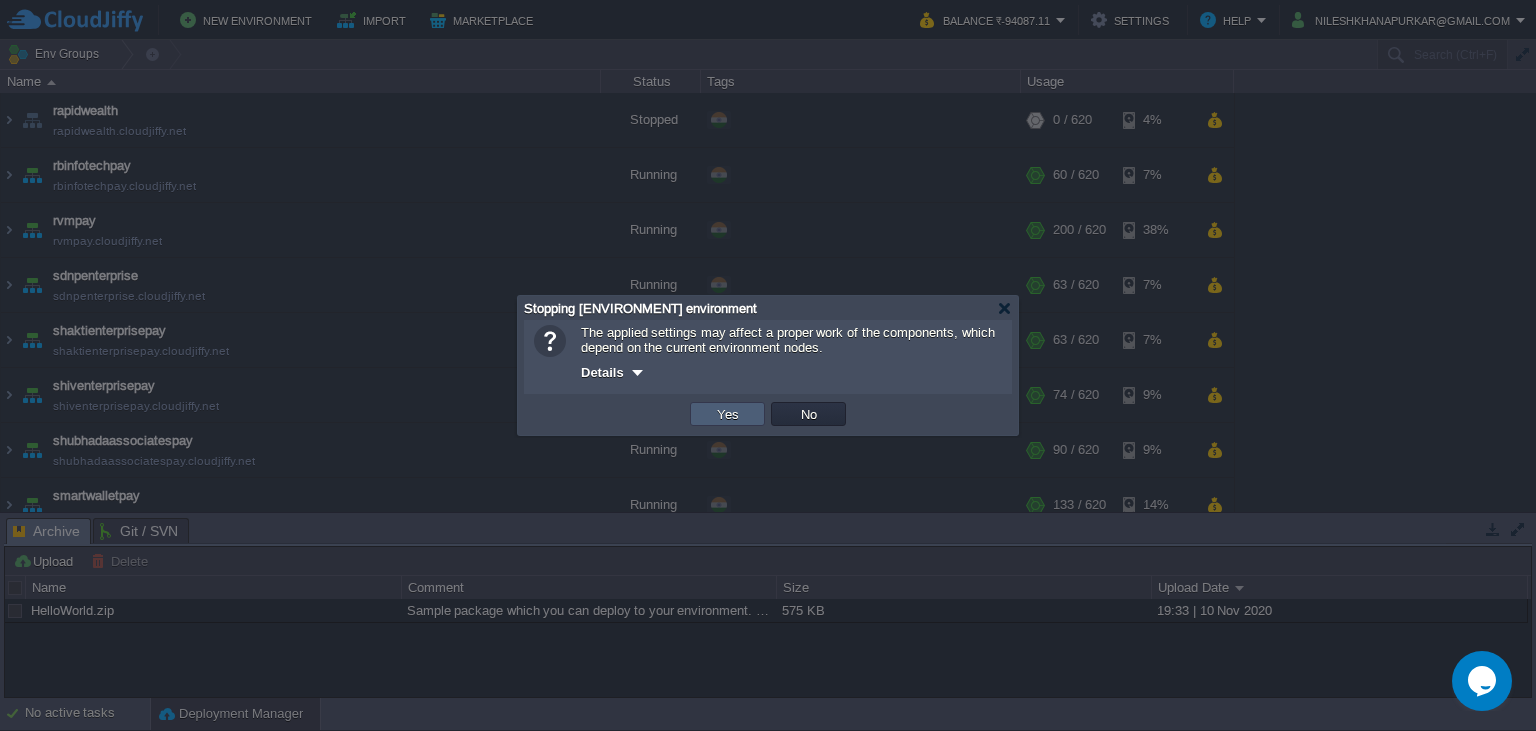 click on "Yes" at bounding box center (728, 414) 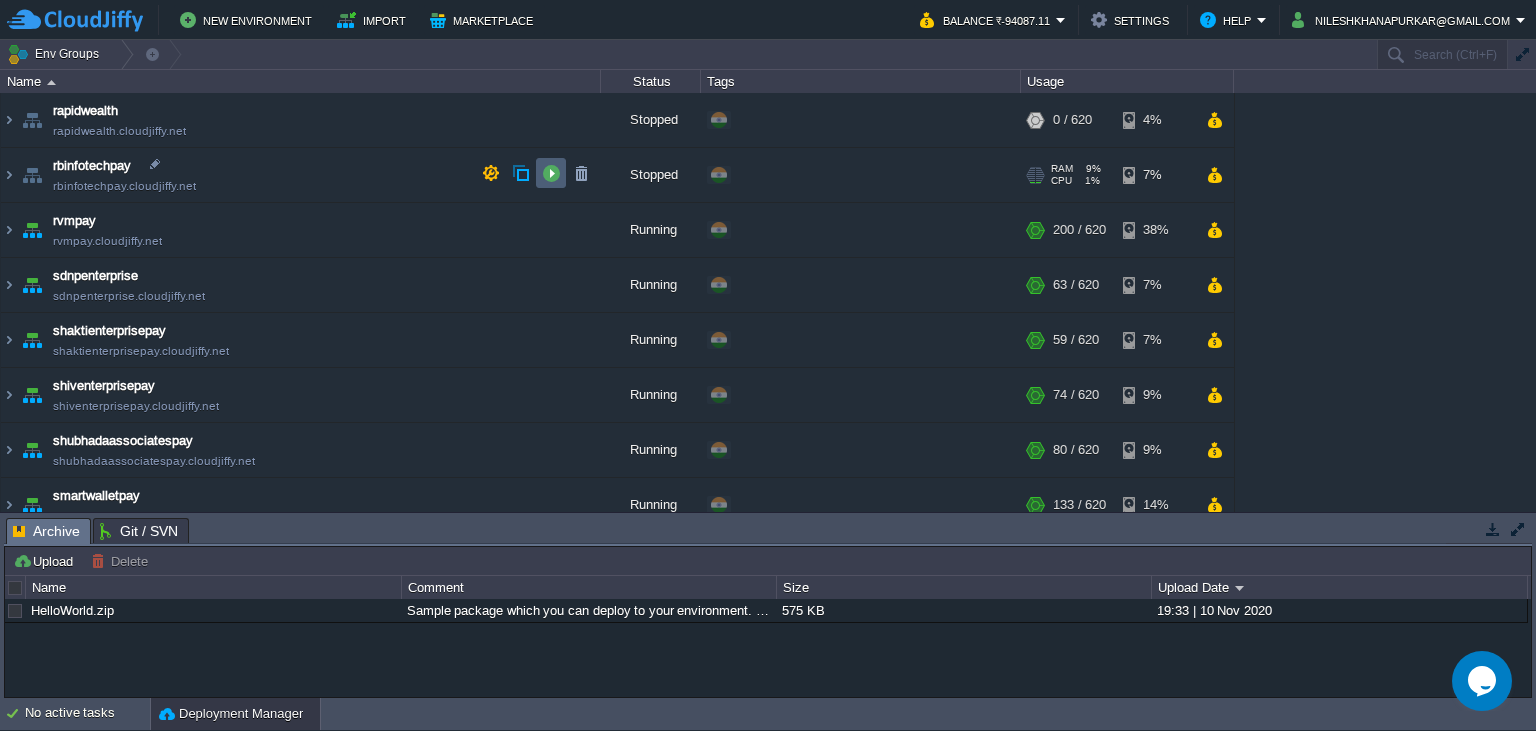 click at bounding box center (551, 173) 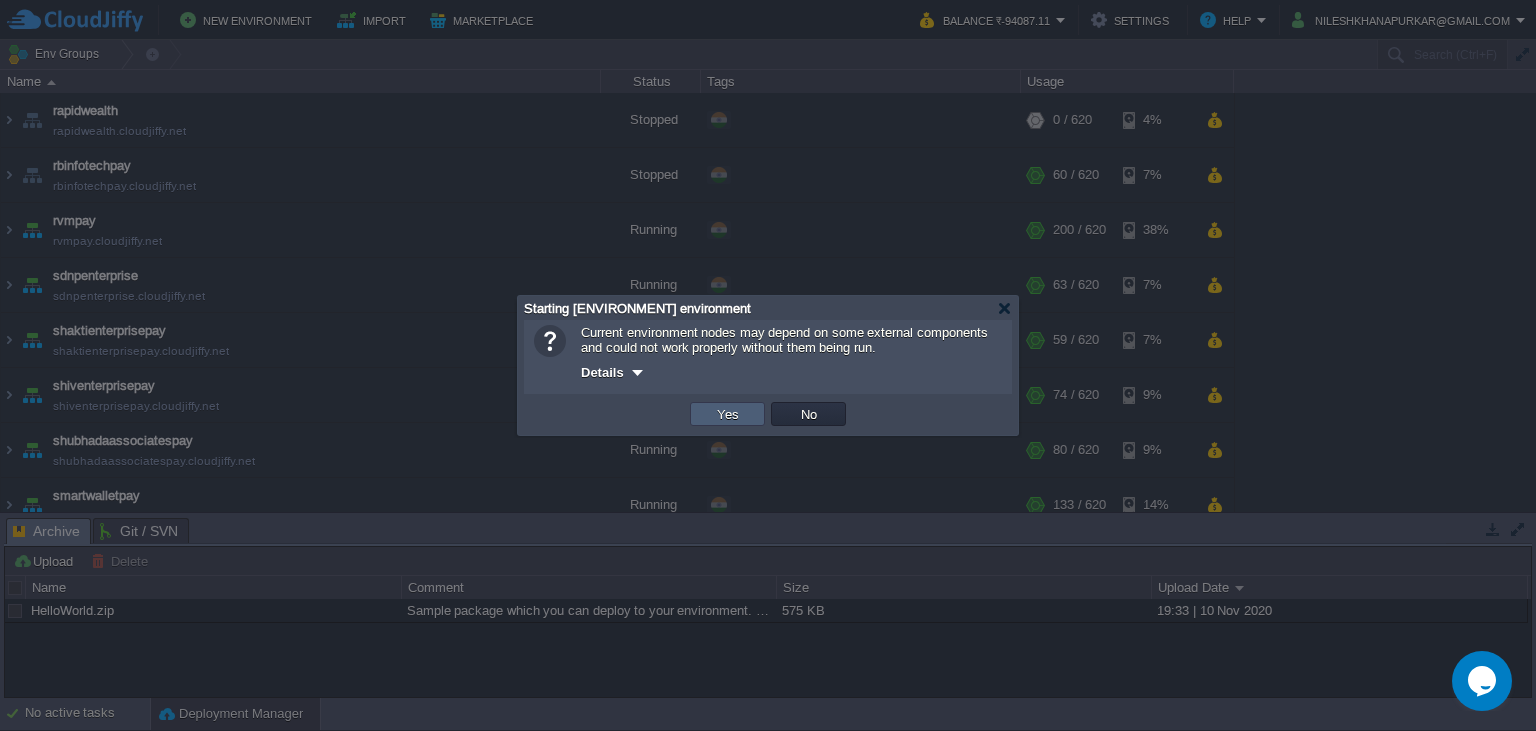 click on "Yes" at bounding box center [728, 414] 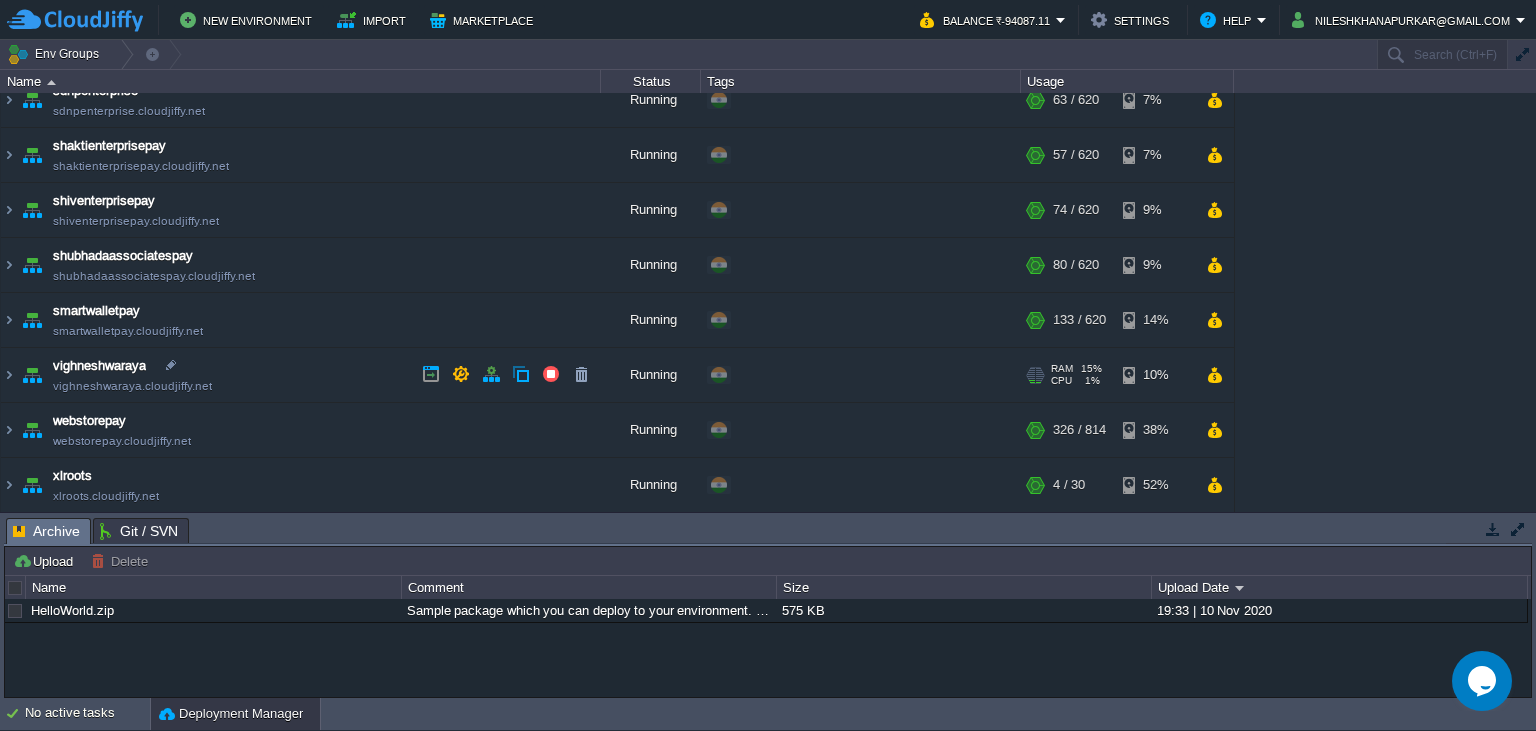 scroll, scrollTop: 531, scrollLeft: 0, axis: vertical 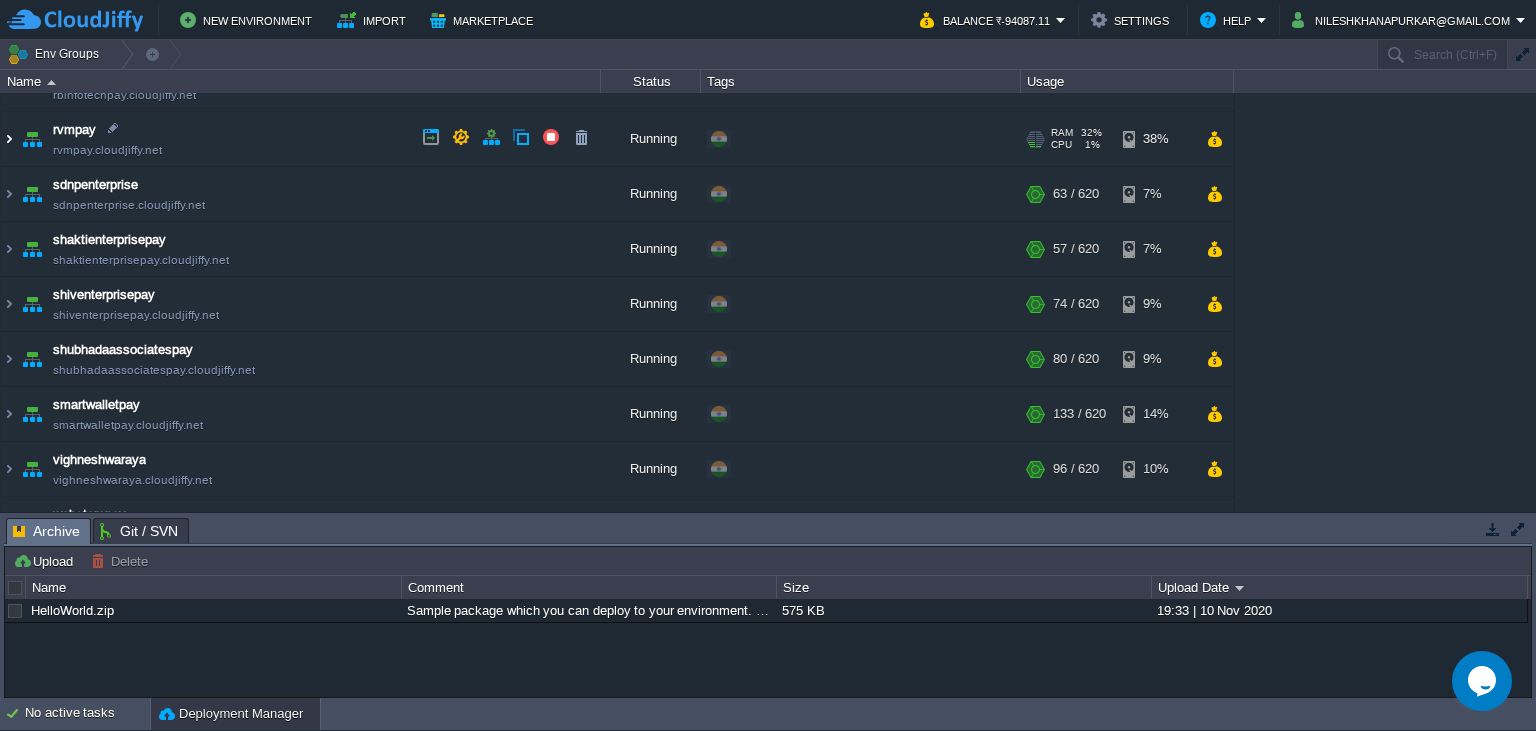 click at bounding box center (9, 139) 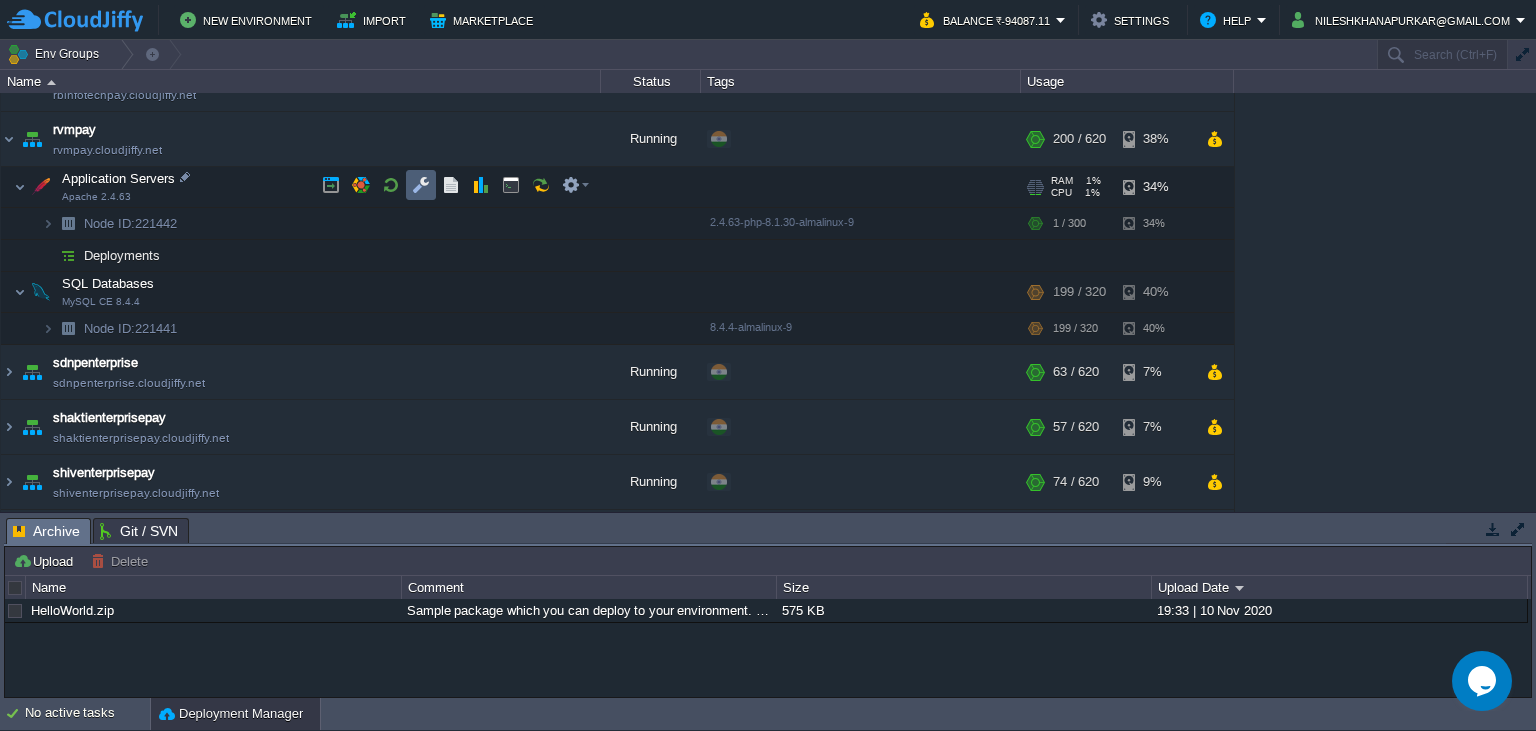 click at bounding box center (421, 185) 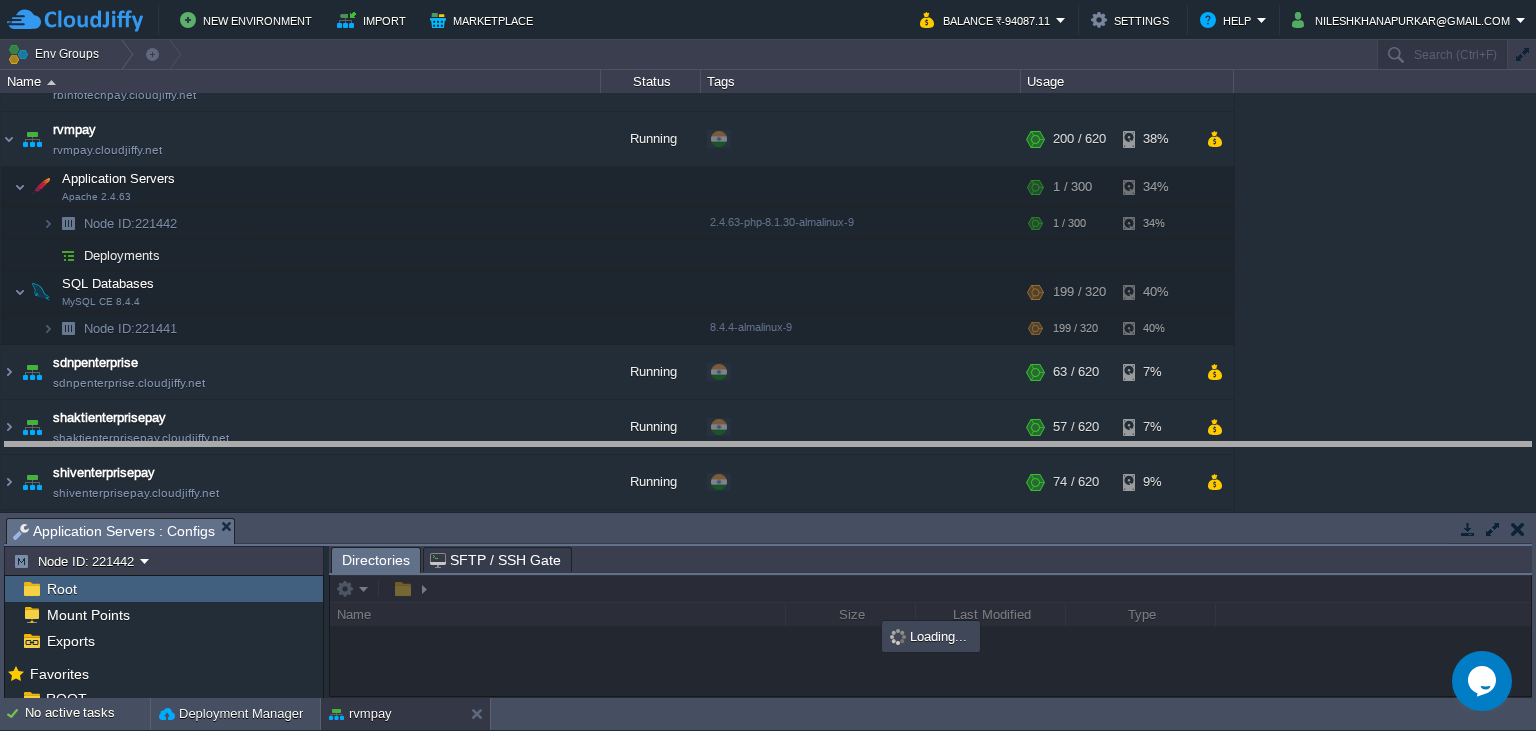 drag, startPoint x: 617, startPoint y: 529, endPoint x: 614, endPoint y: 397, distance: 132.03409 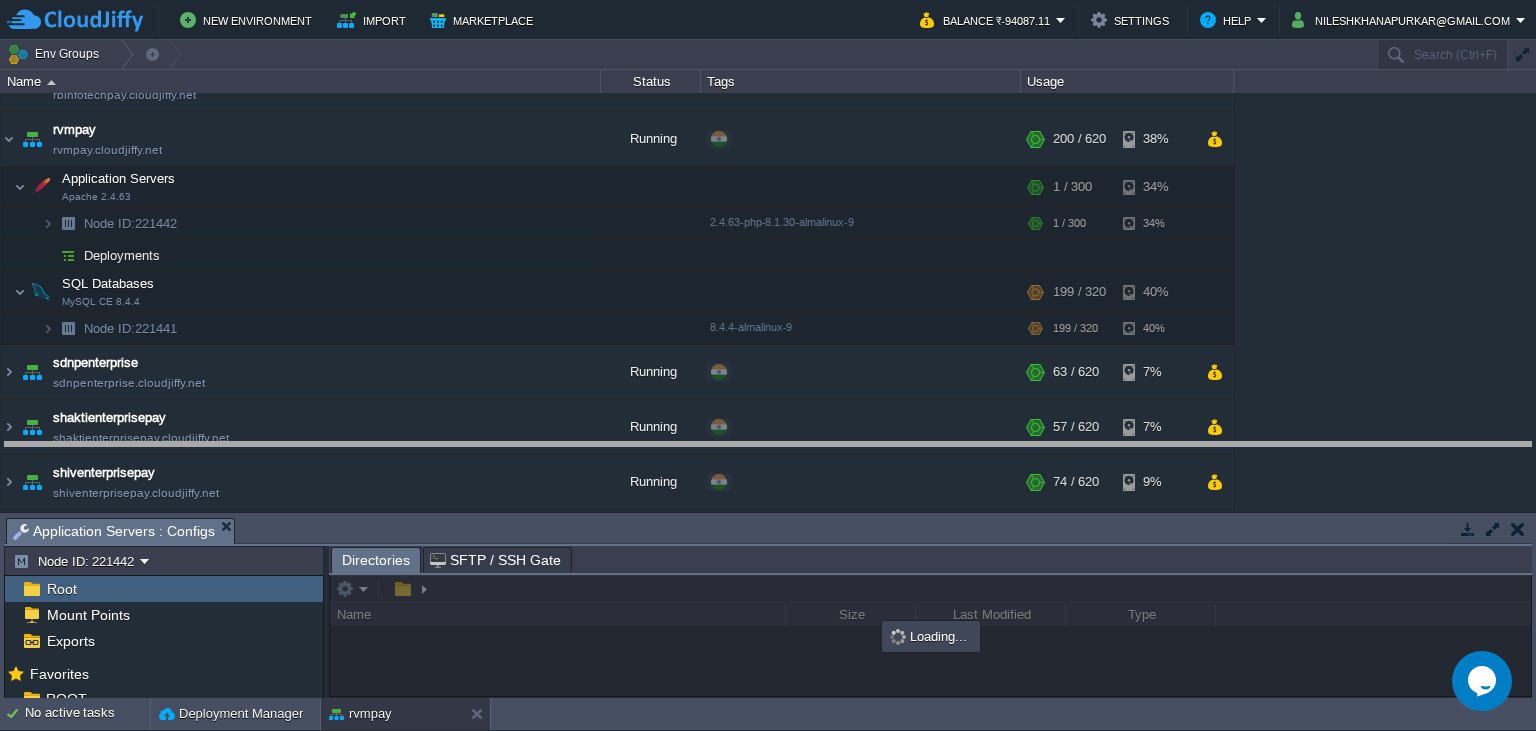click on "New Environment Import Marketplace Bonus ₹0.00 Upgrade Account Balance ₹-94087.11 Settings Help [EMAIL]       Env Groups                     Search (Ctrl+F)         auto-gen Name Status Tags Usage [ENVIRONMENT] [ENVIRONMENT].cloudjiffy.net Running                                 + Add to Env Group                                                                                                                                                            RAM                 20%                                         CPU                 1%                             128 / 620                    13%       [ENVIRONMENT] [ENVIRONMENT].cloudjiffy.net Running                                 + Add to Env Group                                                                                                                                                            RAM                 7%                                         CPU                 1%" at bounding box center (768, 365) 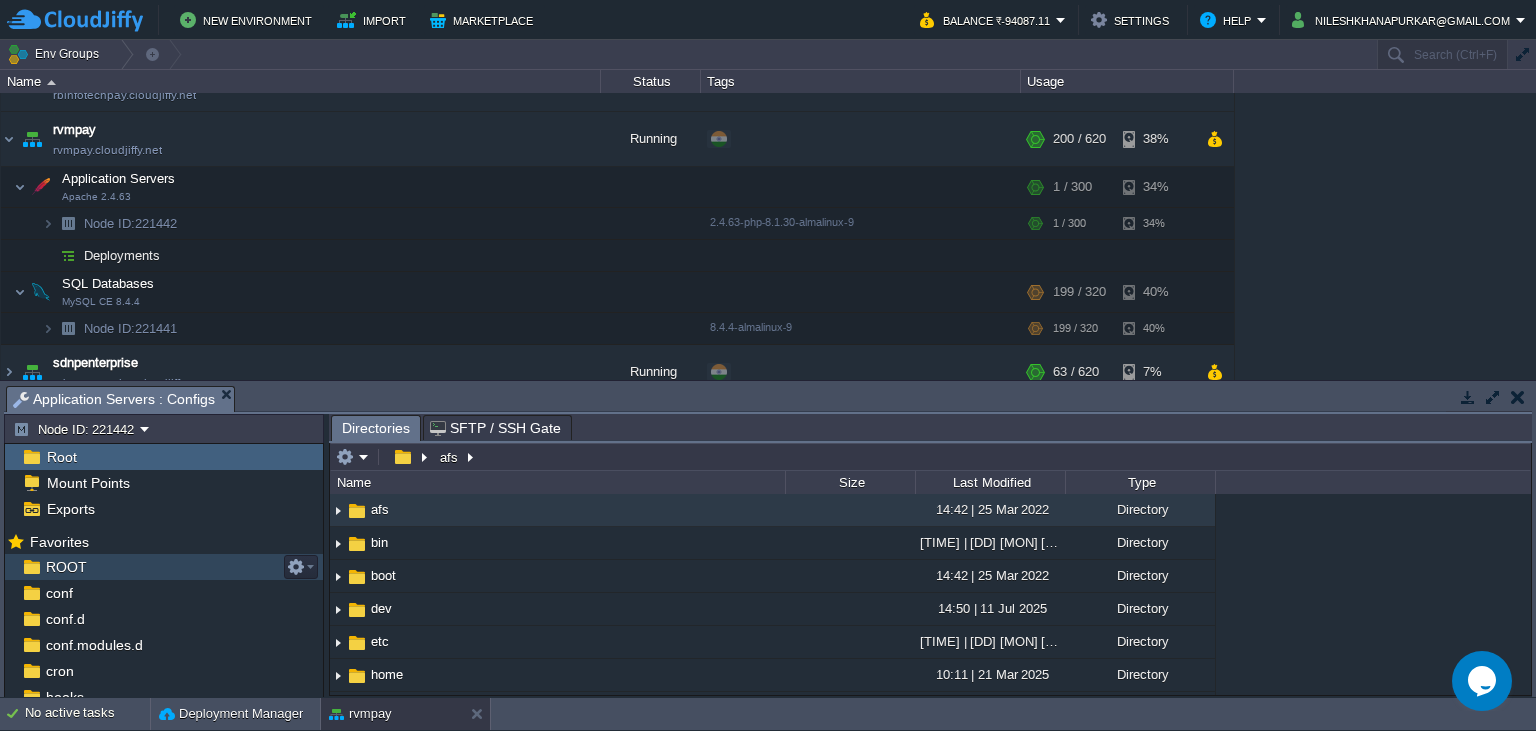 click on "ROOT" at bounding box center (66, 567) 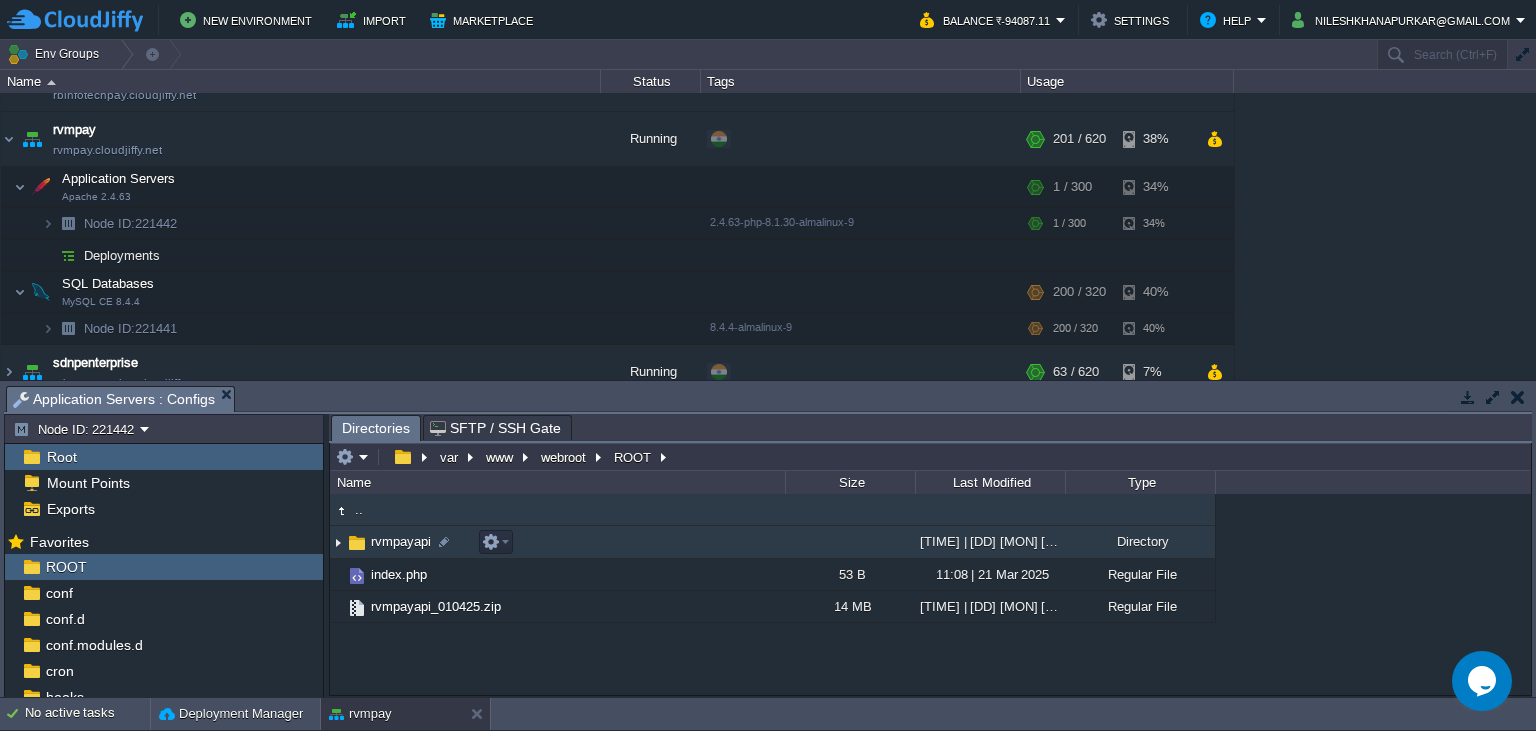 click on "rvmpayapi" at bounding box center (401, 541) 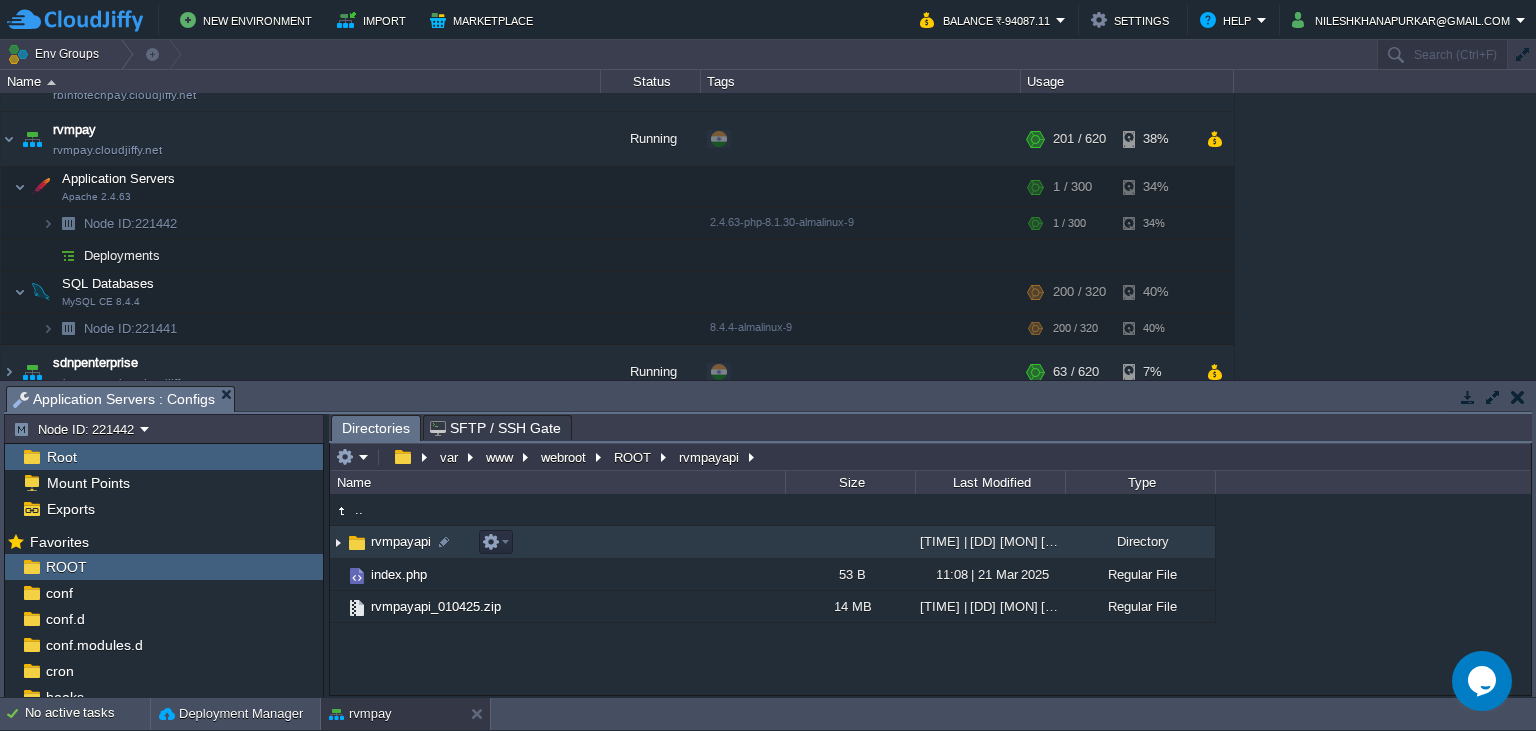 click on "rvmpayapi" at bounding box center [401, 541] 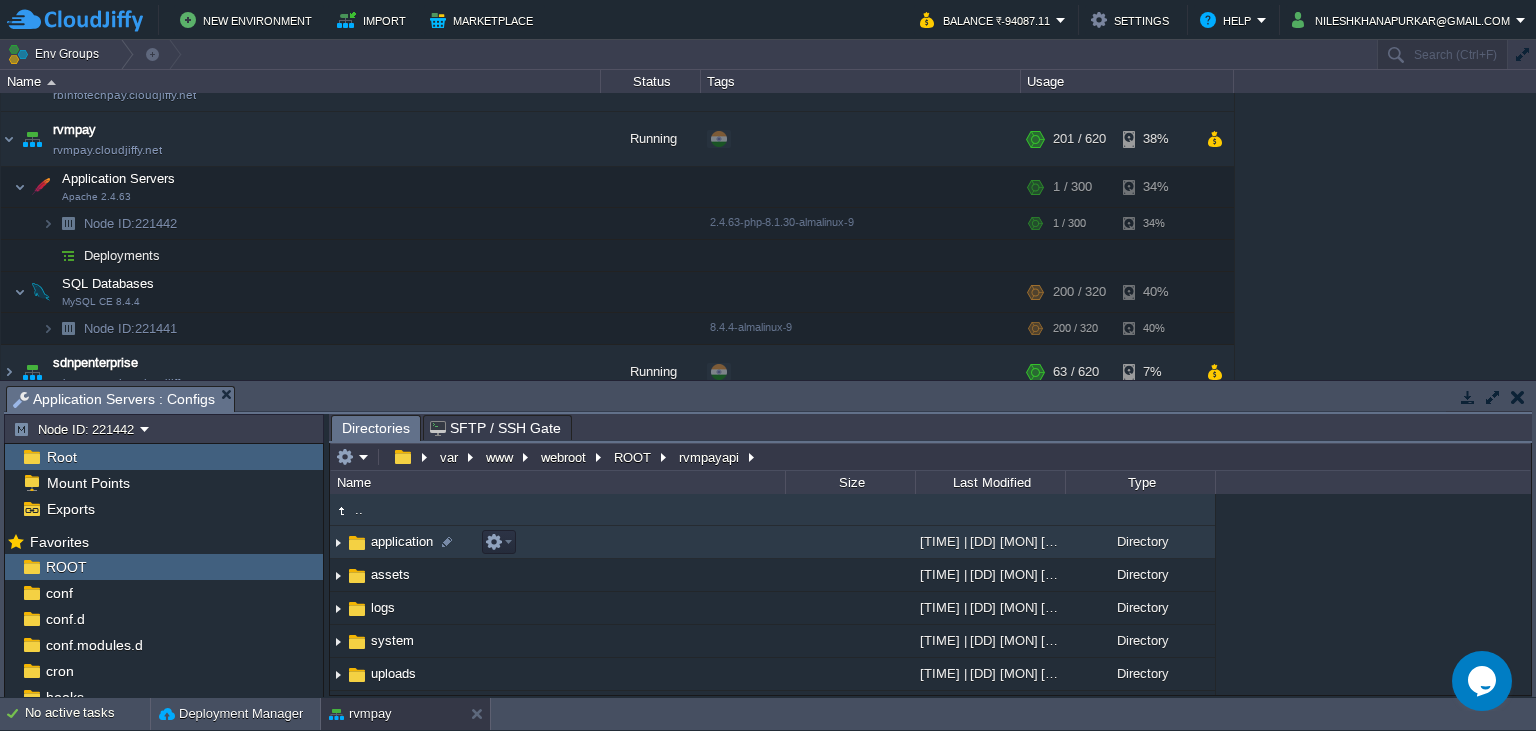 click on "application" at bounding box center [402, 541] 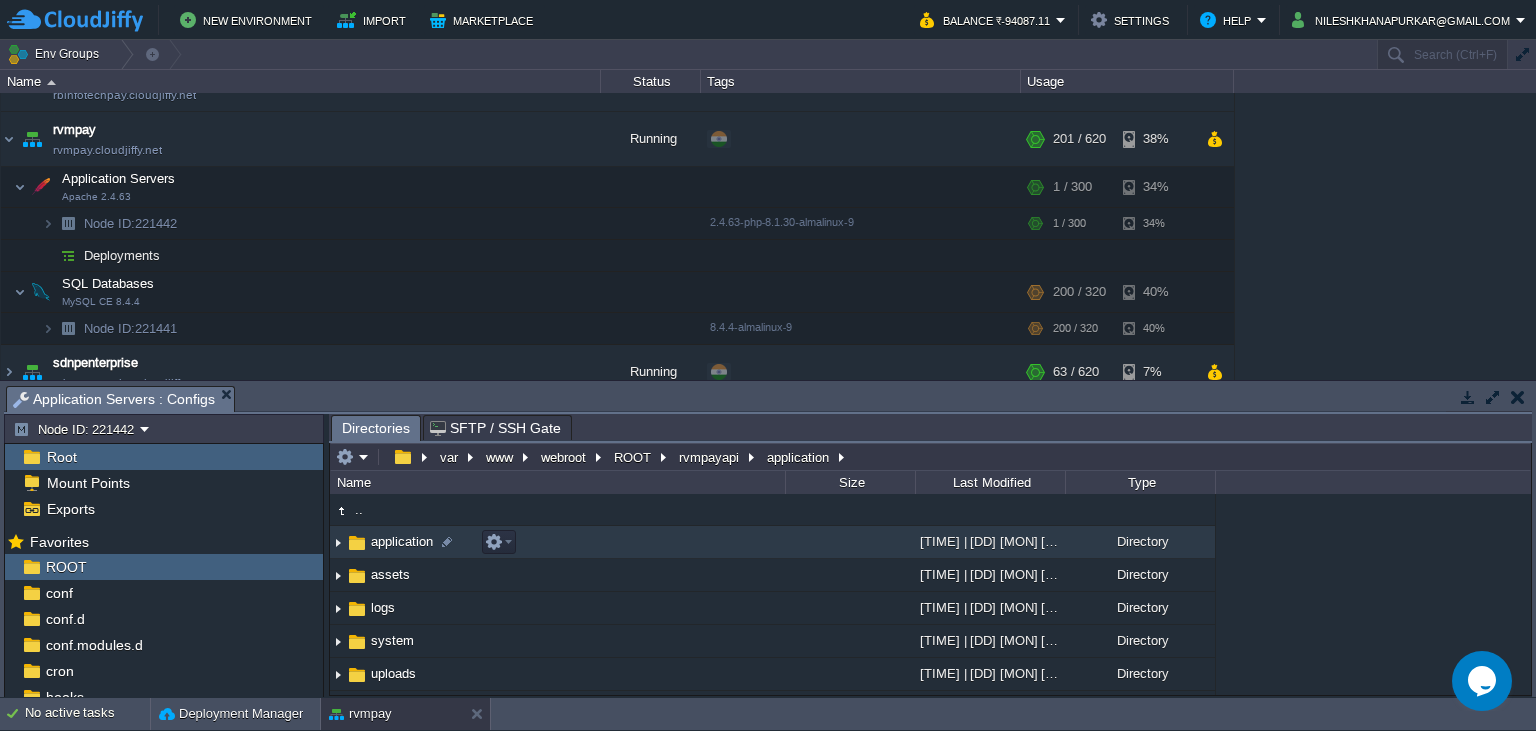 click on "application" at bounding box center (402, 541) 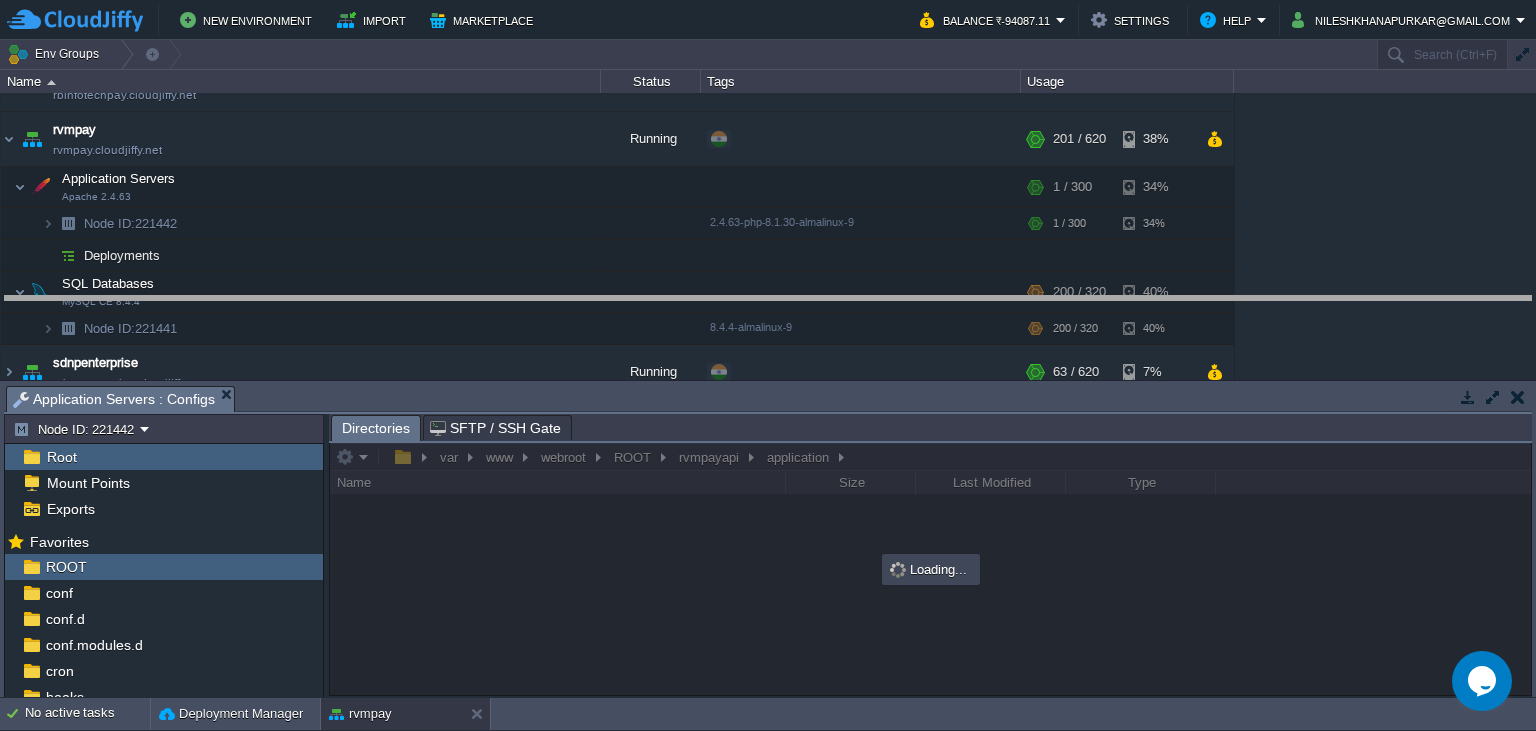 drag, startPoint x: 744, startPoint y: 400, endPoint x: 748, endPoint y: 246, distance: 154.05194 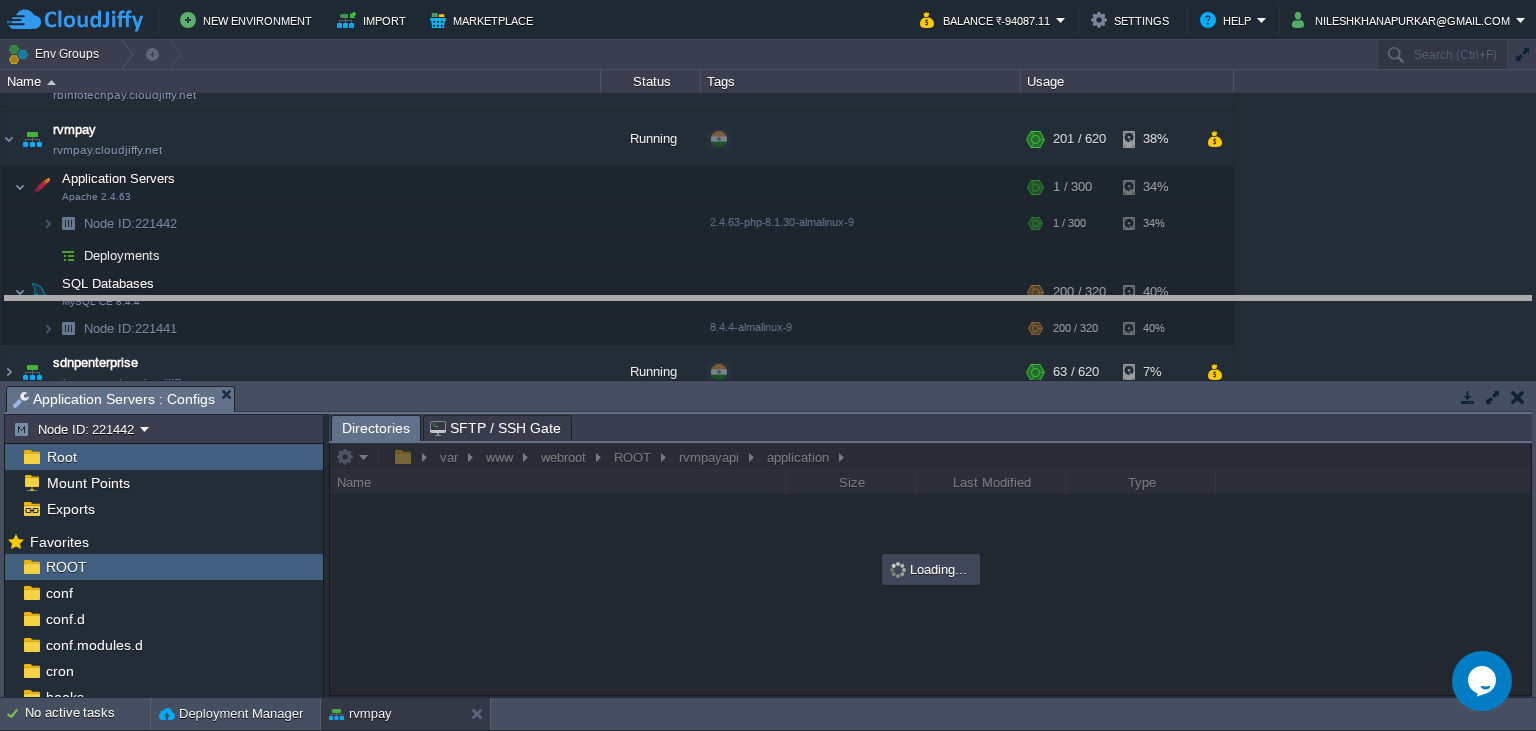 click on "New Environment Import Marketplace Bonus ₹0.00 Upgrade Account Balance ₹-94087.11 Settings Help [EMAIL]       Env Groups                     Search (Ctrl+F)         auto-gen Name Status Tags Usage [ENVIRONMENT] [ENVIRONMENT].cloudjiffy.net Running                                 + Add to Env Group                                                                                                                                                            RAM                 20%                                         CPU                 1%                             128 / 620                    13%       [ENVIRONMENT] [ENVIRONMENT].cloudjiffy.net Running                                 + Add to Env Group                                                                                                                                                            RAM                 7%                                         CPU                 1%" at bounding box center (768, 365) 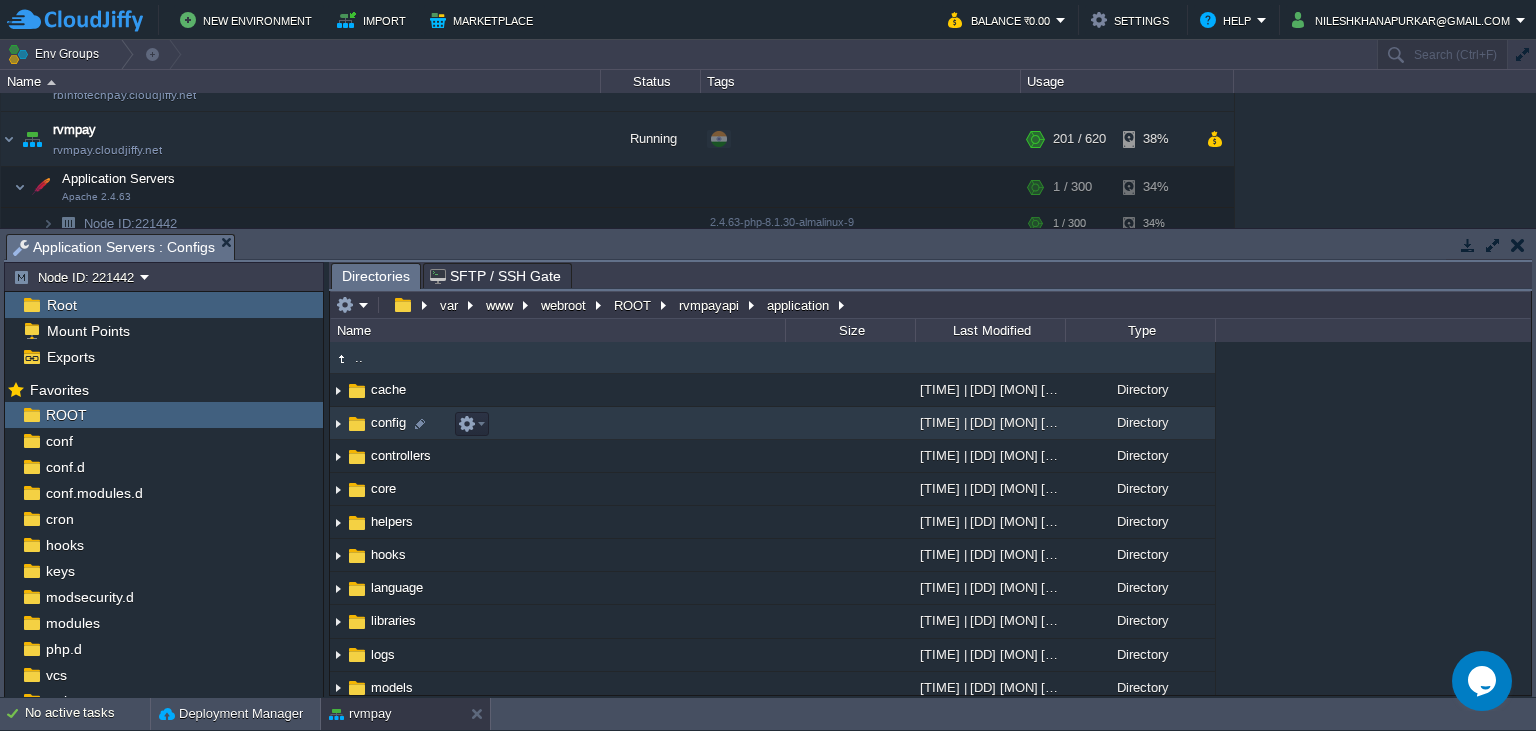 click on "config" at bounding box center (557, 423) 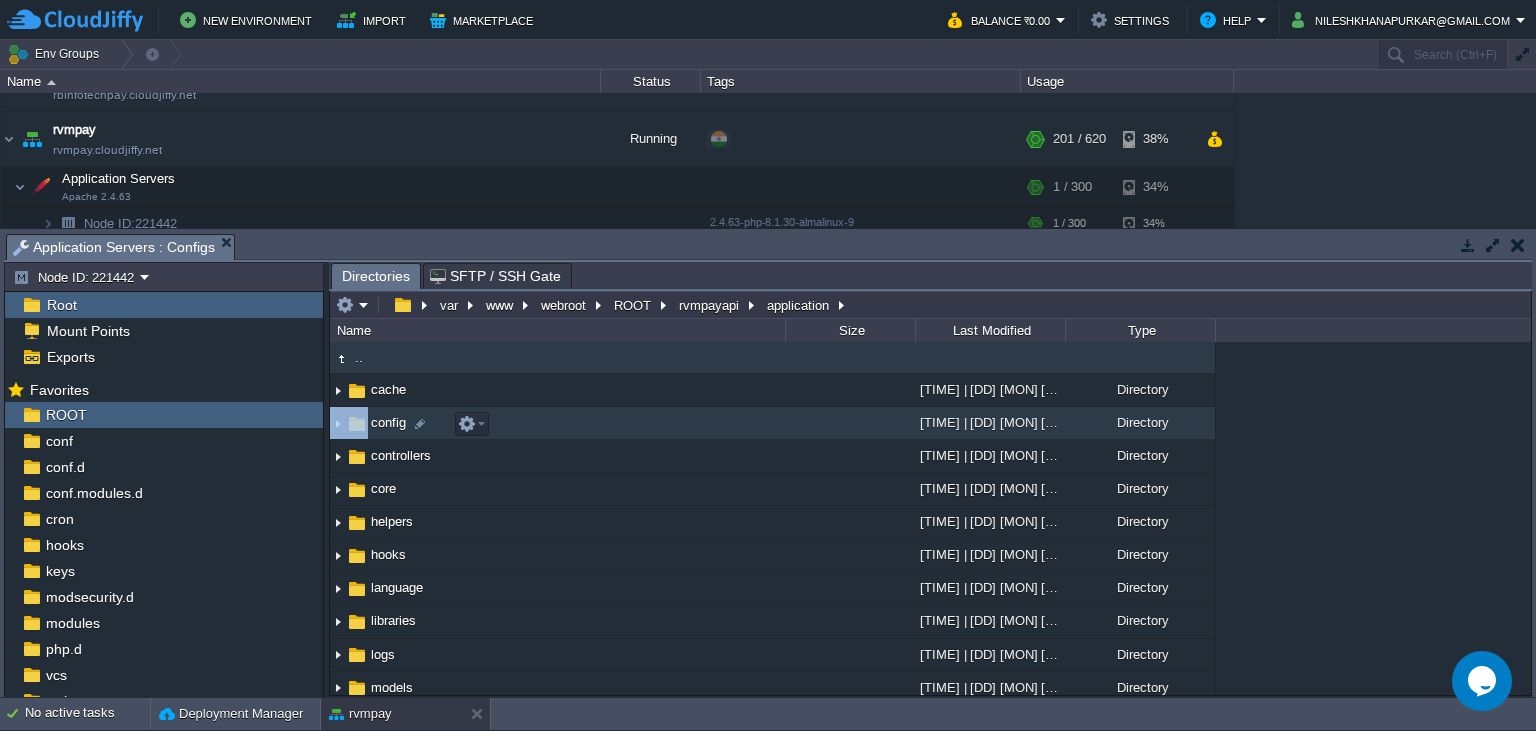 click on "config" at bounding box center [557, 423] 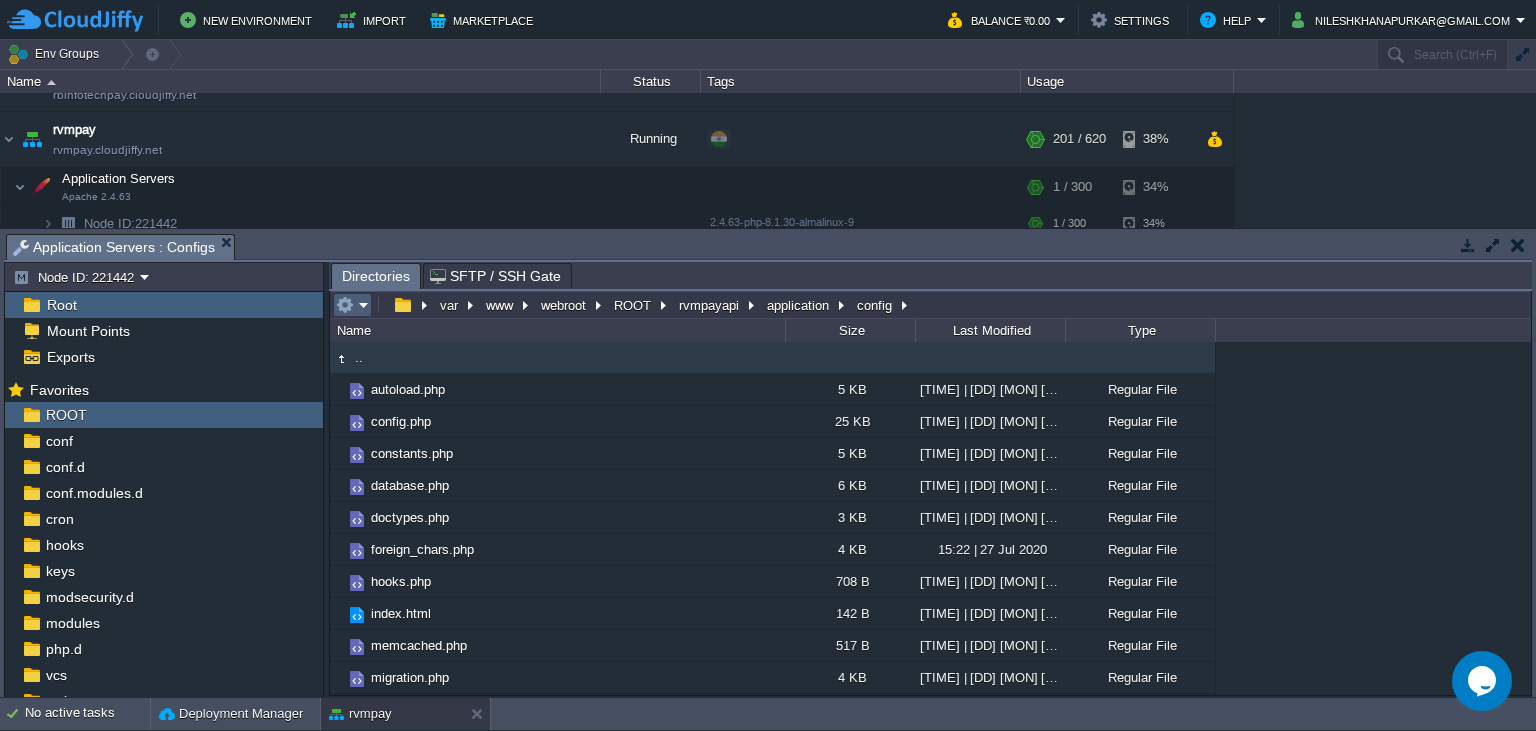 click at bounding box center [352, 305] 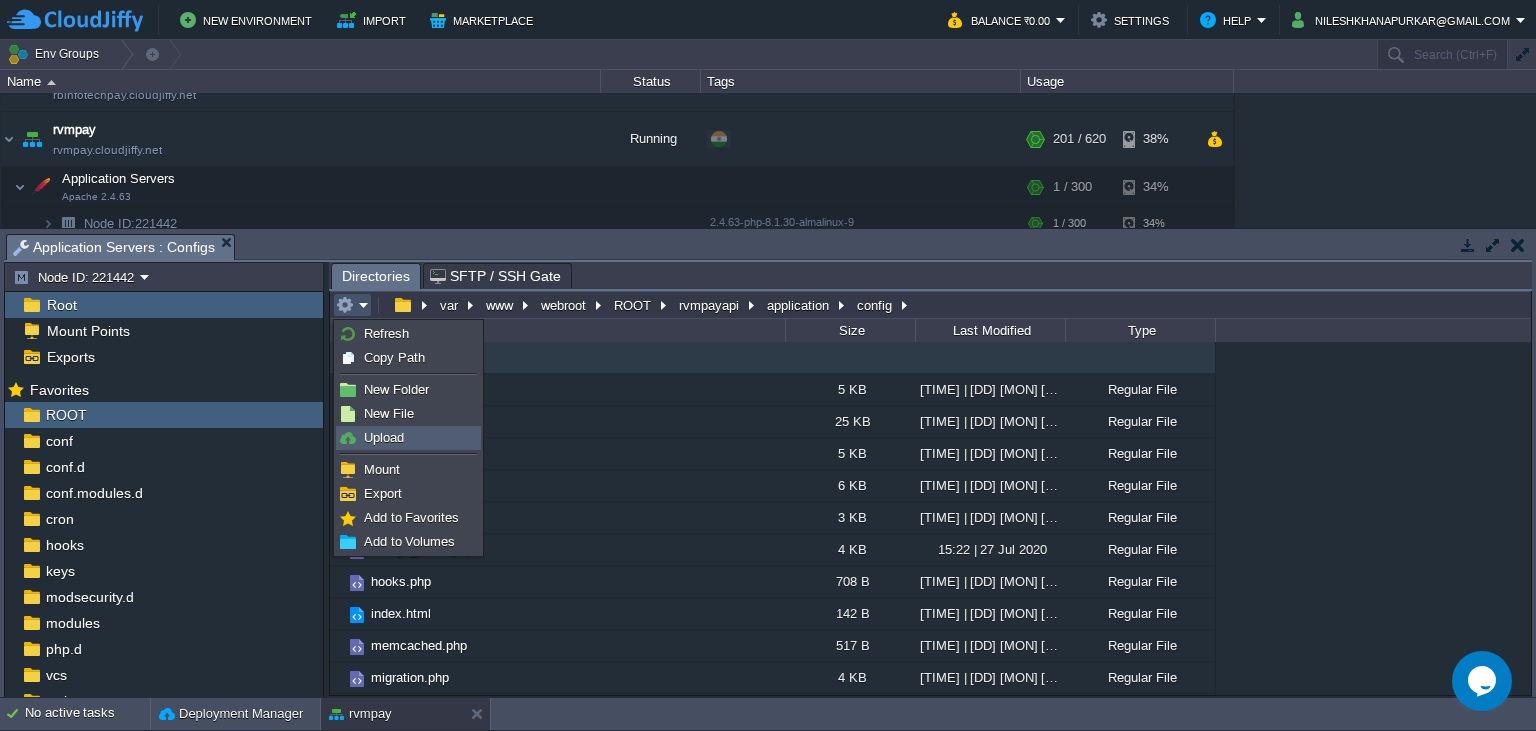 click on "Upload" at bounding box center [384, 437] 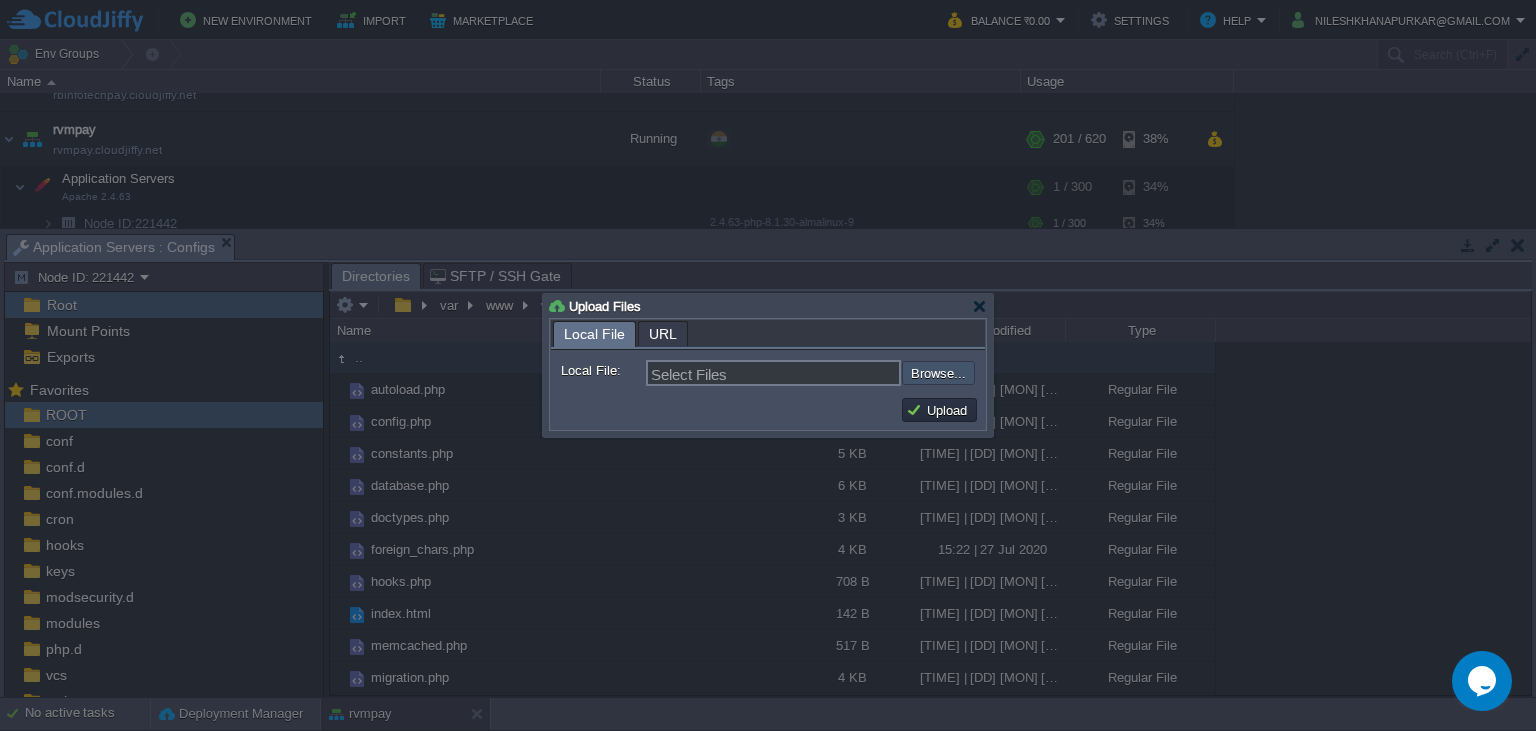 click at bounding box center (848, 373) 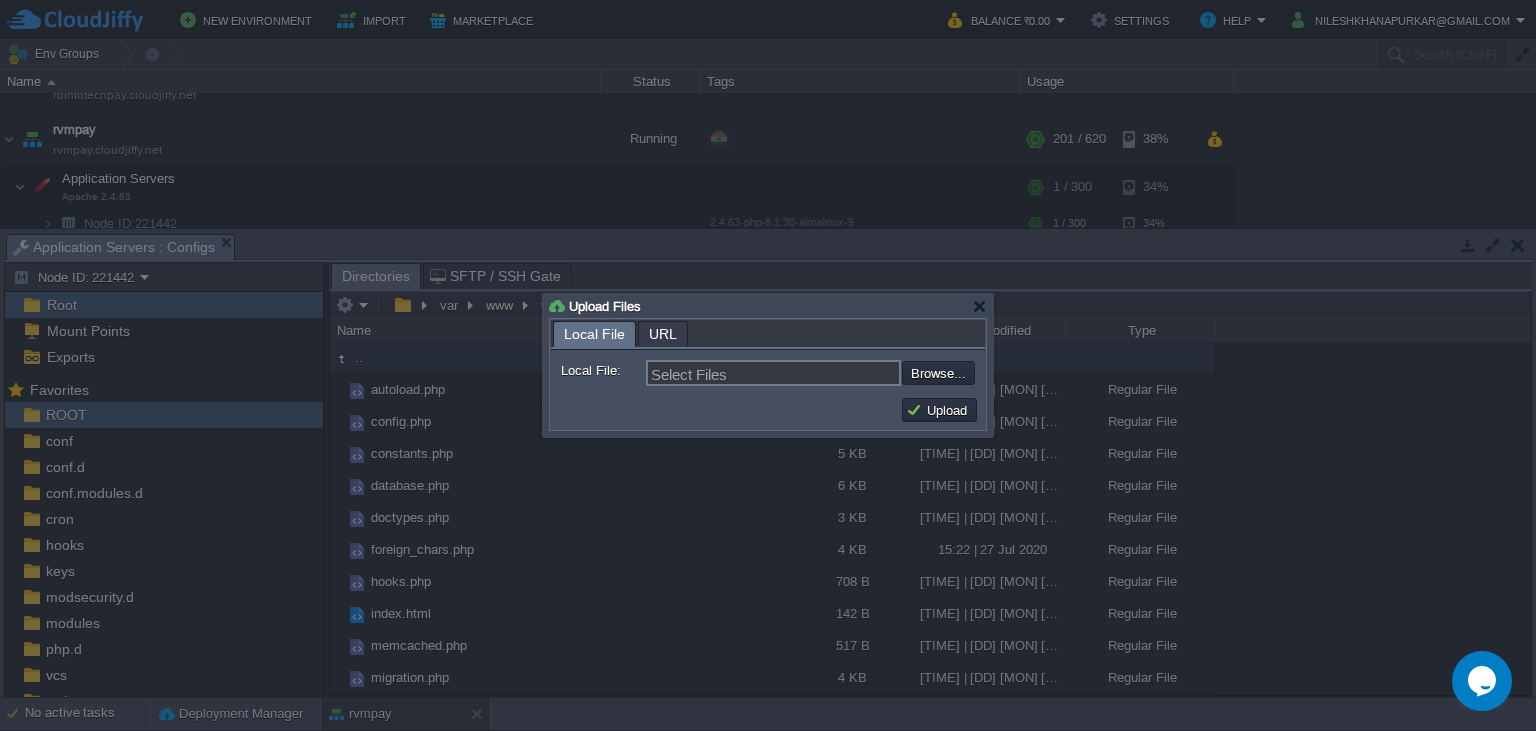 type on "C:\fakepath\config.php" 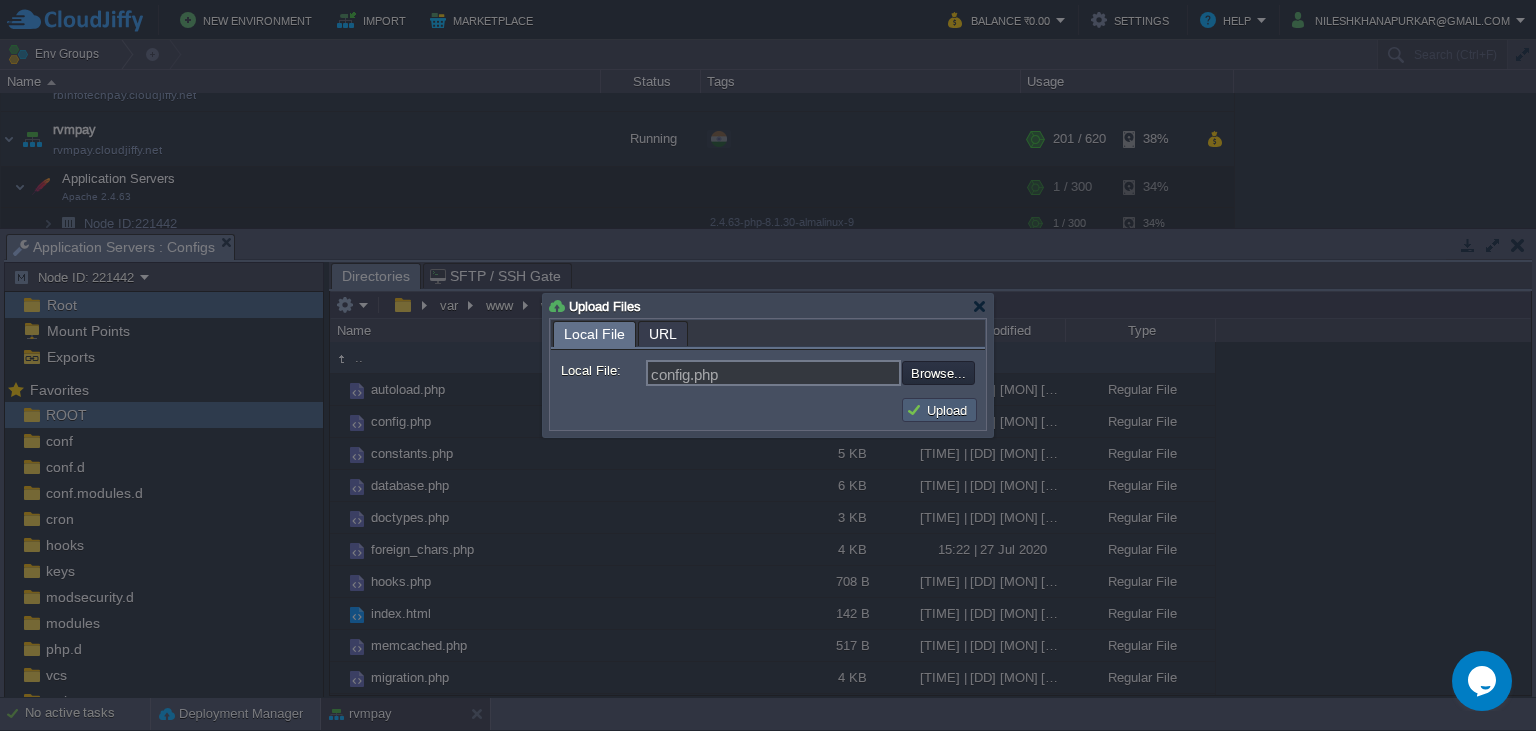 click on "Upload" at bounding box center (939, 410) 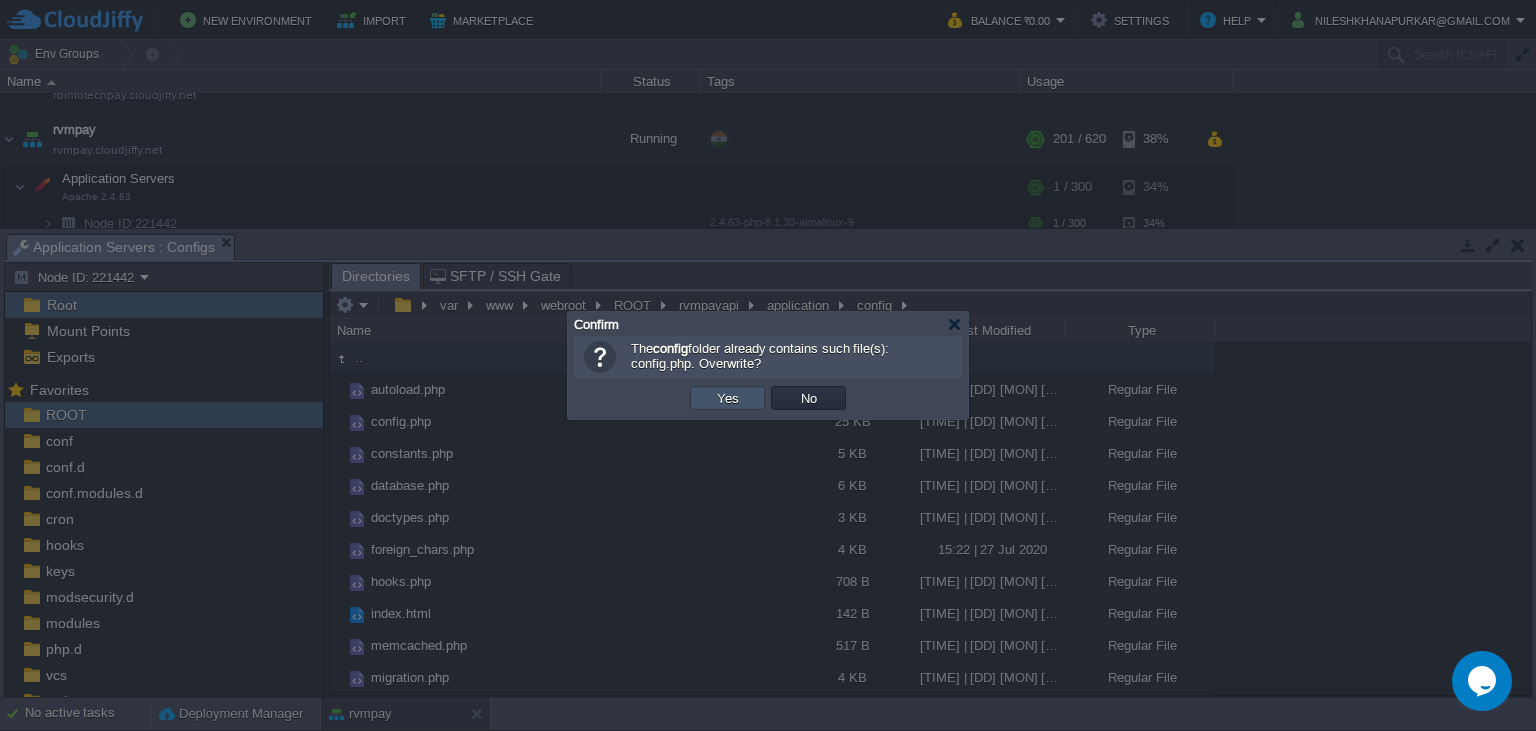 click on "Yes" at bounding box center [728, 398] 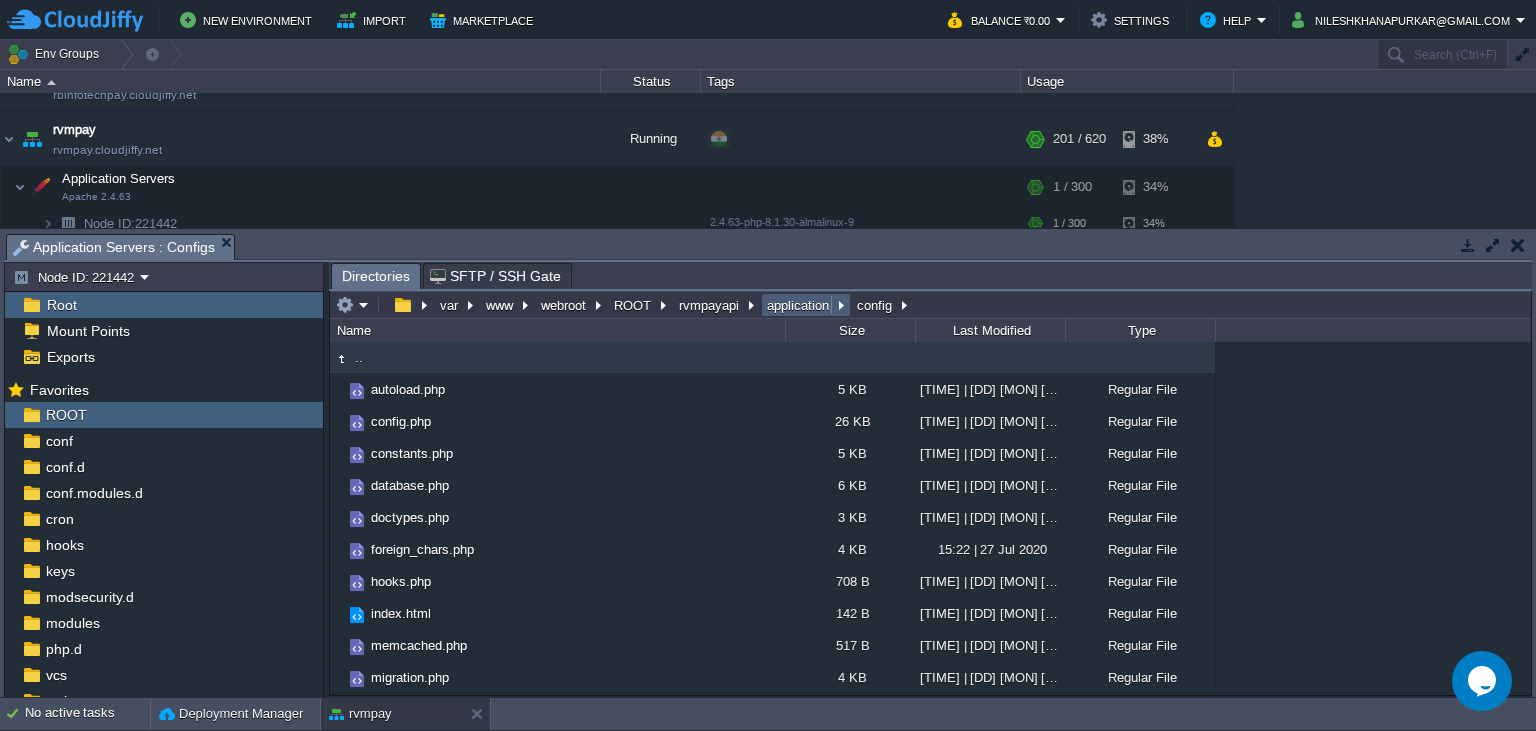 click on "application" at bounding box center [799, 305] 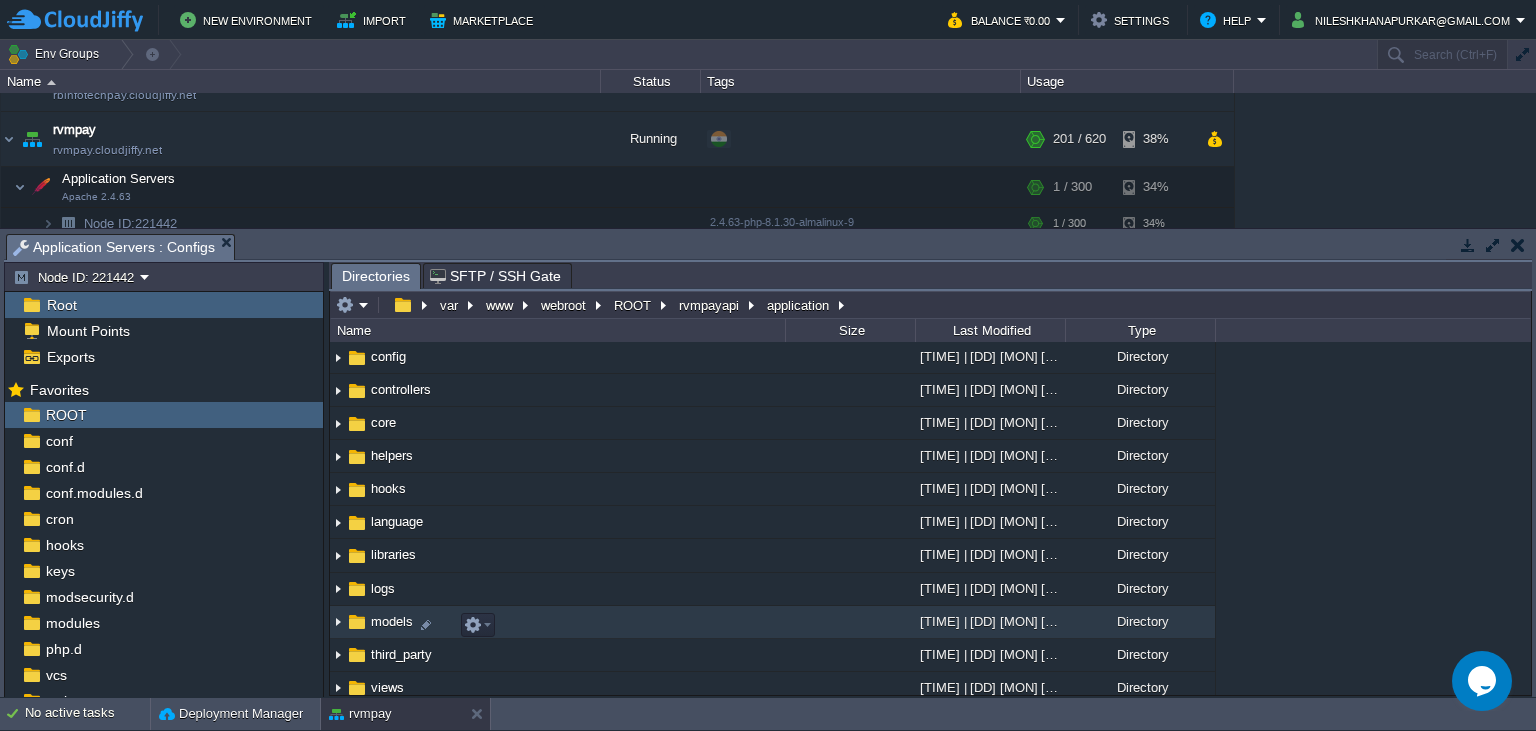 scroll, scrollTop: 91, scrollLeft: 0, axis: vertical 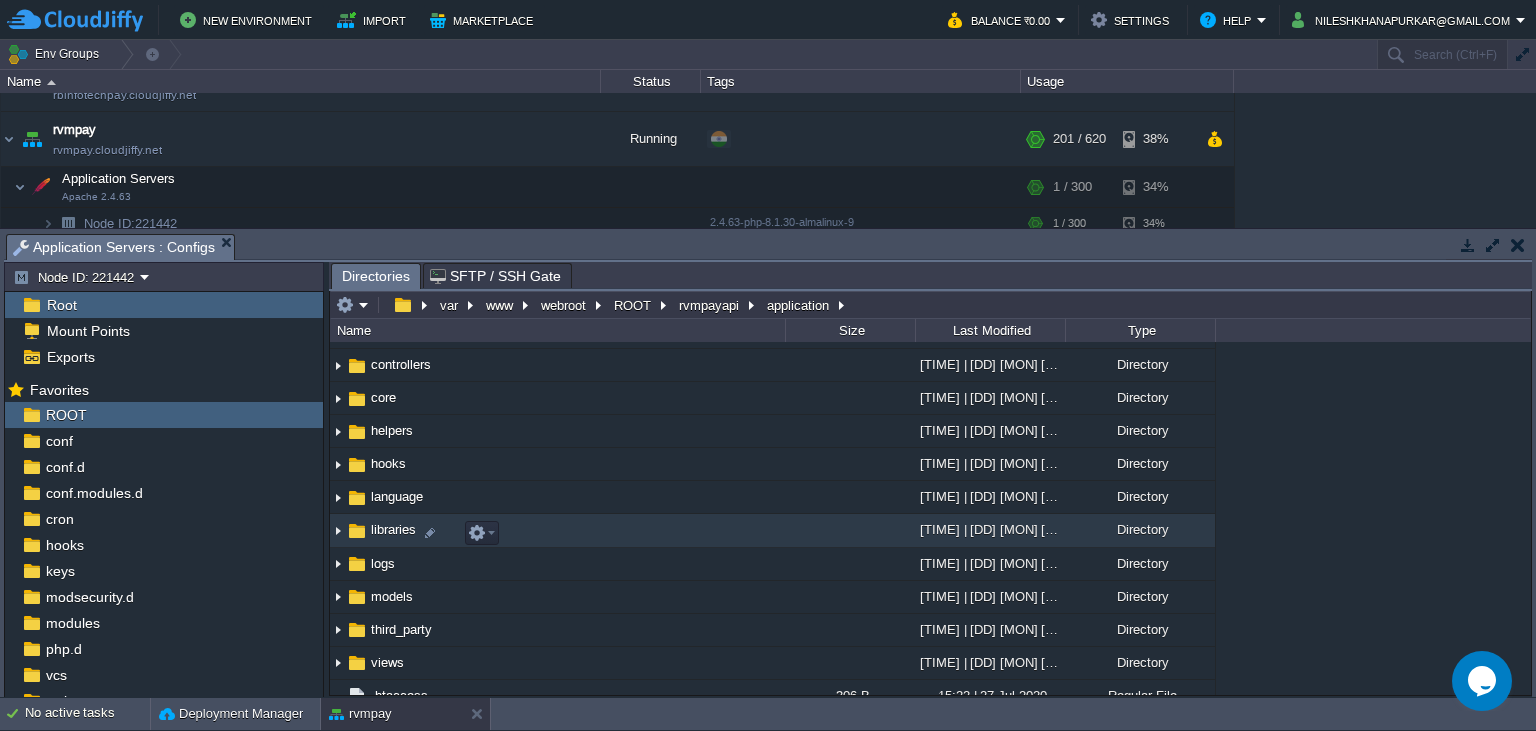 click on "libraries" at bounding box center (393, 529) 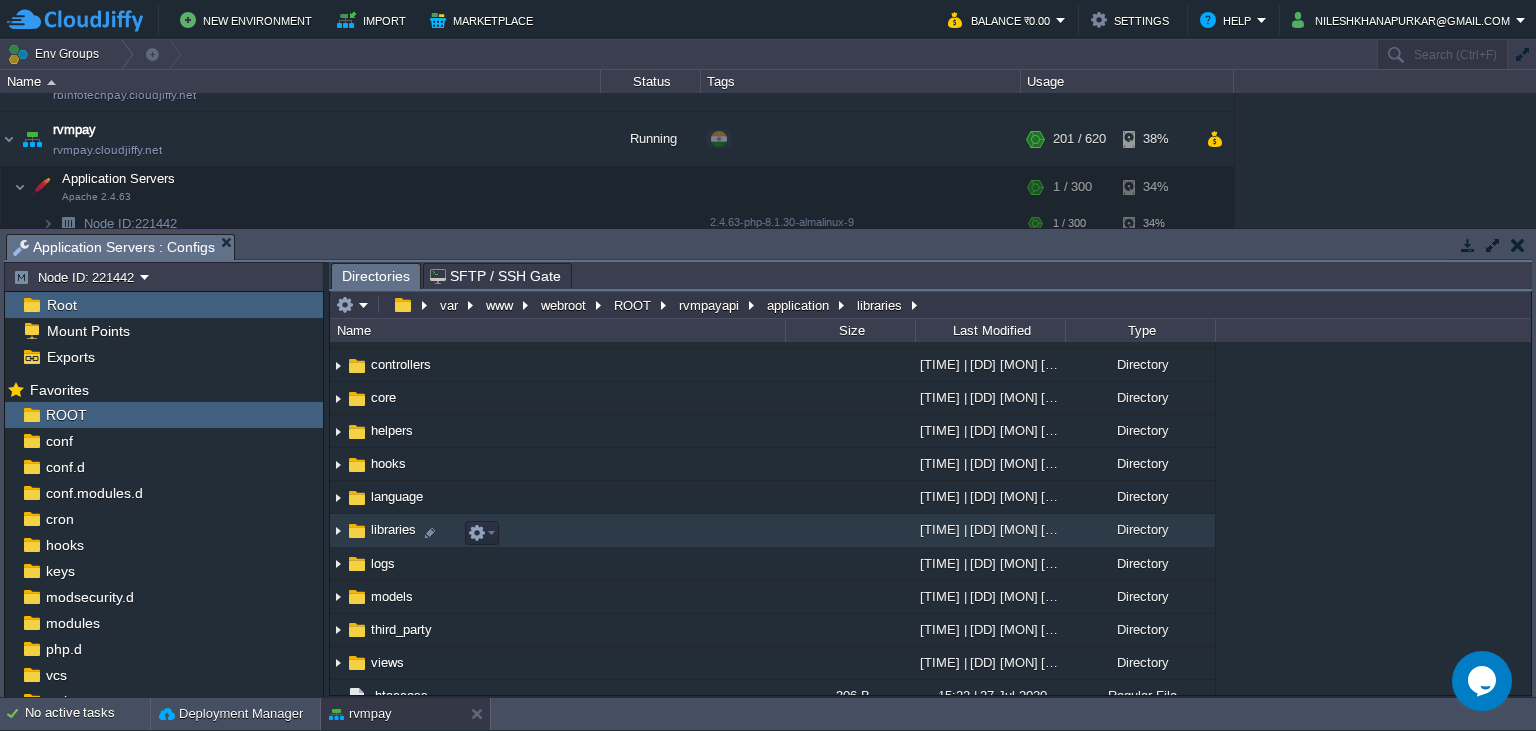 click on "libraries" at bounding box center [393, 529] 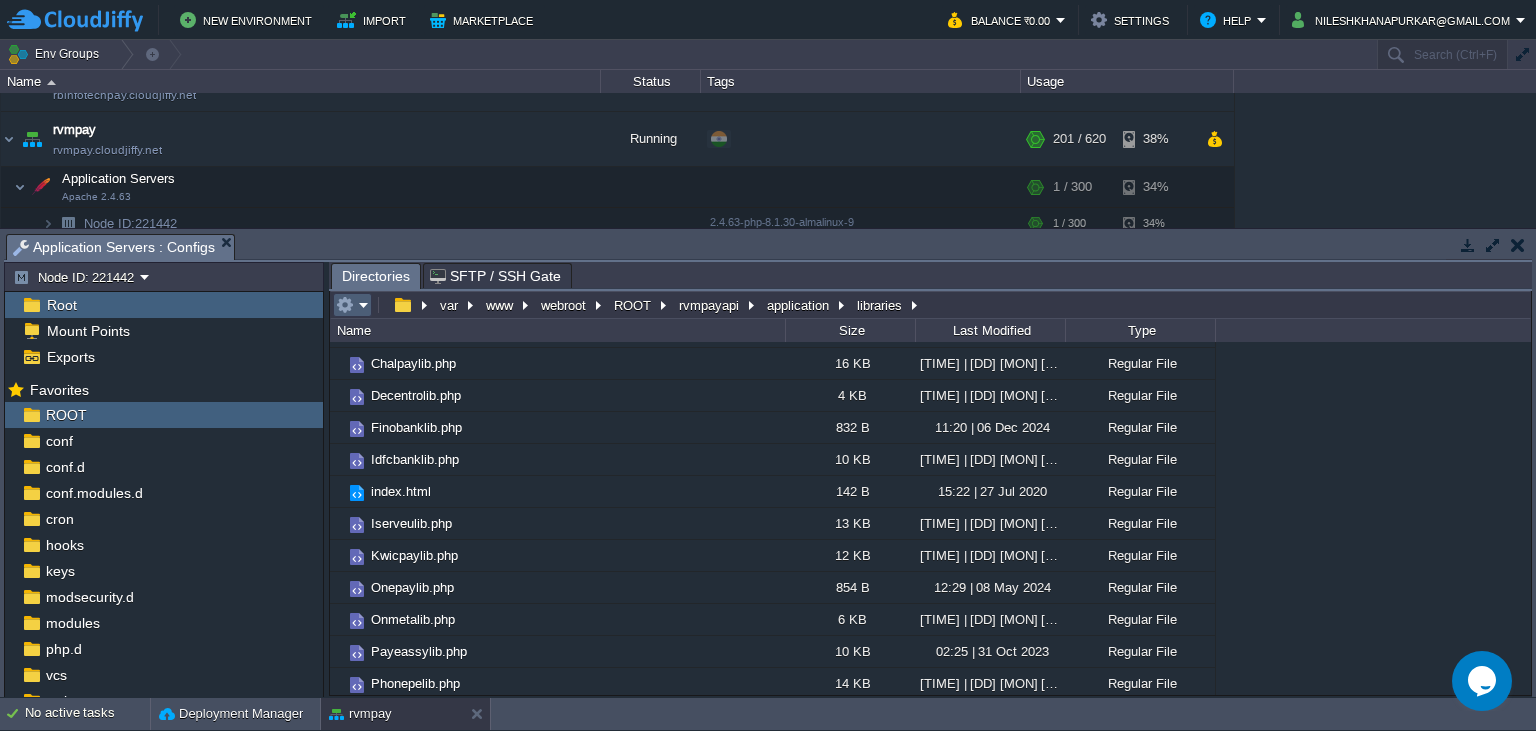 click at bounding box center [352, 305] 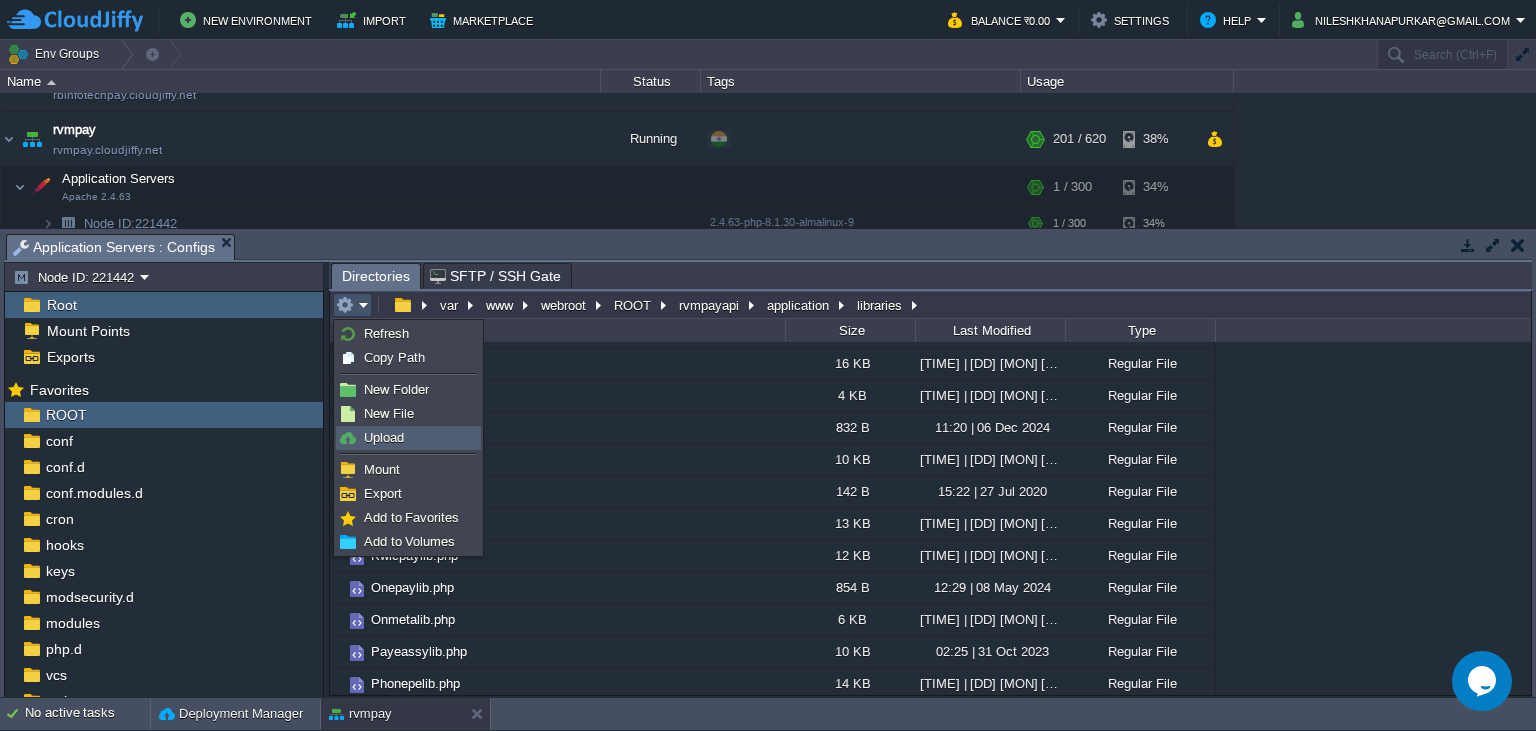 click on "Upload" at bounding box center [408, 438] 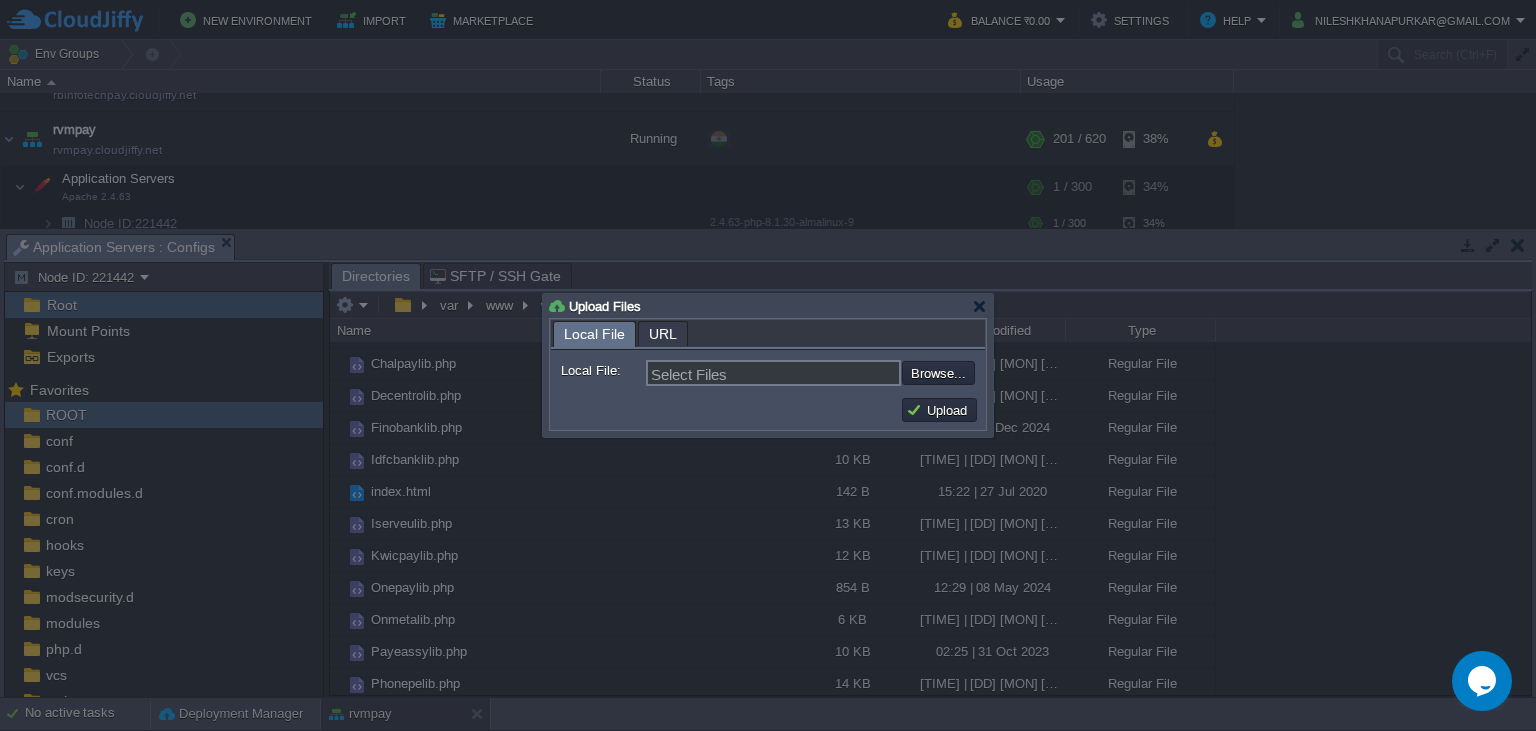 click at bounding box center (848, 373) 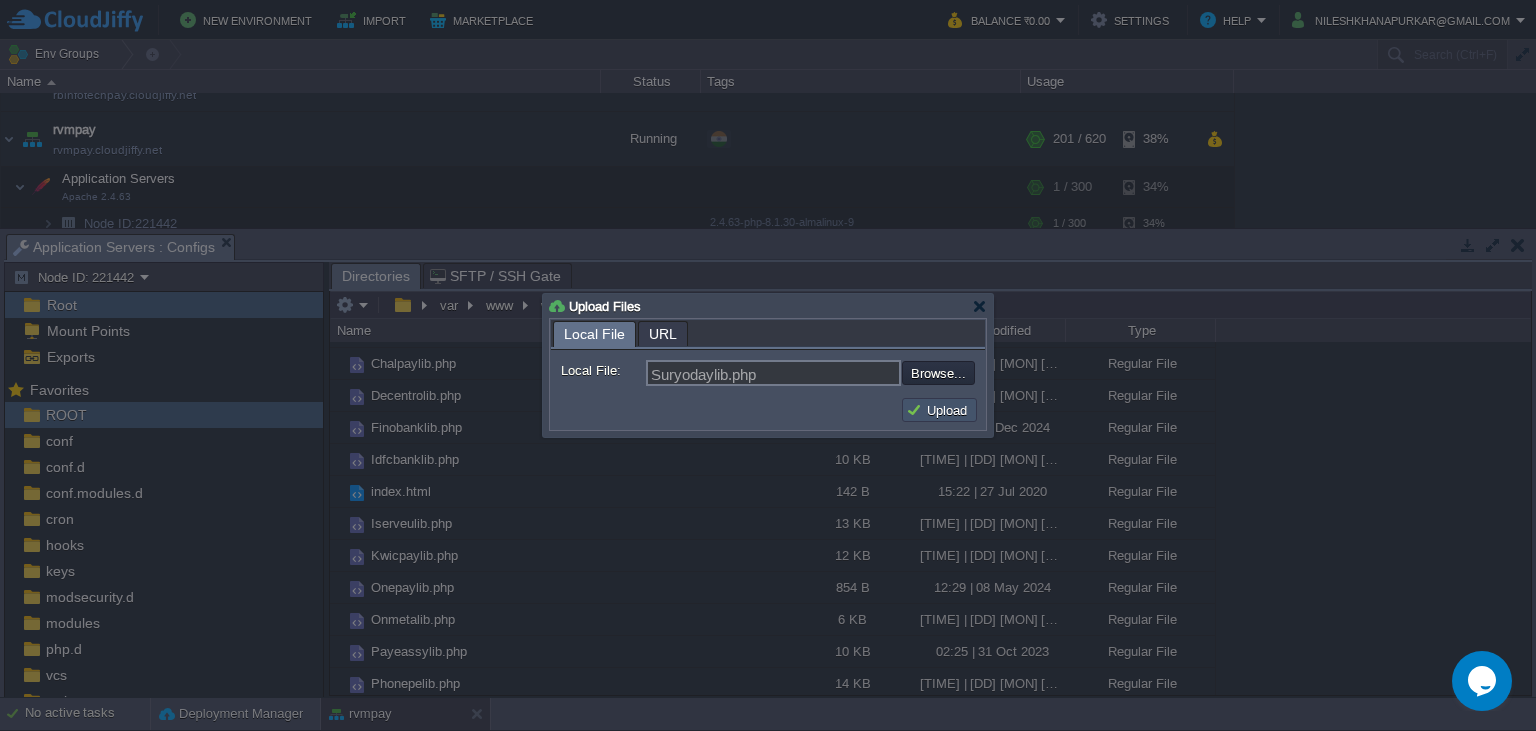 click on "Upload" at bounding box center (939, 410) 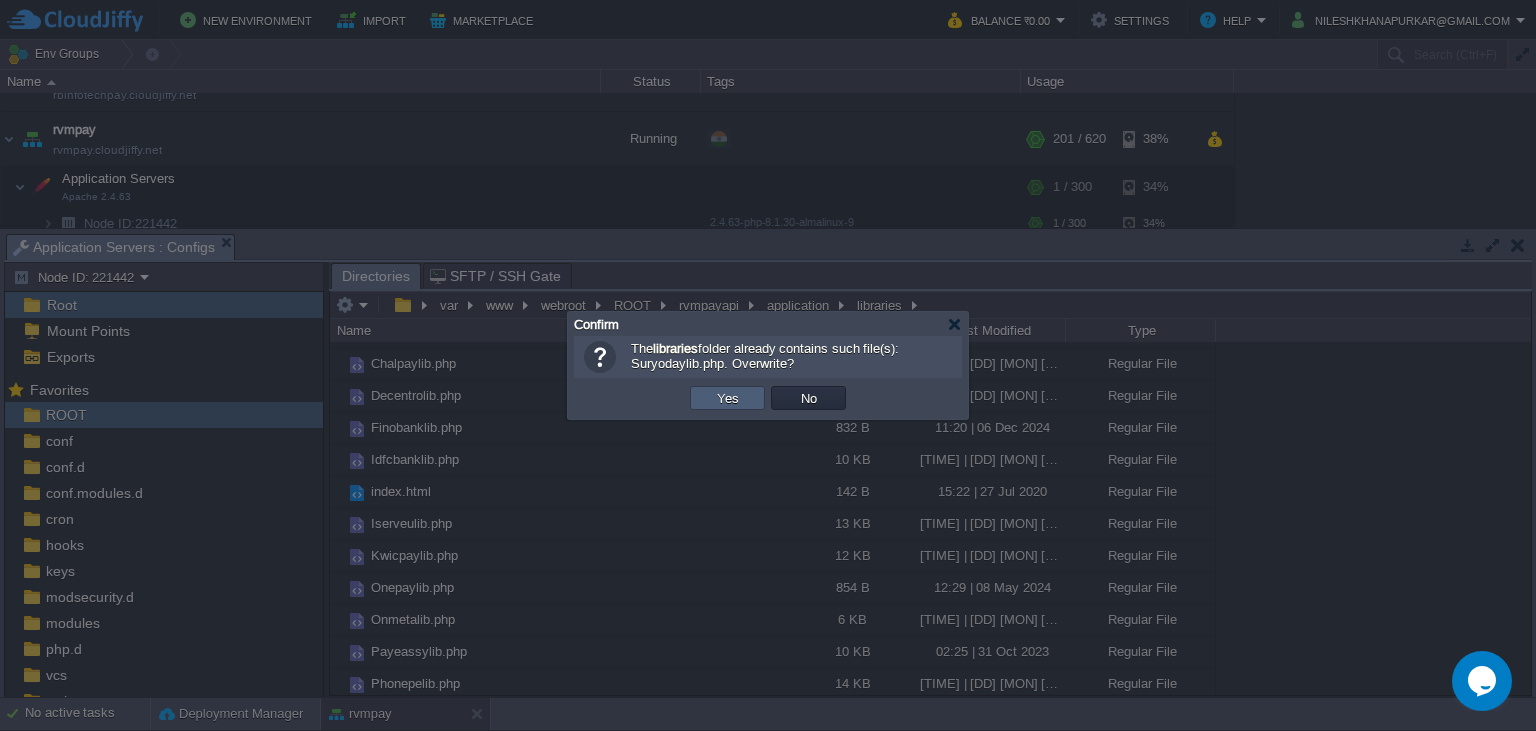 click on "Yes" at bounding box center [728, 398] 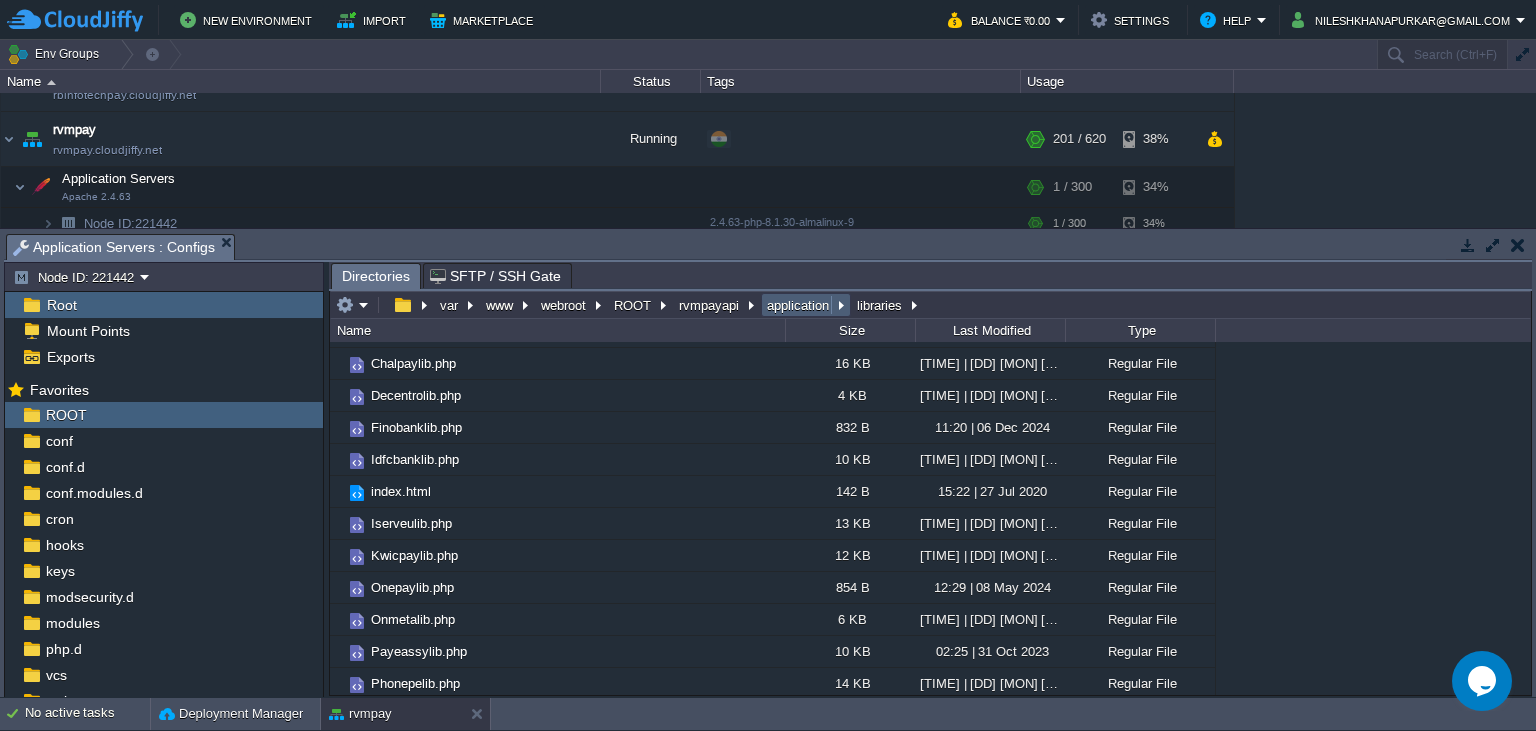 click on "application" at bounding box center [799, 305] 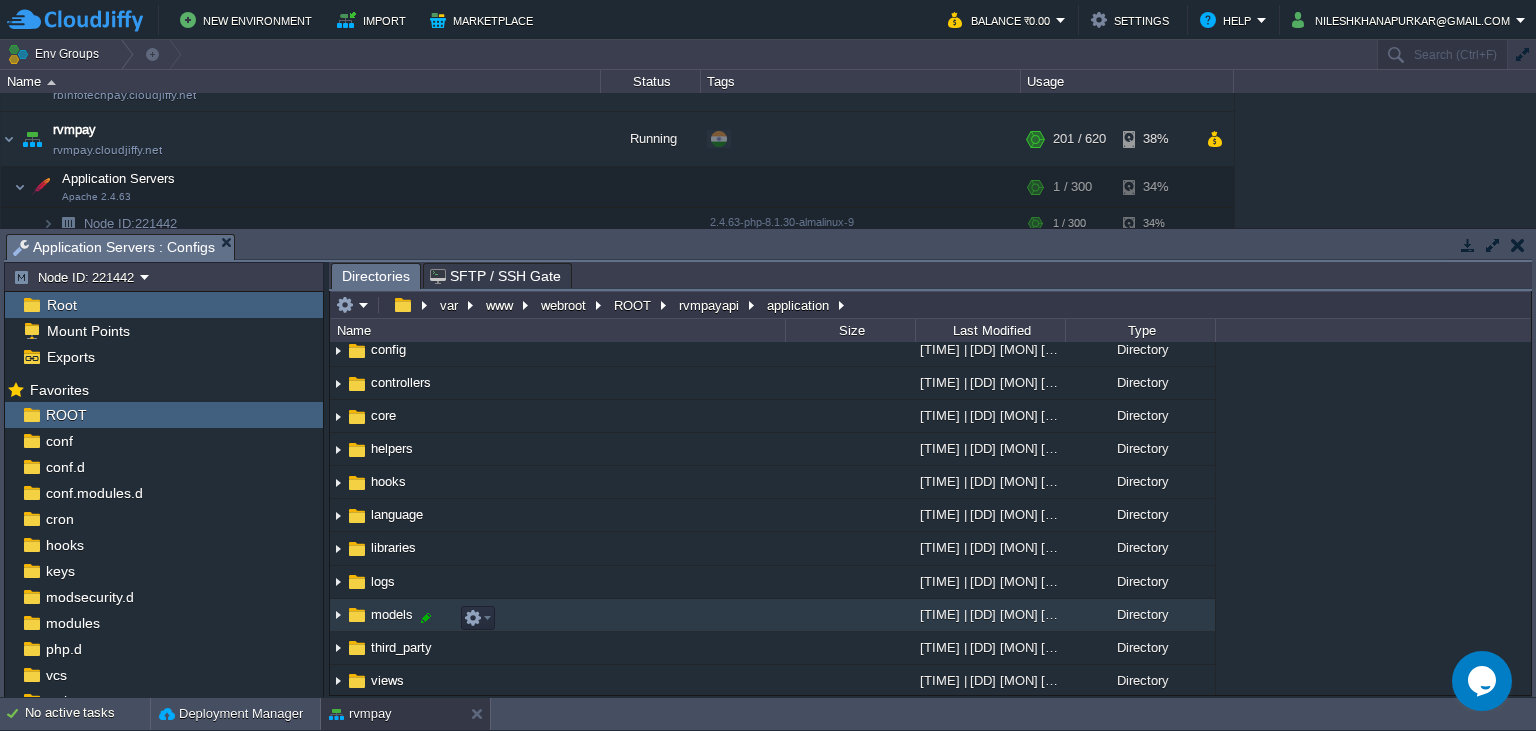 scroll, scrollTop: 91, scrollLeft: 0, axis: vertical 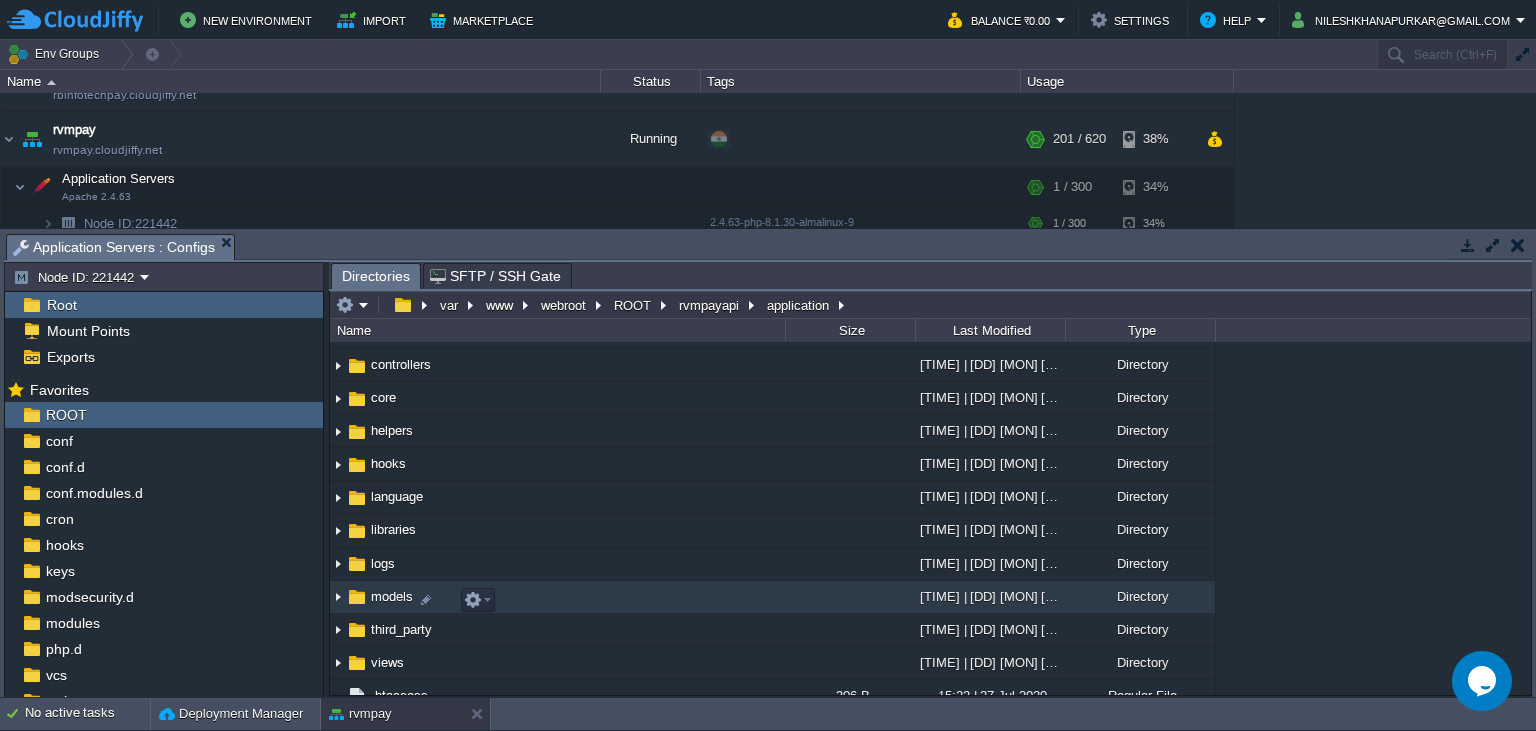 click on "models" at bounding box center (392, 596) 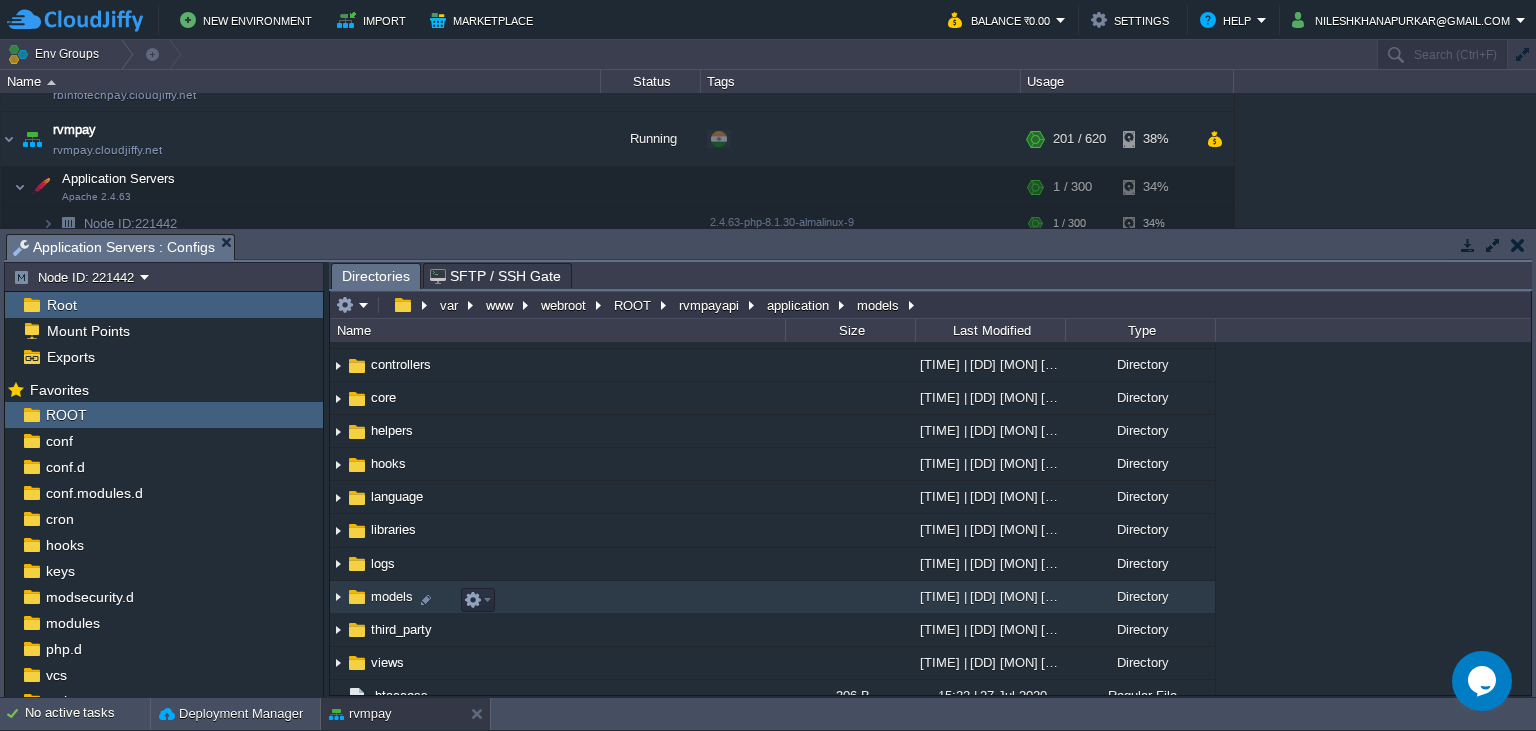 click on "models" at bounding box center (392, 596) 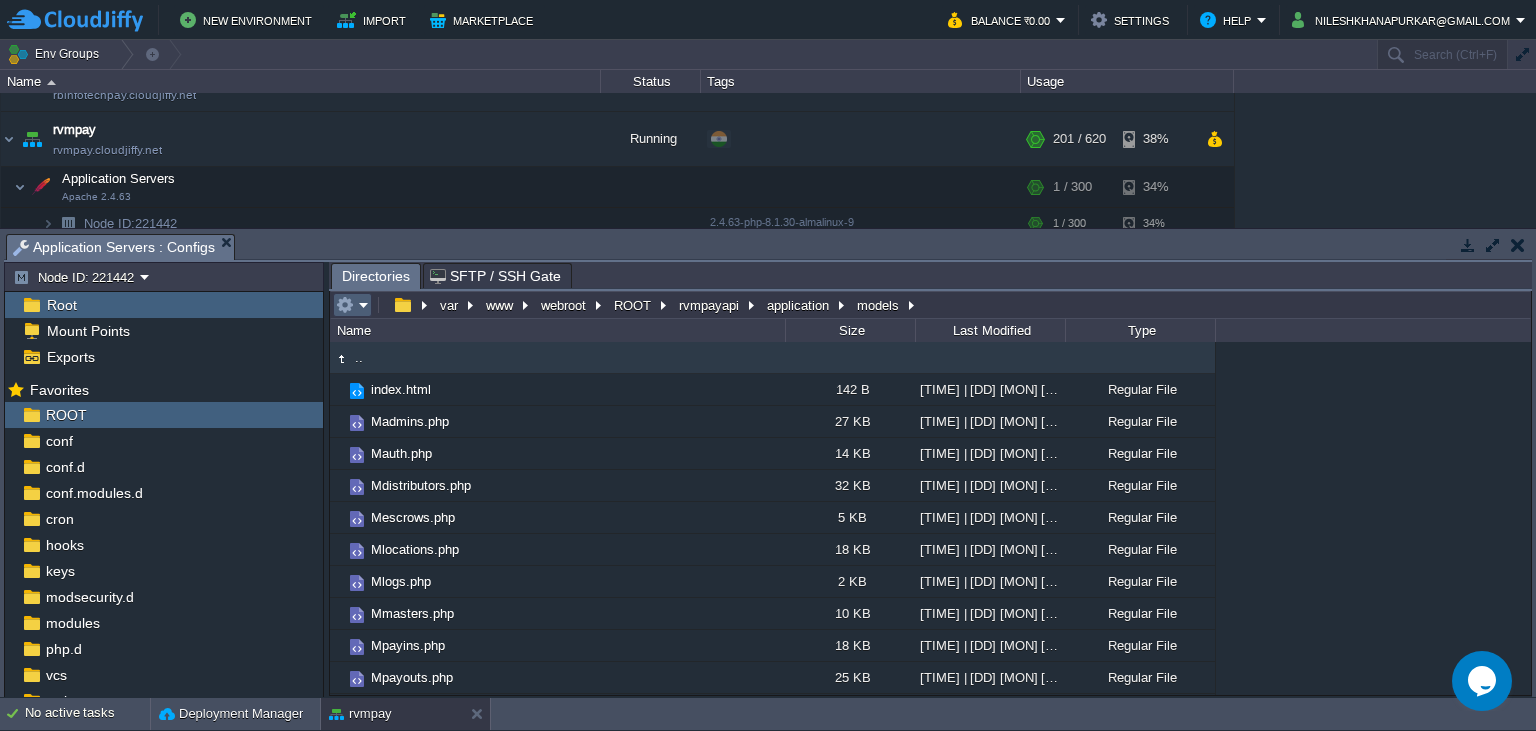 click at bounding box center (352, 305) 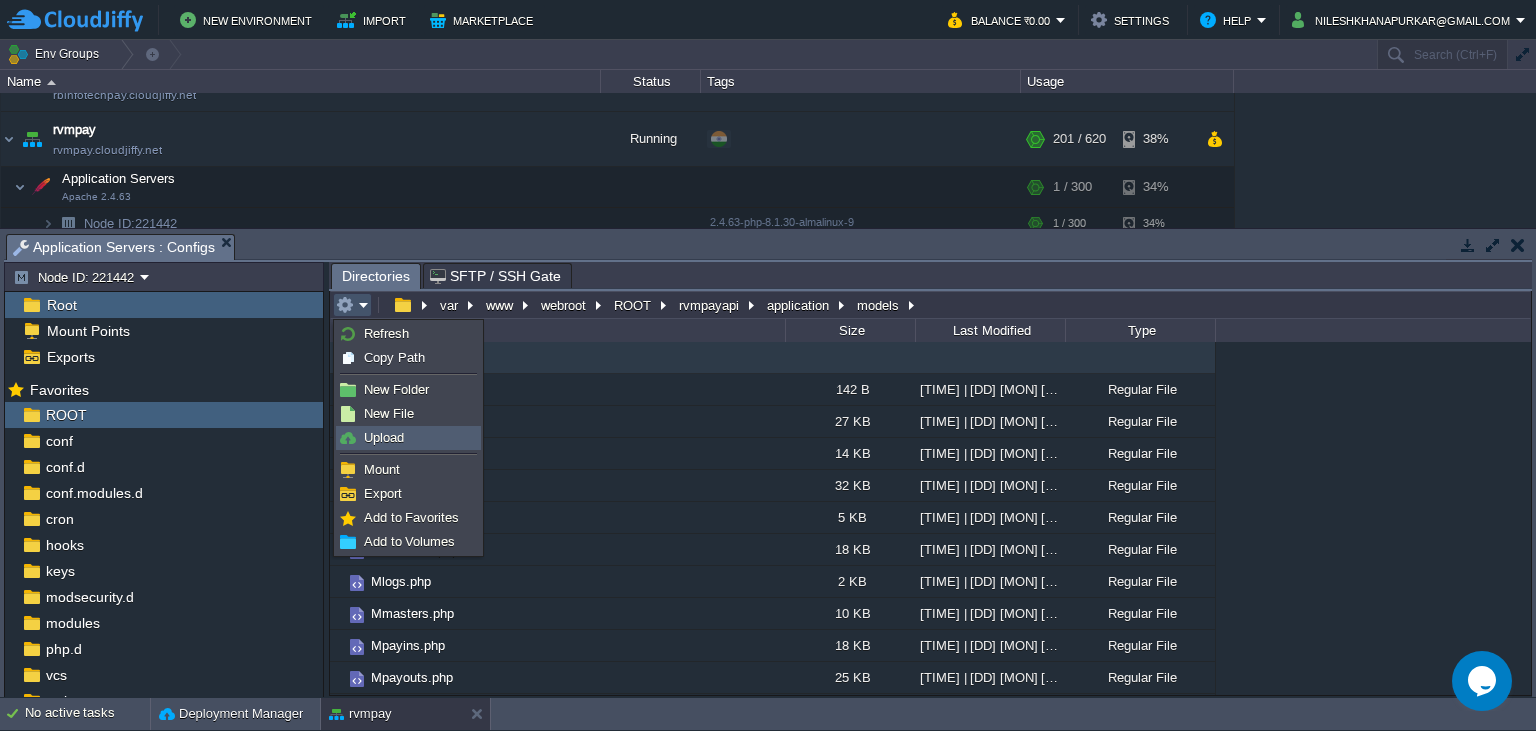 click on "Upload" at bounding box center (408, 438) 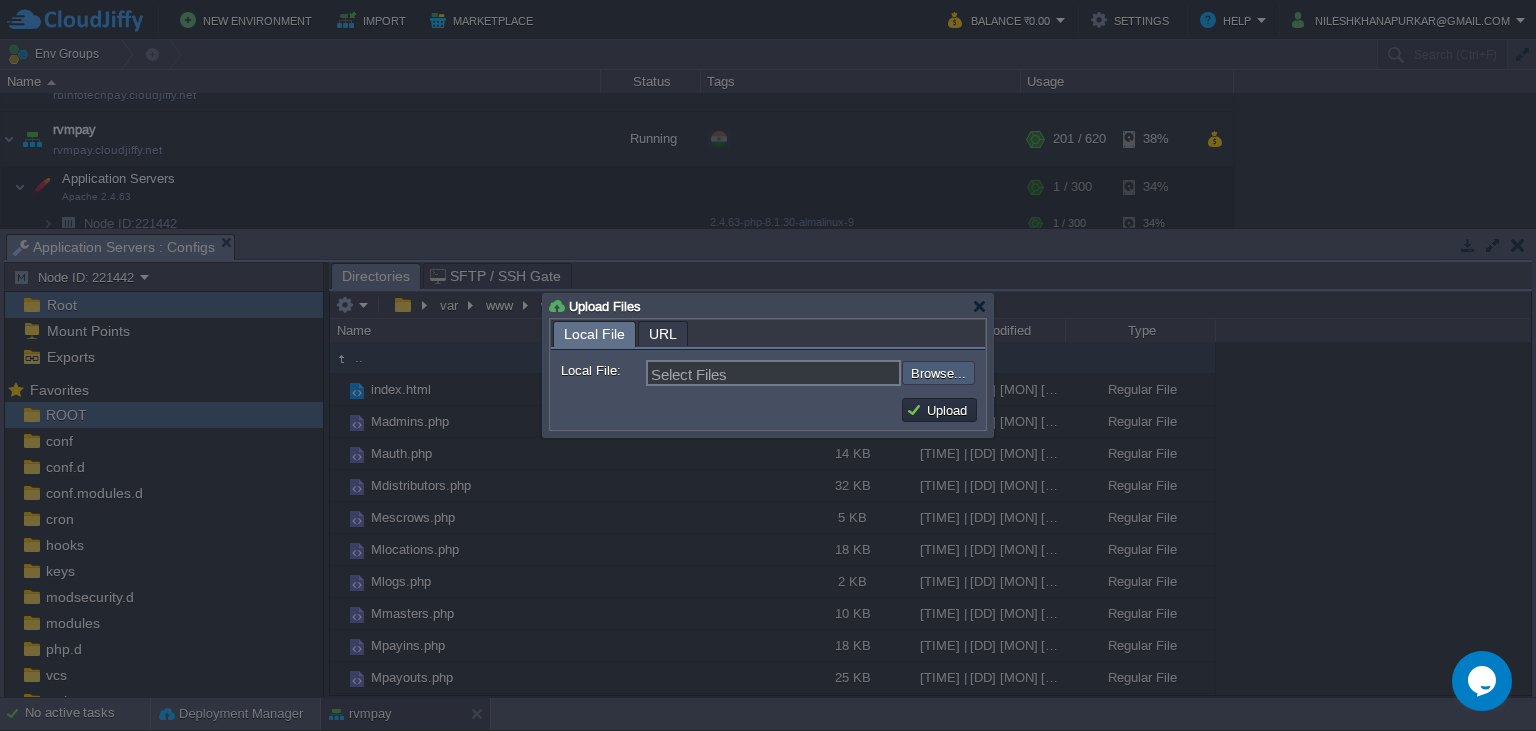click at bounding box center [848, 373] 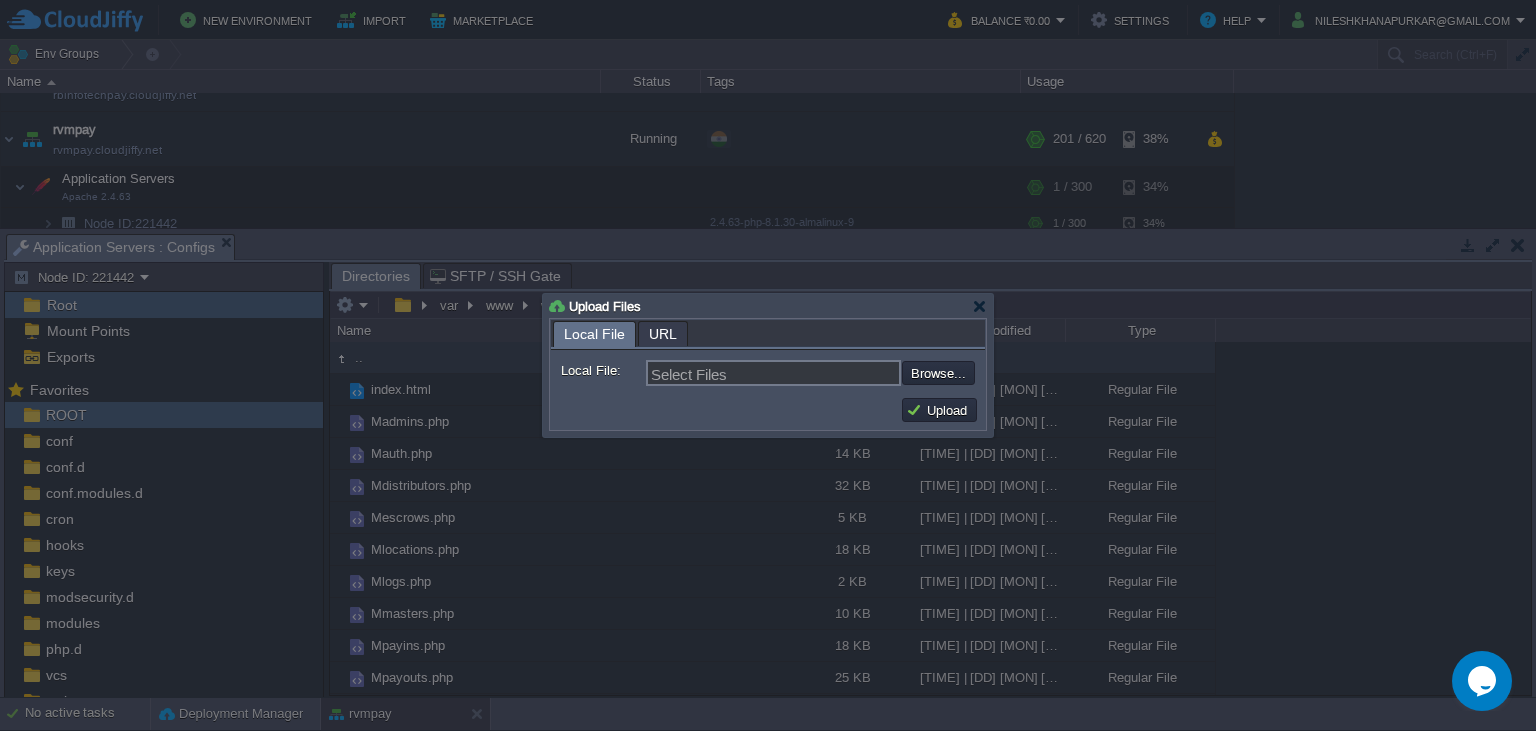 type on "C:\fakepath\[FILENAME]" 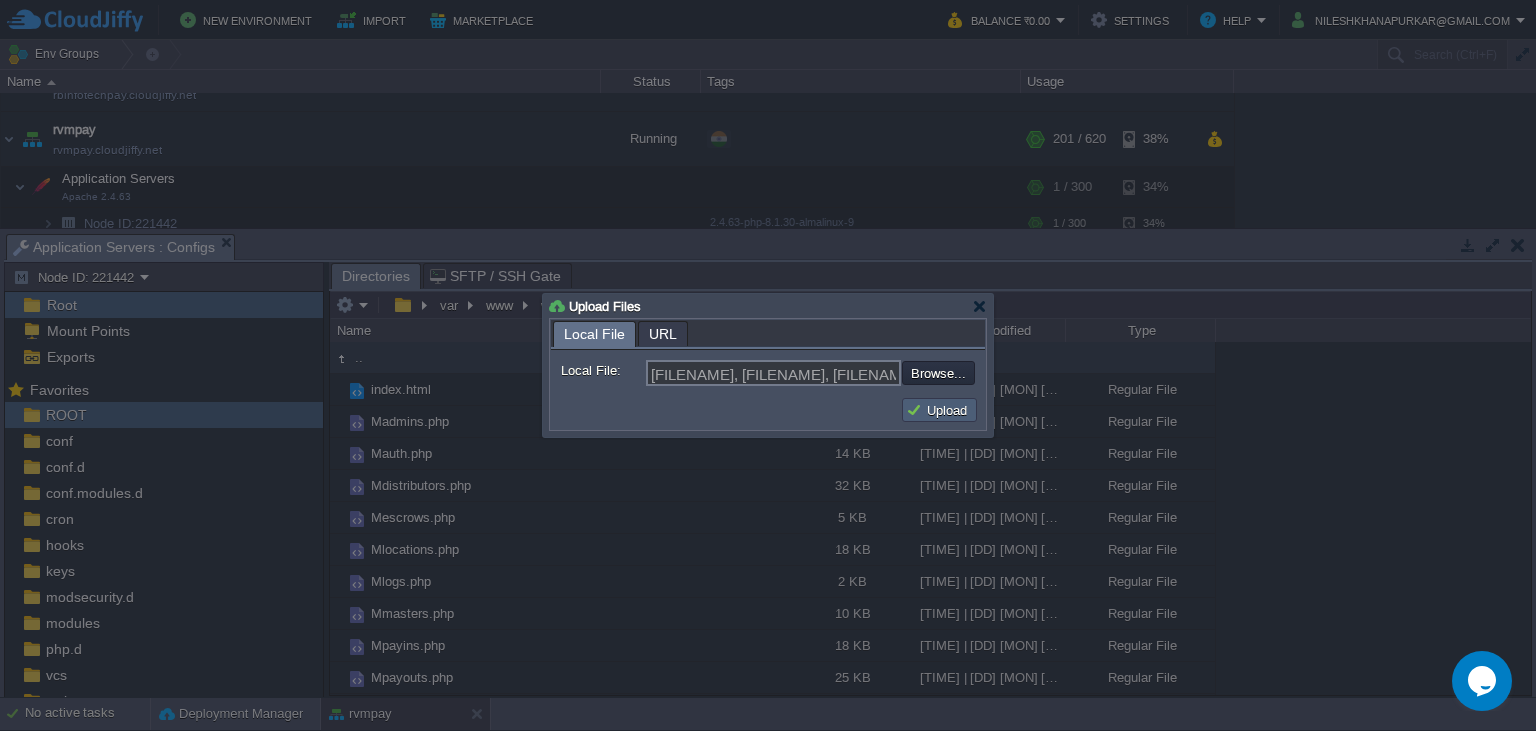 click on "Upload" at bounding box center (939, 410) 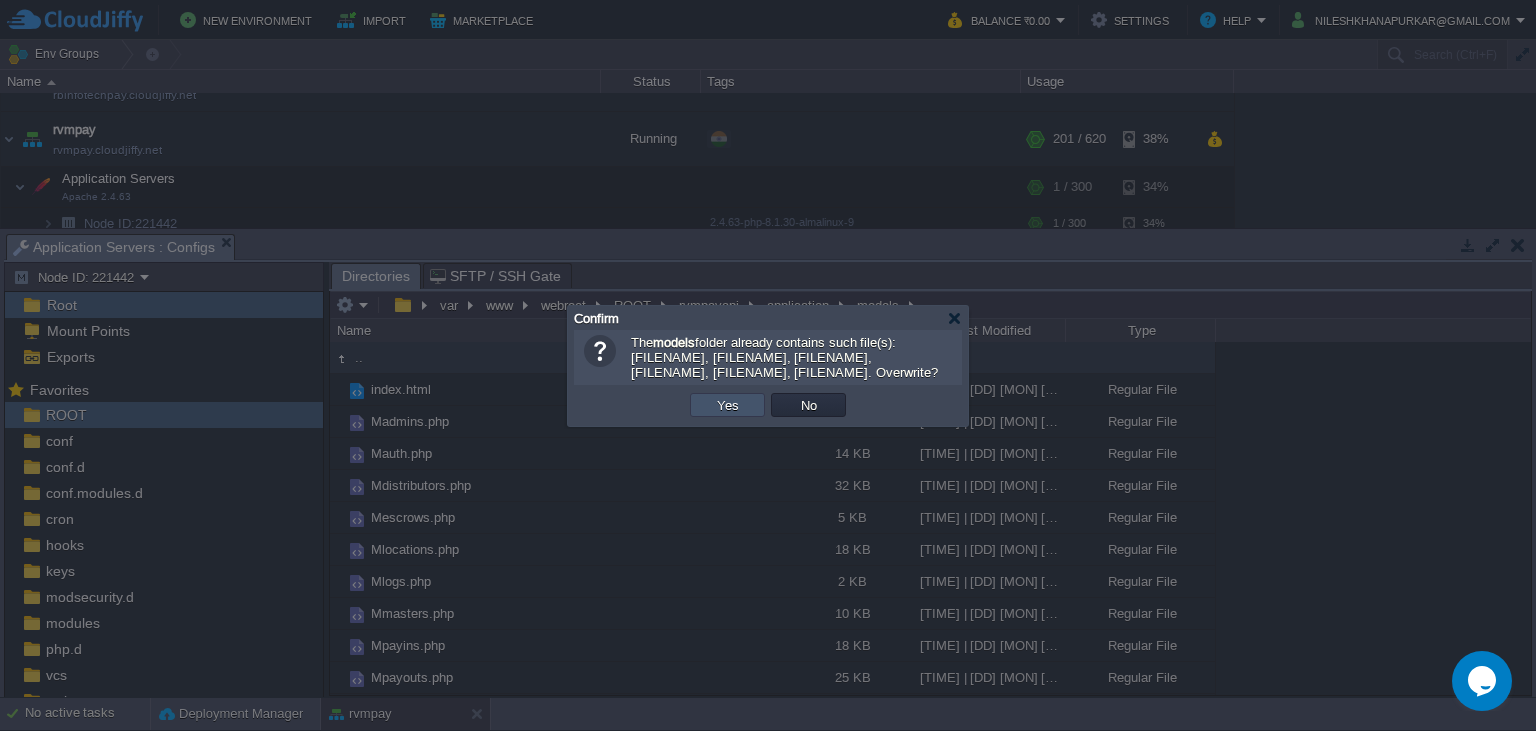 click on "Yes" at bounding box center (728, 405) 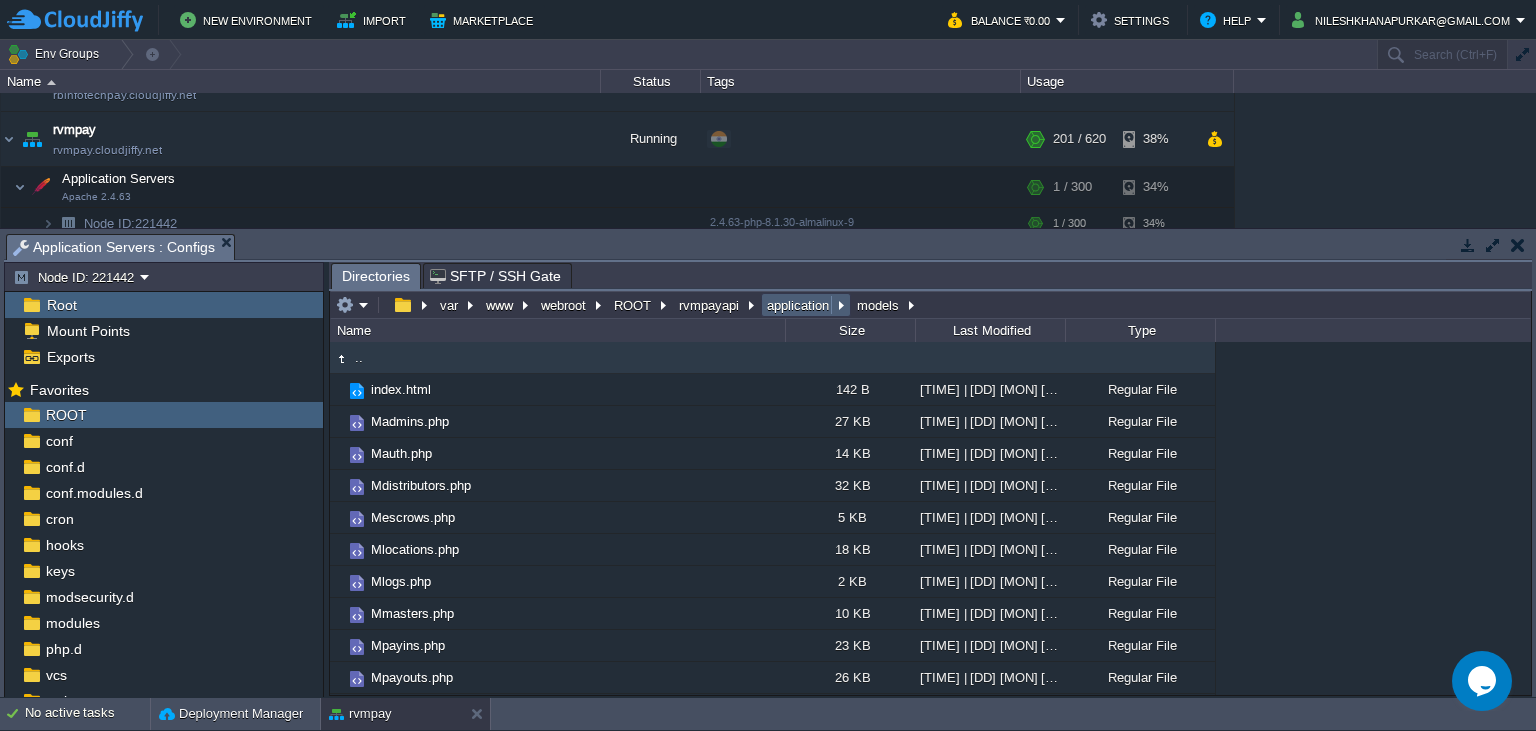 click on "application" at bounding box center [799, 305] 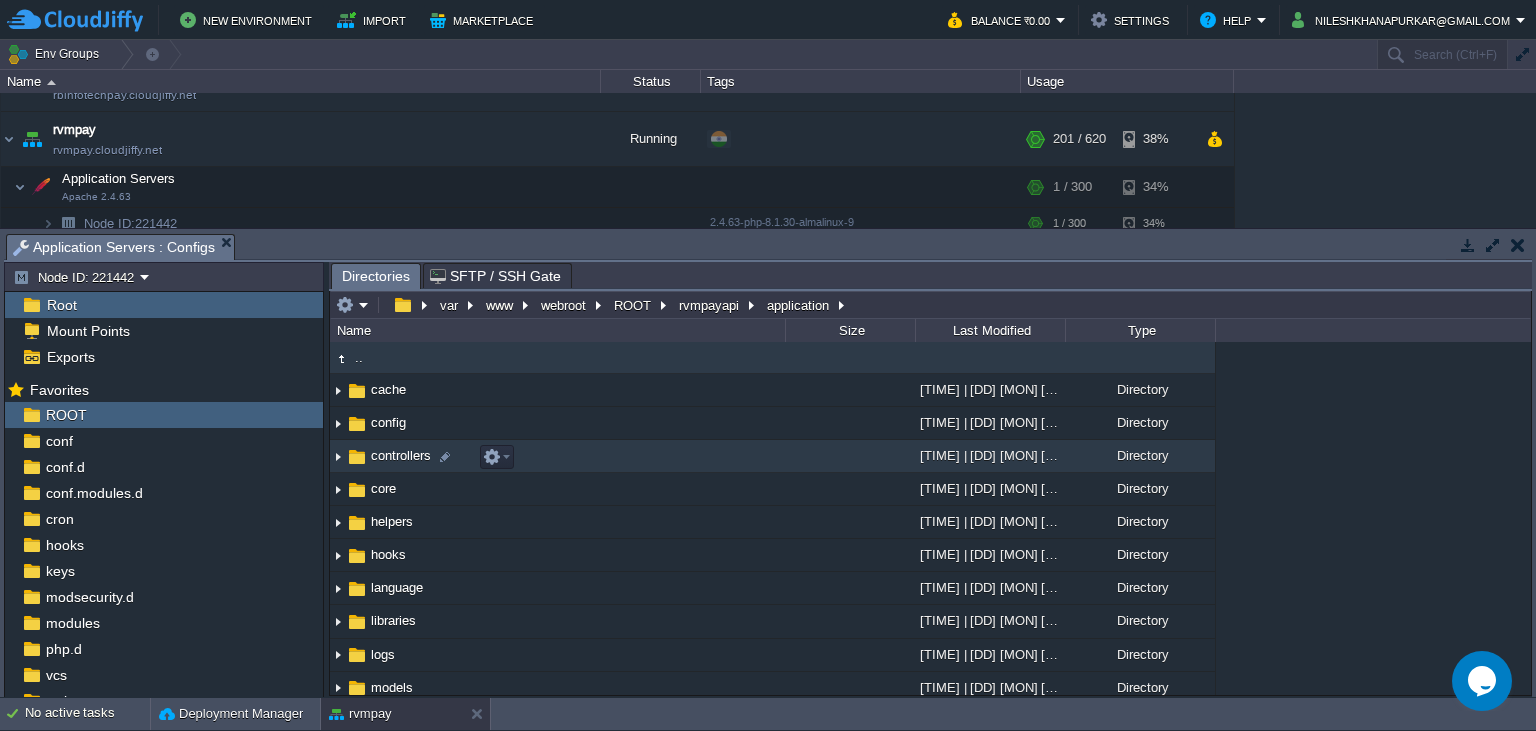 click on "controllers" at bounding box center [557, 456] 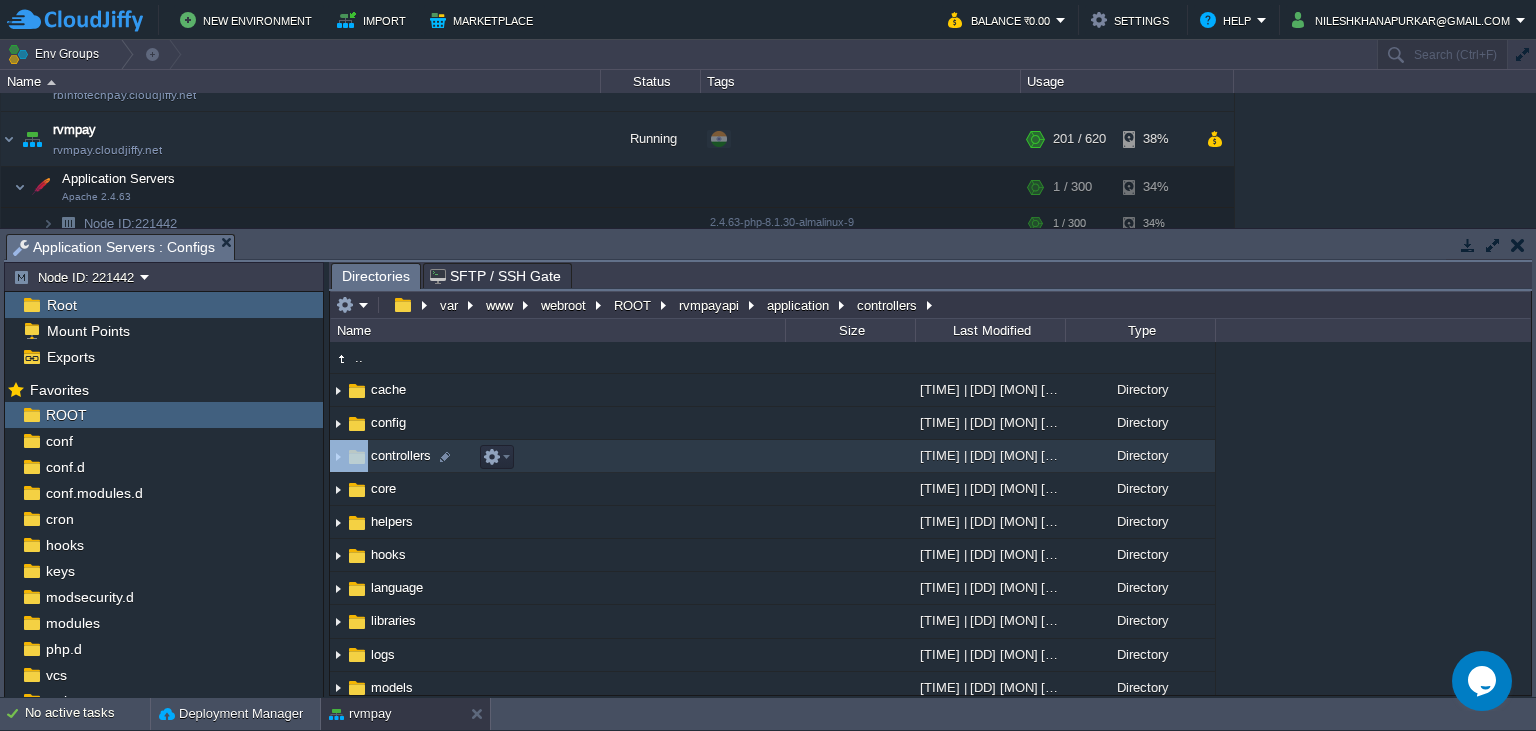 click on "controllers" at bounding box center (557, 456) 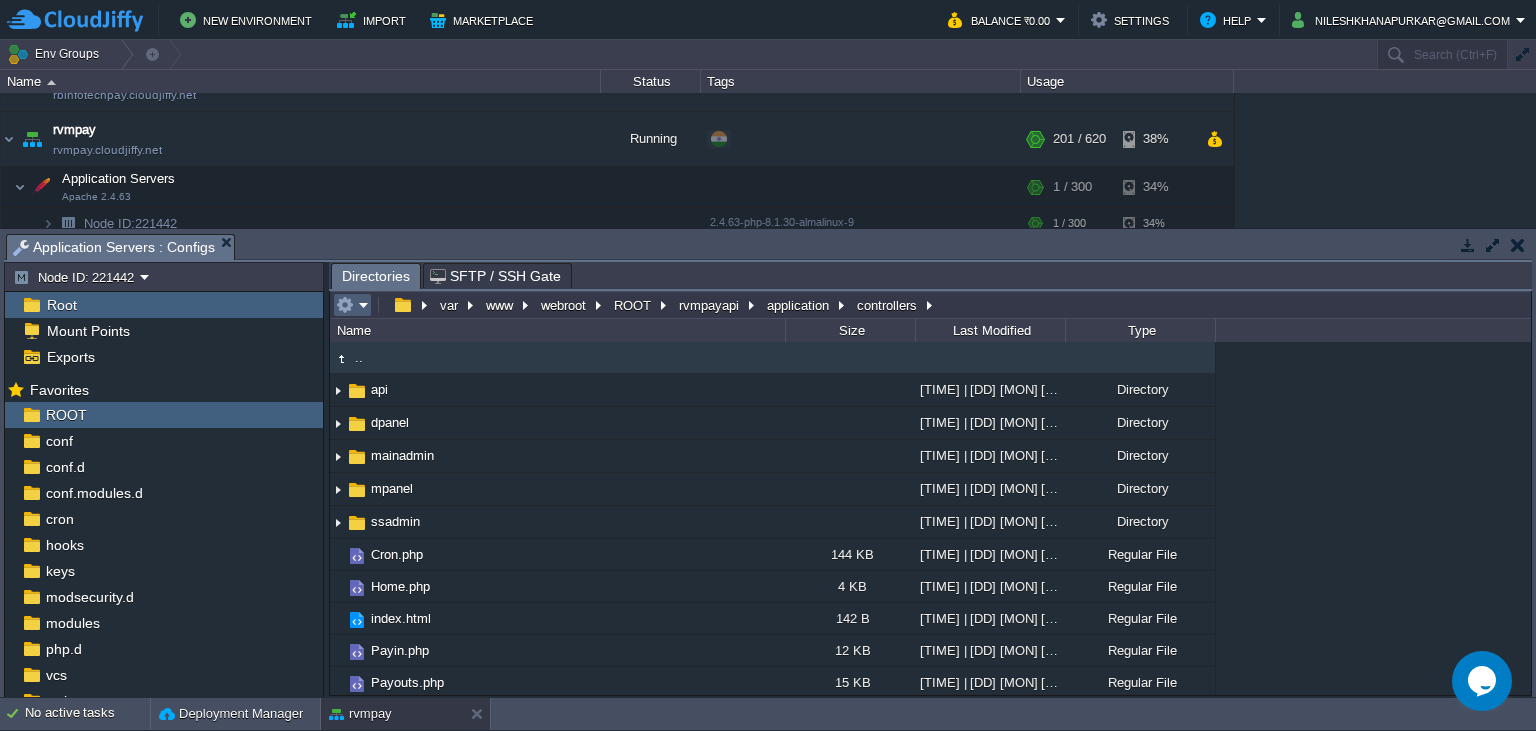 click at bounding box center (352, 305) 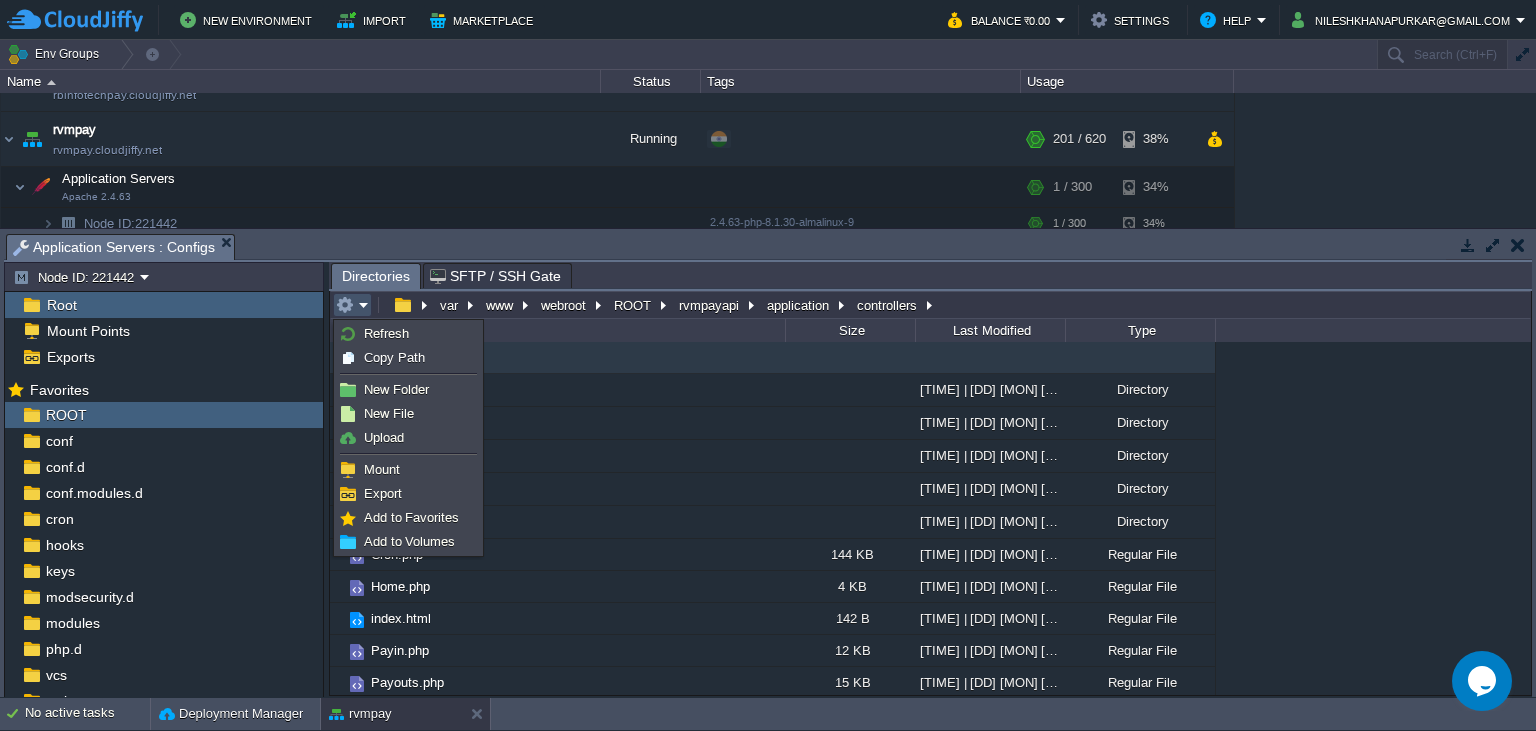 click at bounding box center (408, 454) 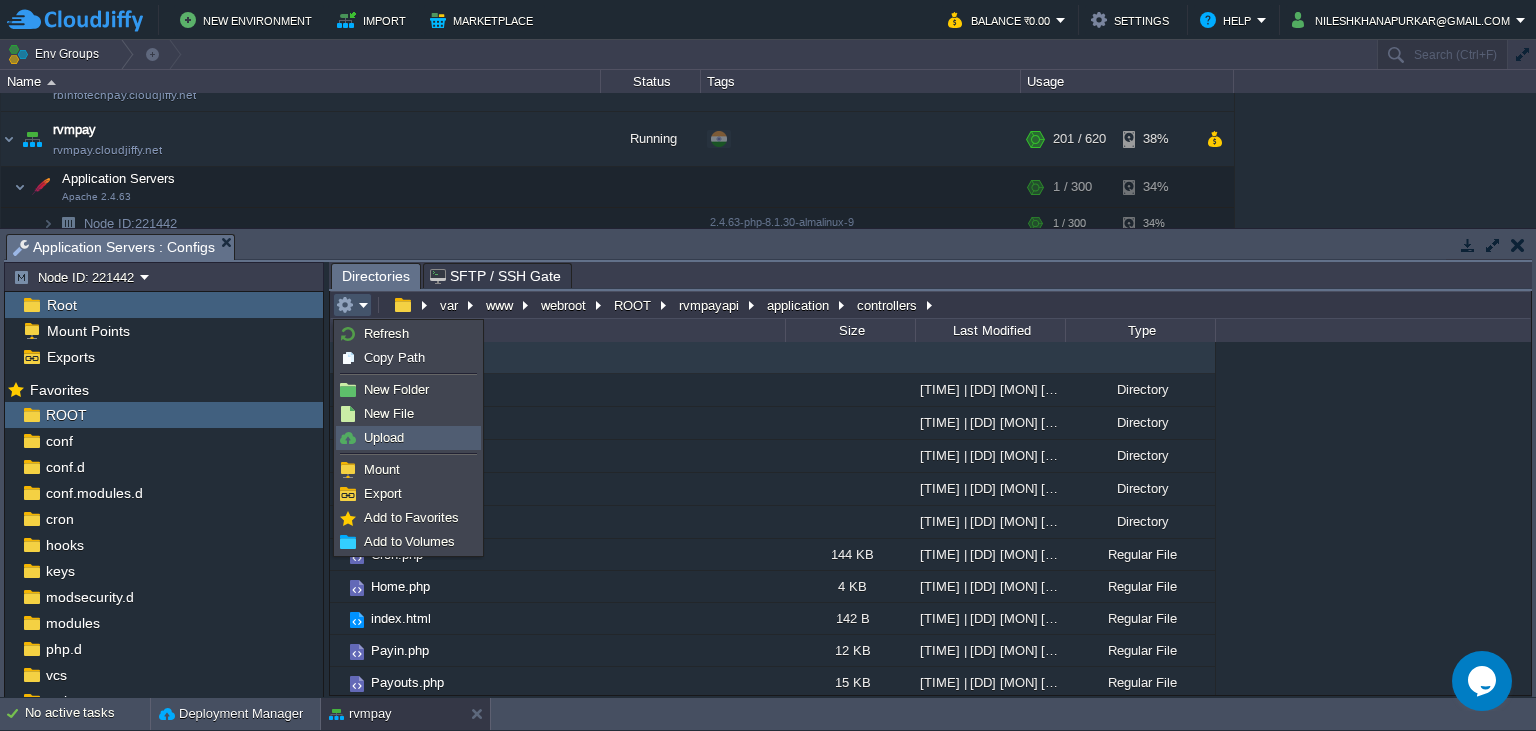 click on "Upload" at bounding box center [384, 437] 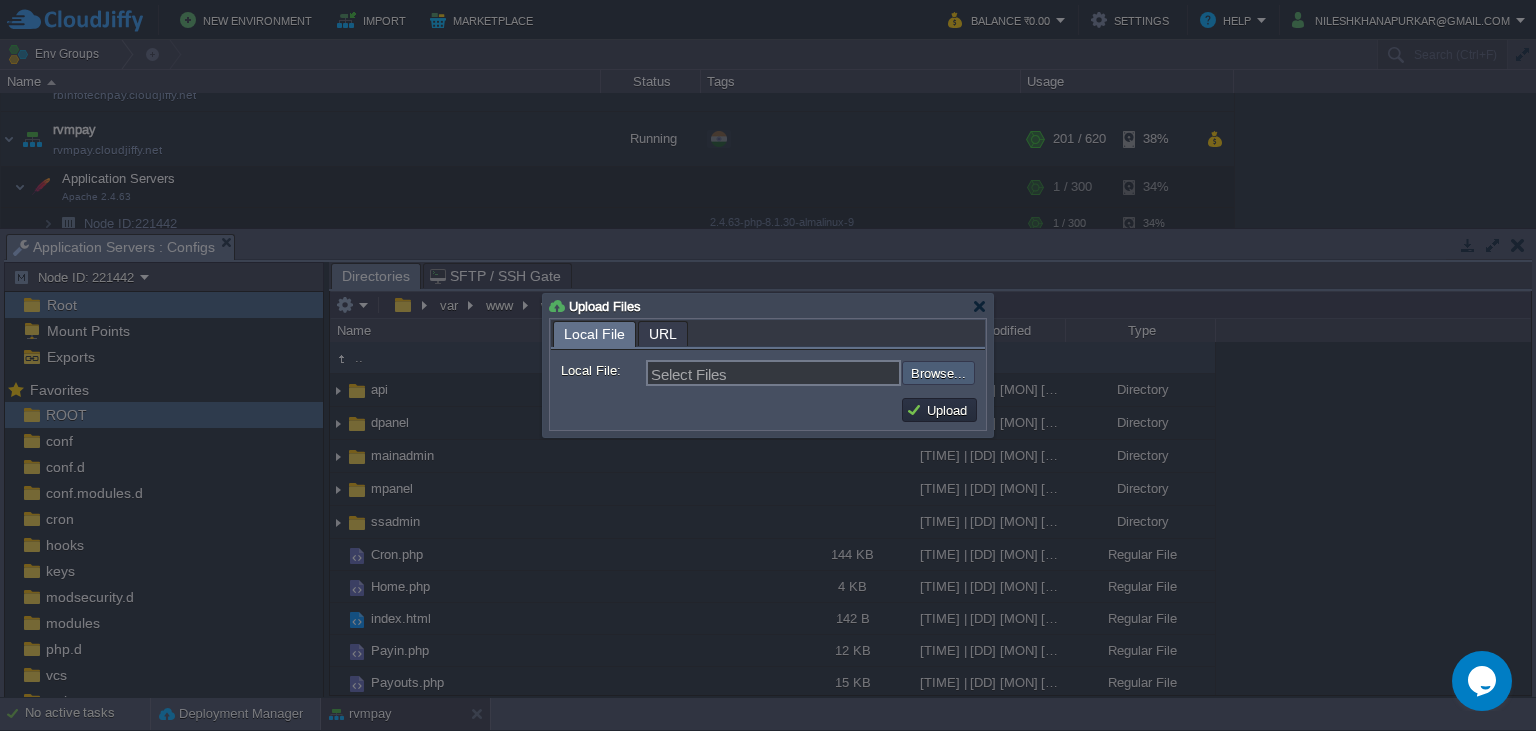 click at bounding box center (848, 373) 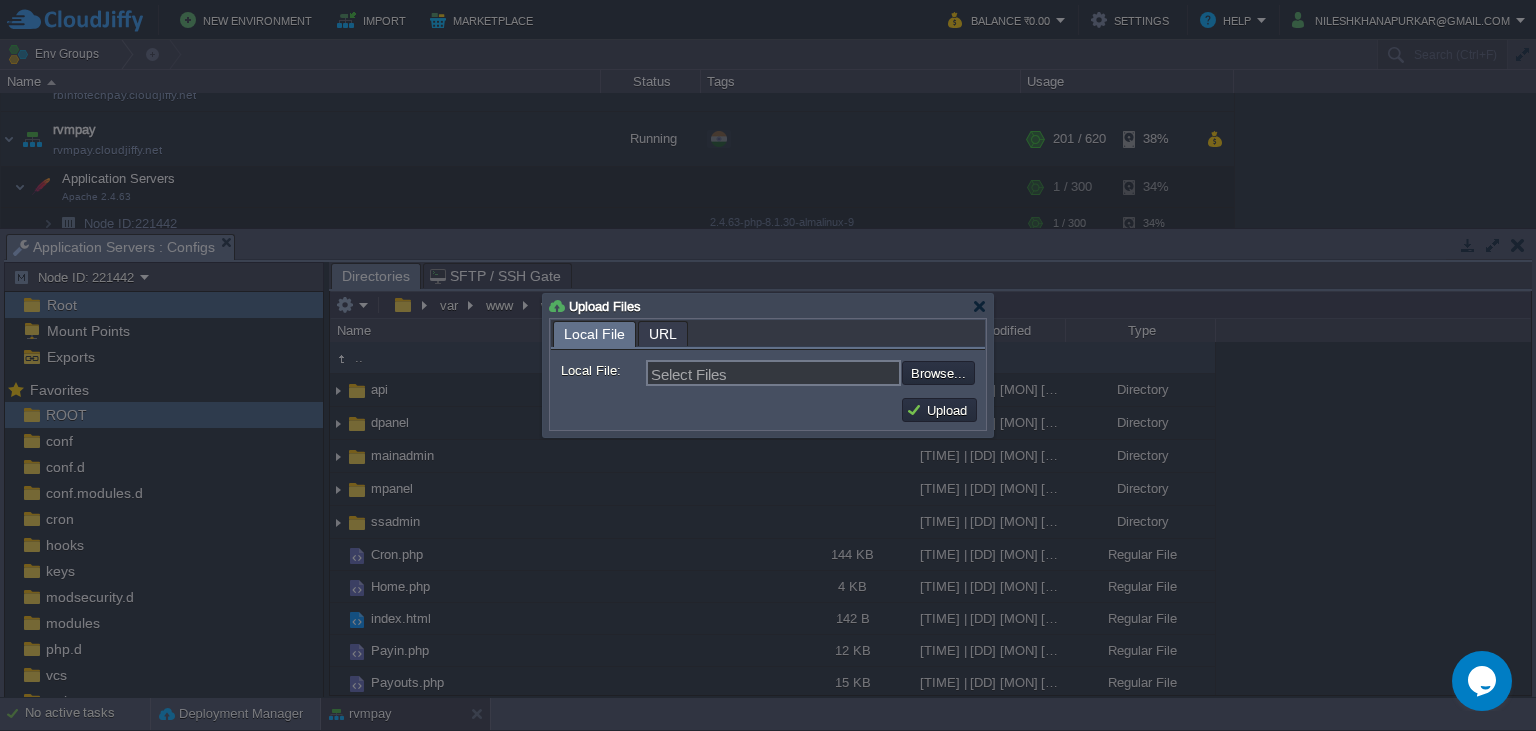 type on "C:\fakepath\Cron.php" 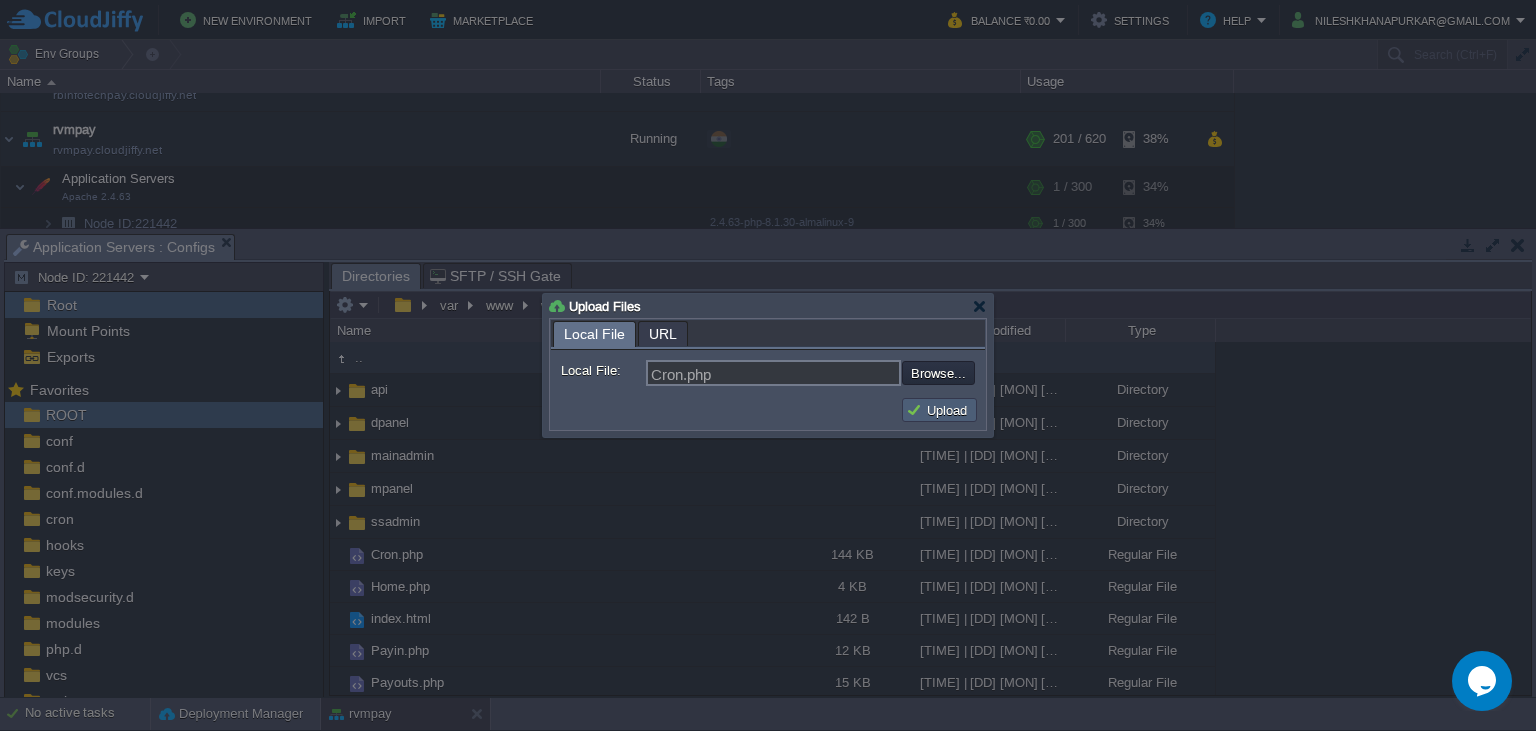click on "Upload" at bounding box center [939, 410] 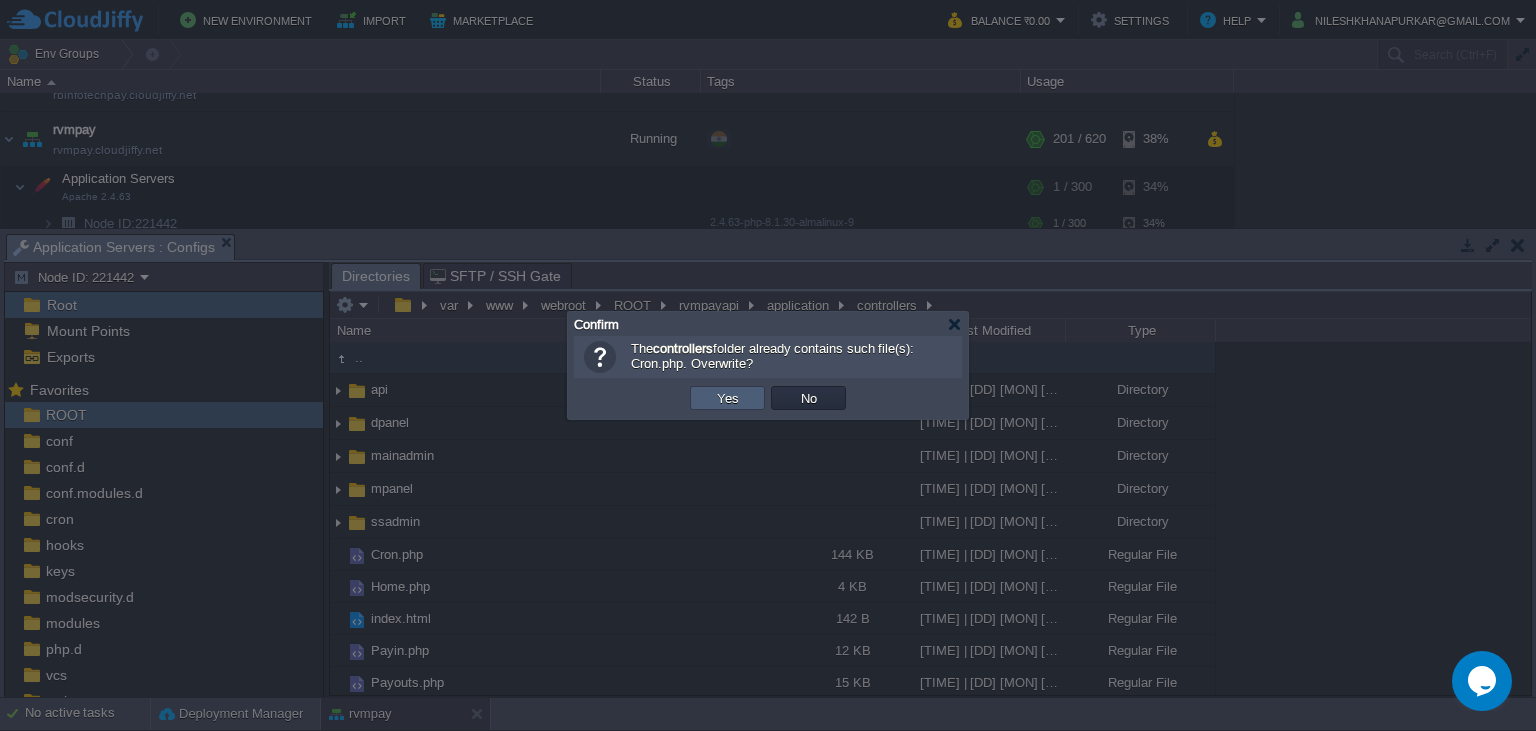 click on "Yes" at bounding box center [728, 398] 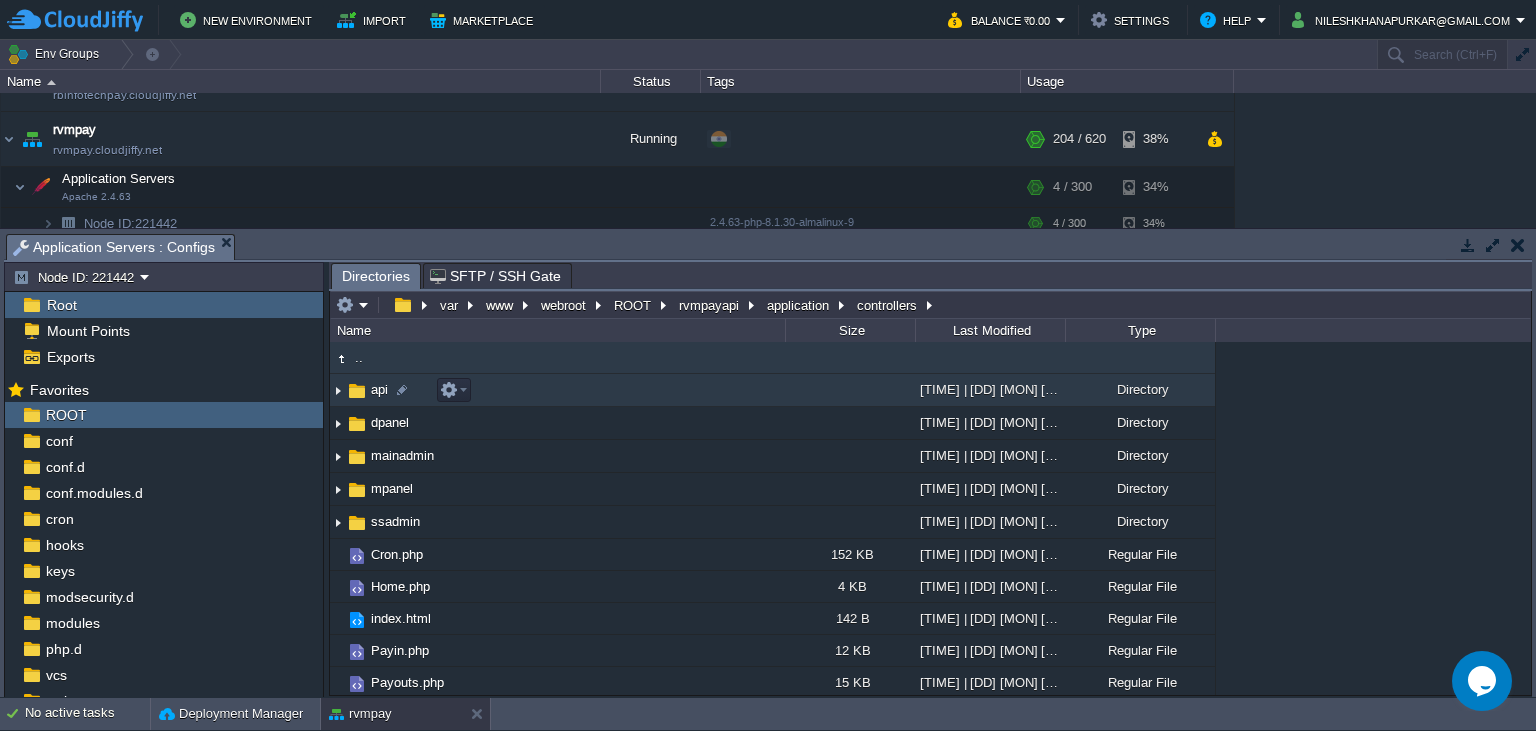 click on "api" at bounding box center (379, 389) 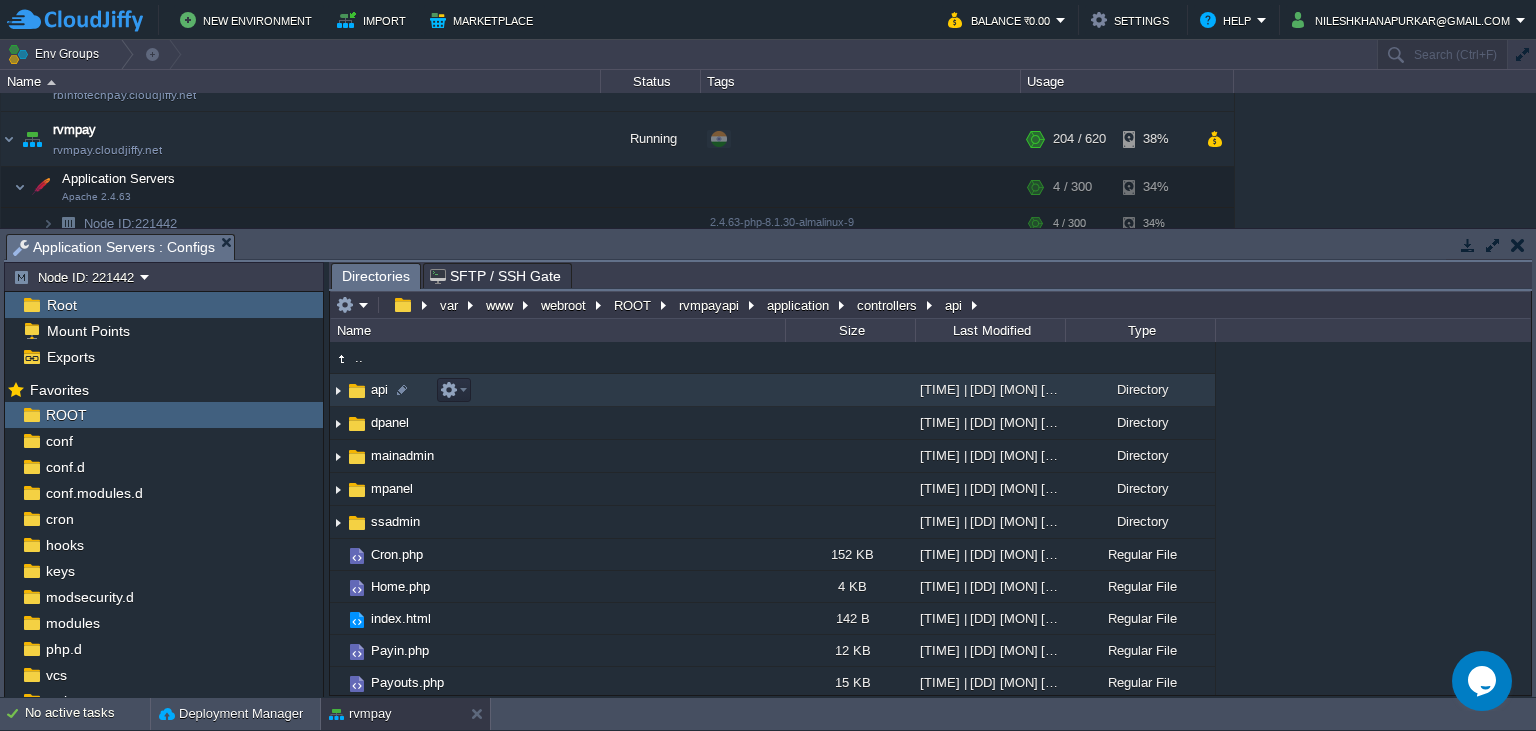click on "api" at bounding box center [379, 389] 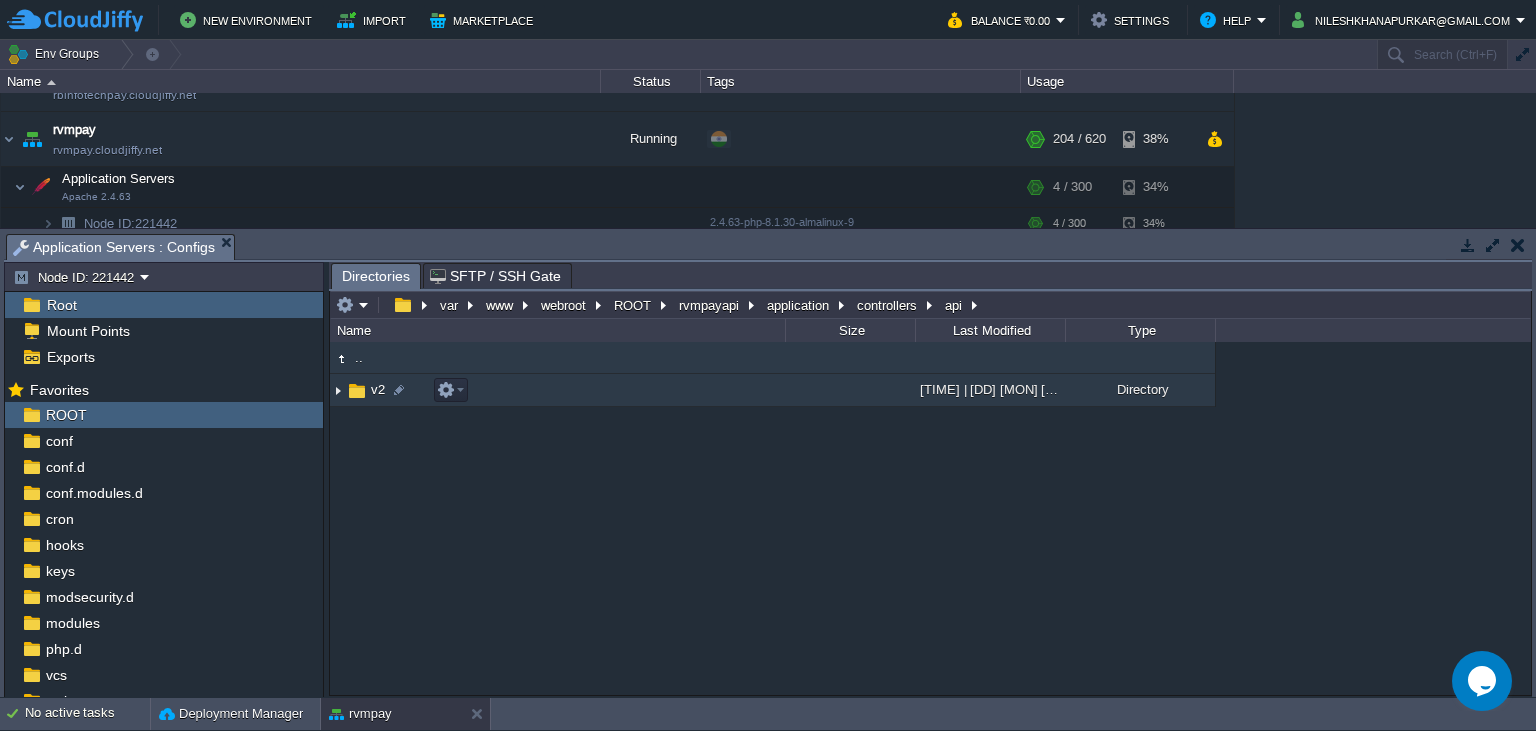 click at bounding box center [357, 391] 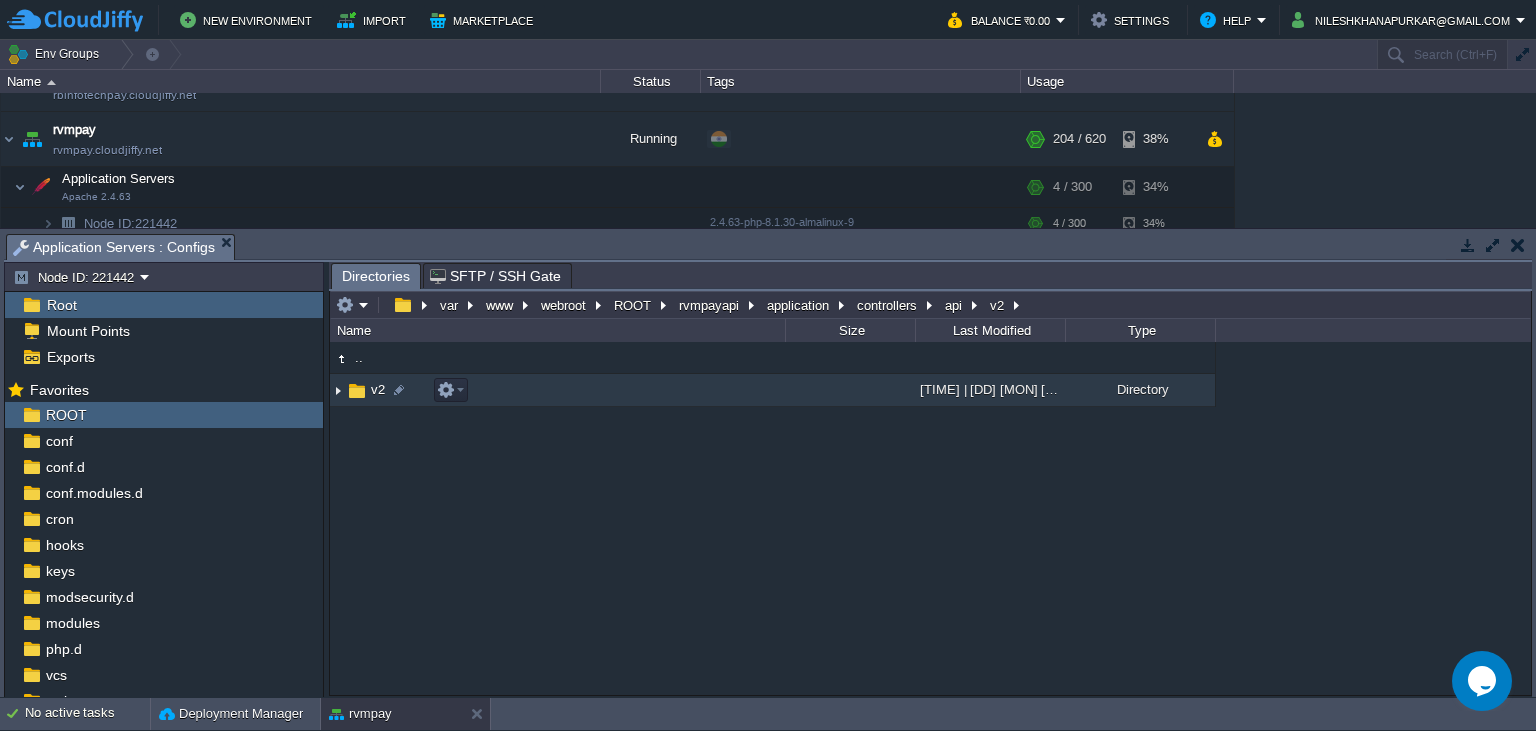 click at bounding box center [357, 391] 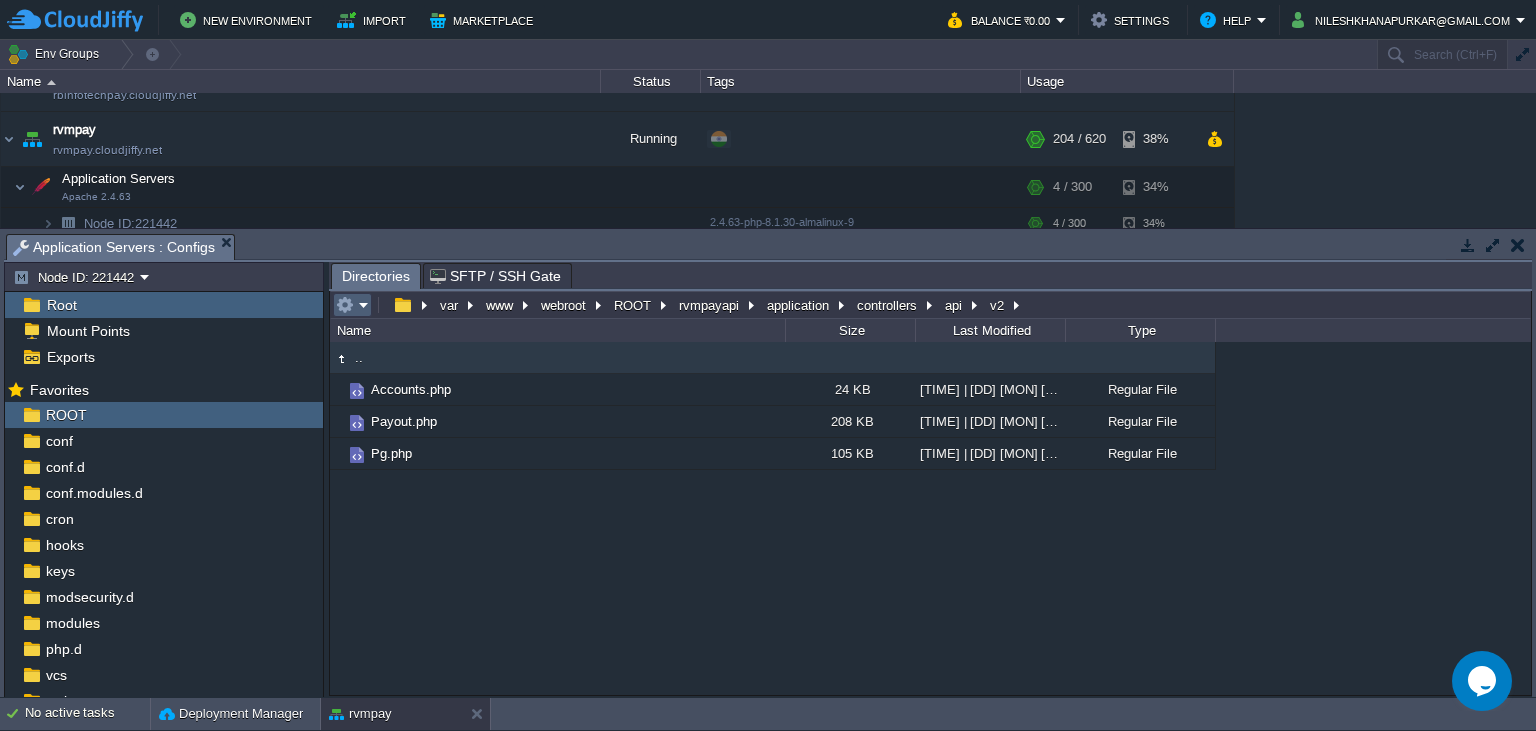 click at bounding box center [352, 305] 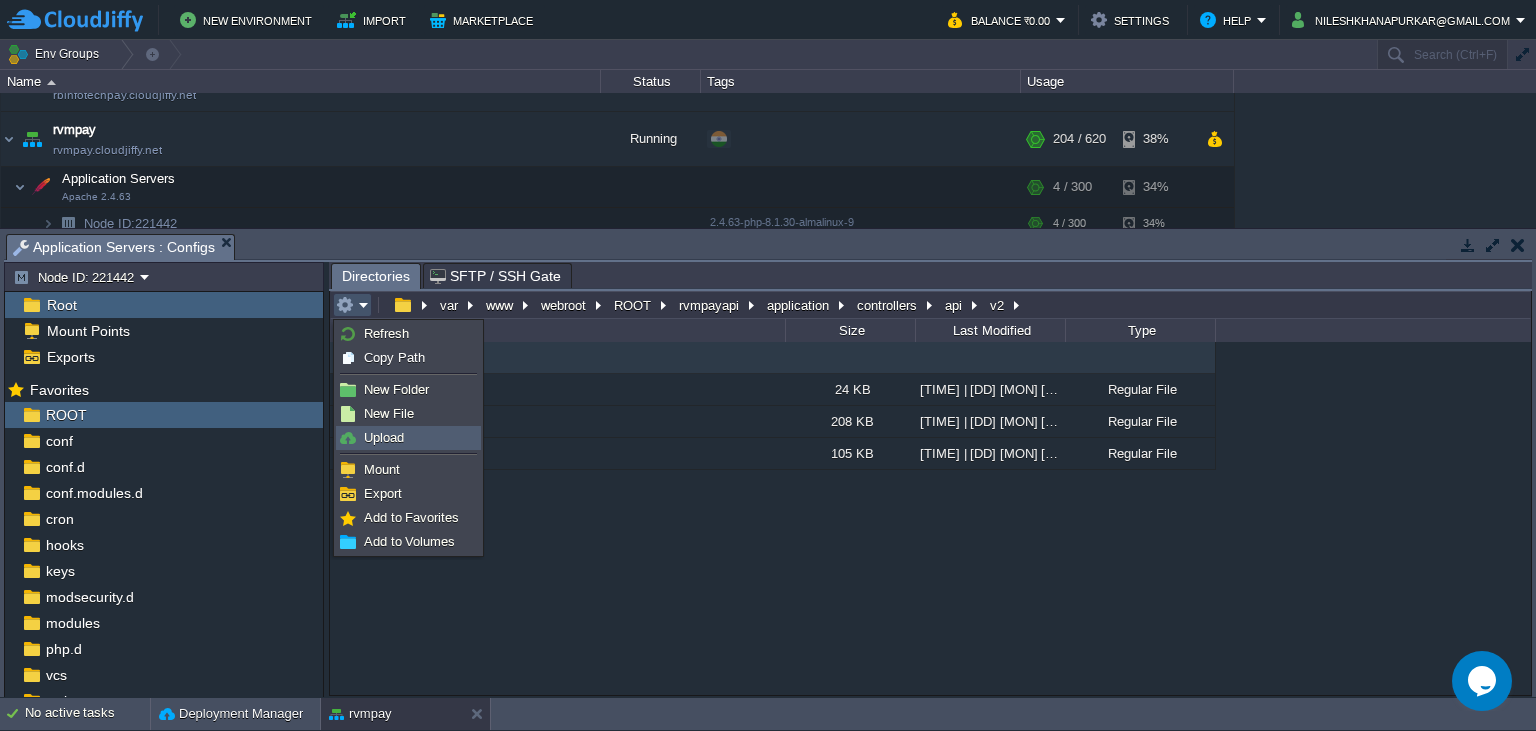 click on "Upload" at bounding box center (408, 438) 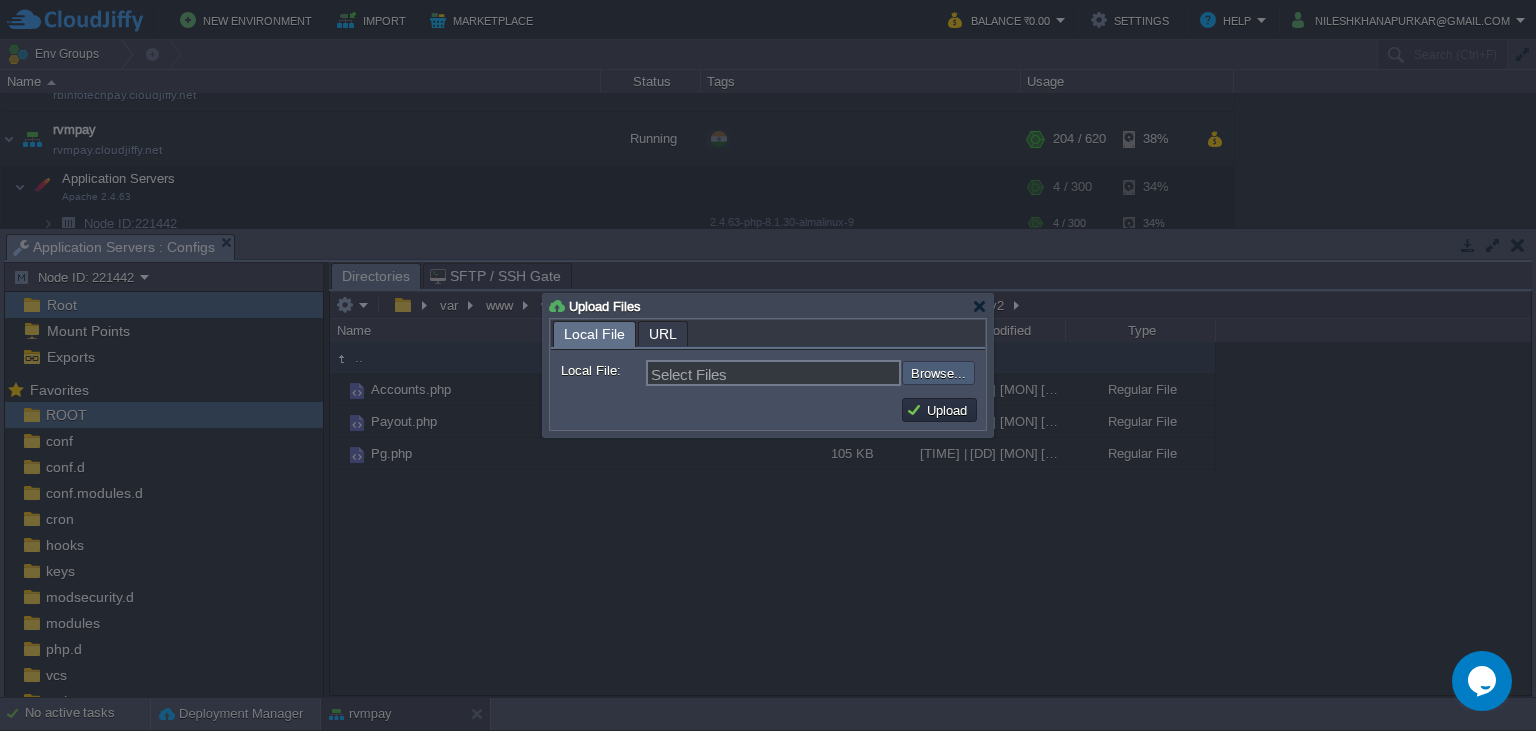 click at bounding box center (848, 373) 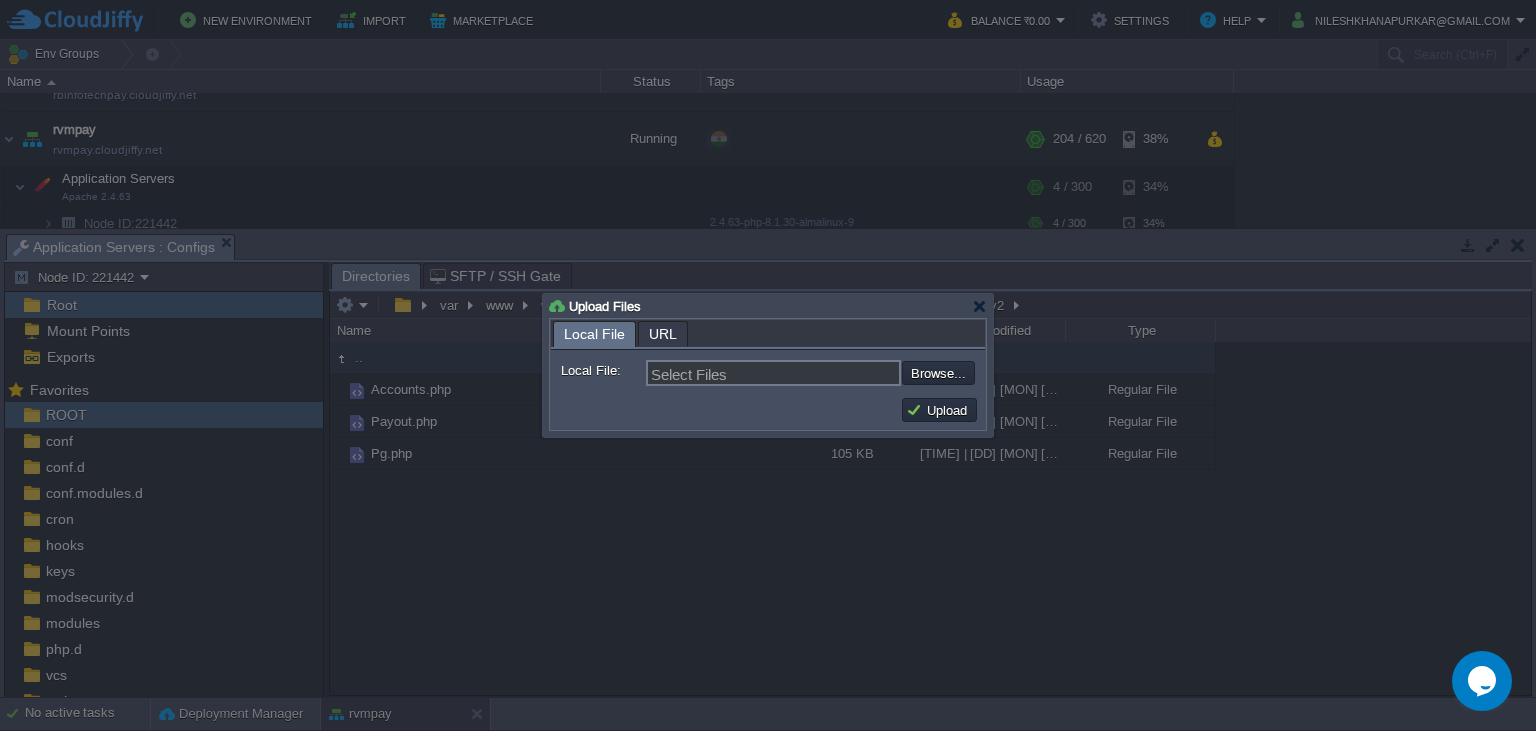 type on "C:\fakepath\Pg.php" 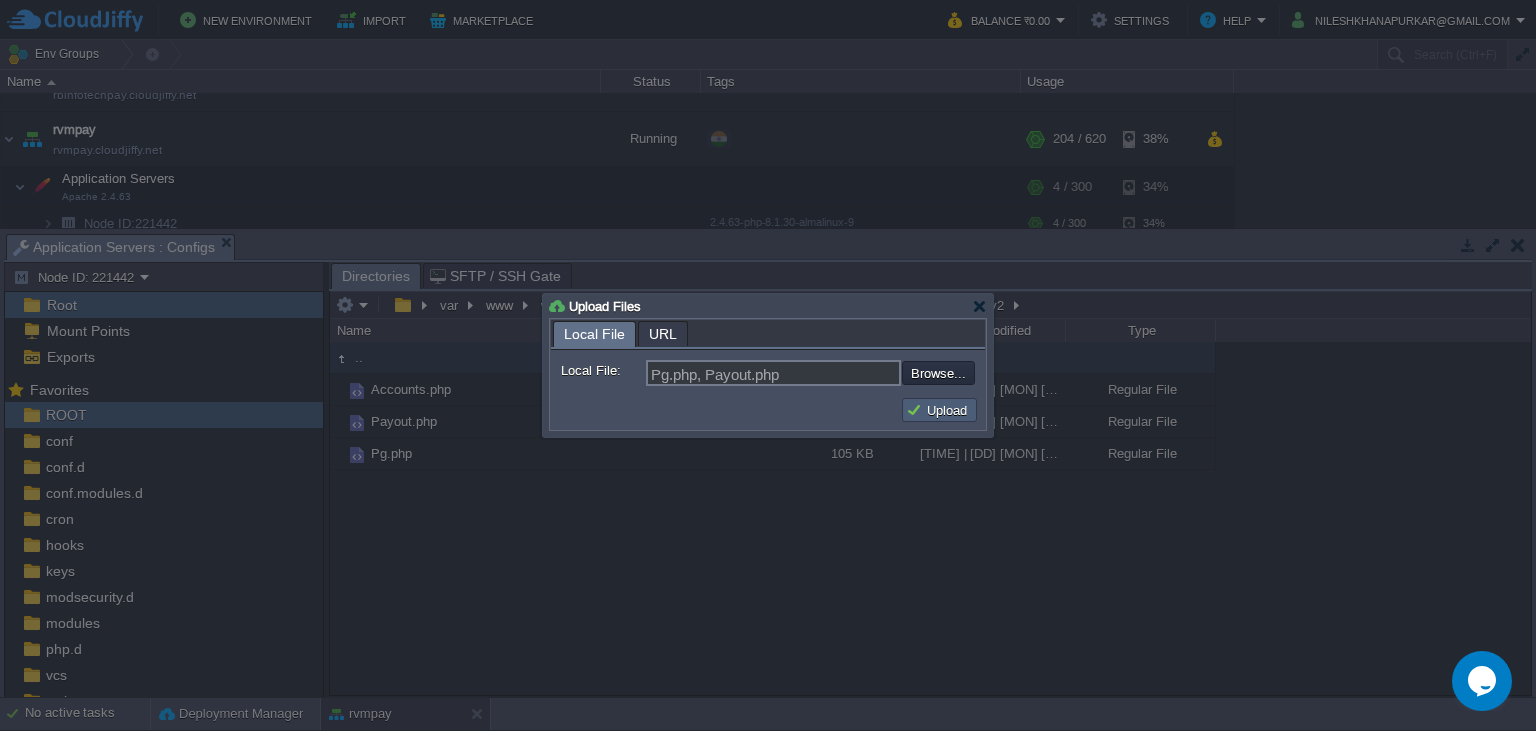 click on "Upload" at bounding box center [939, 410] 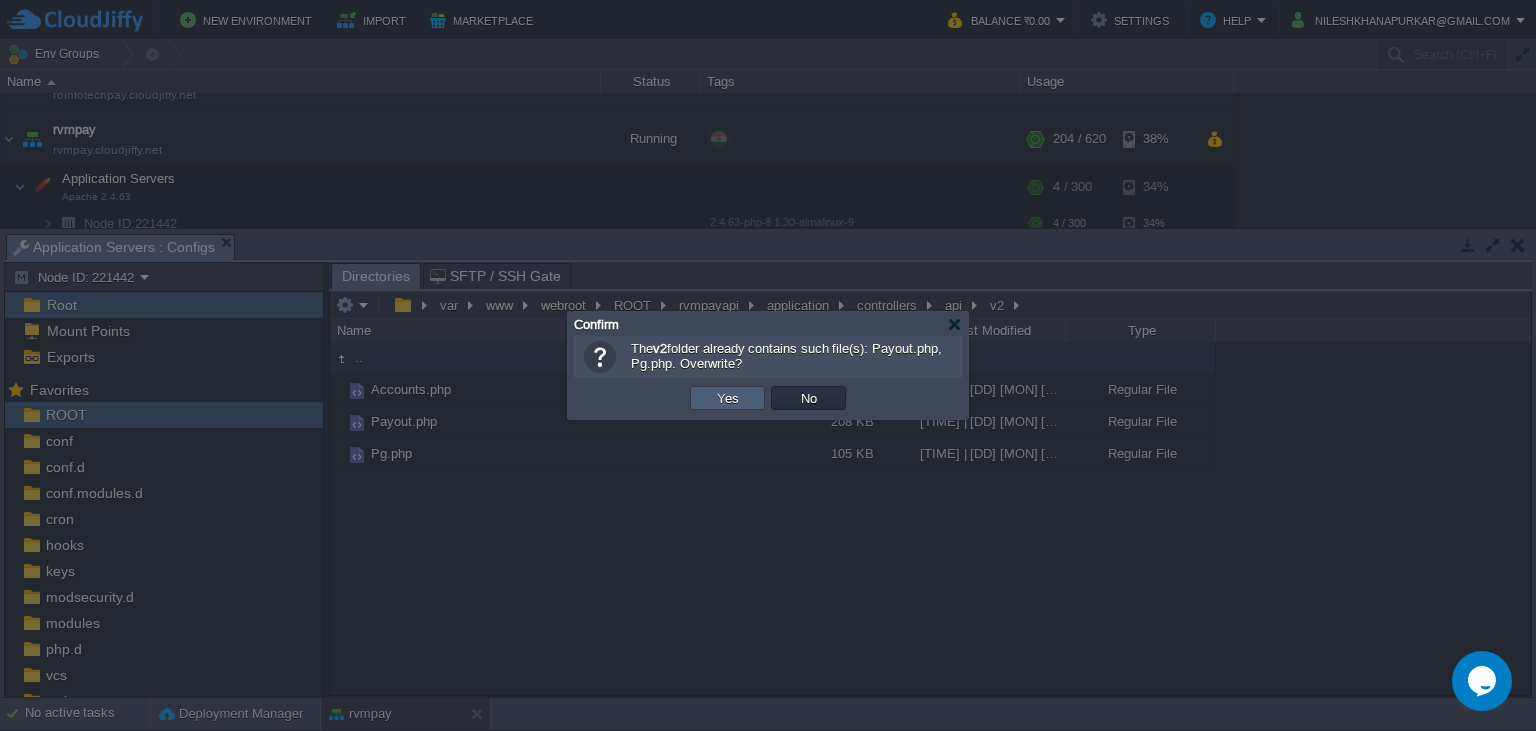 click on "Yes" at bounding box center (727, 398) 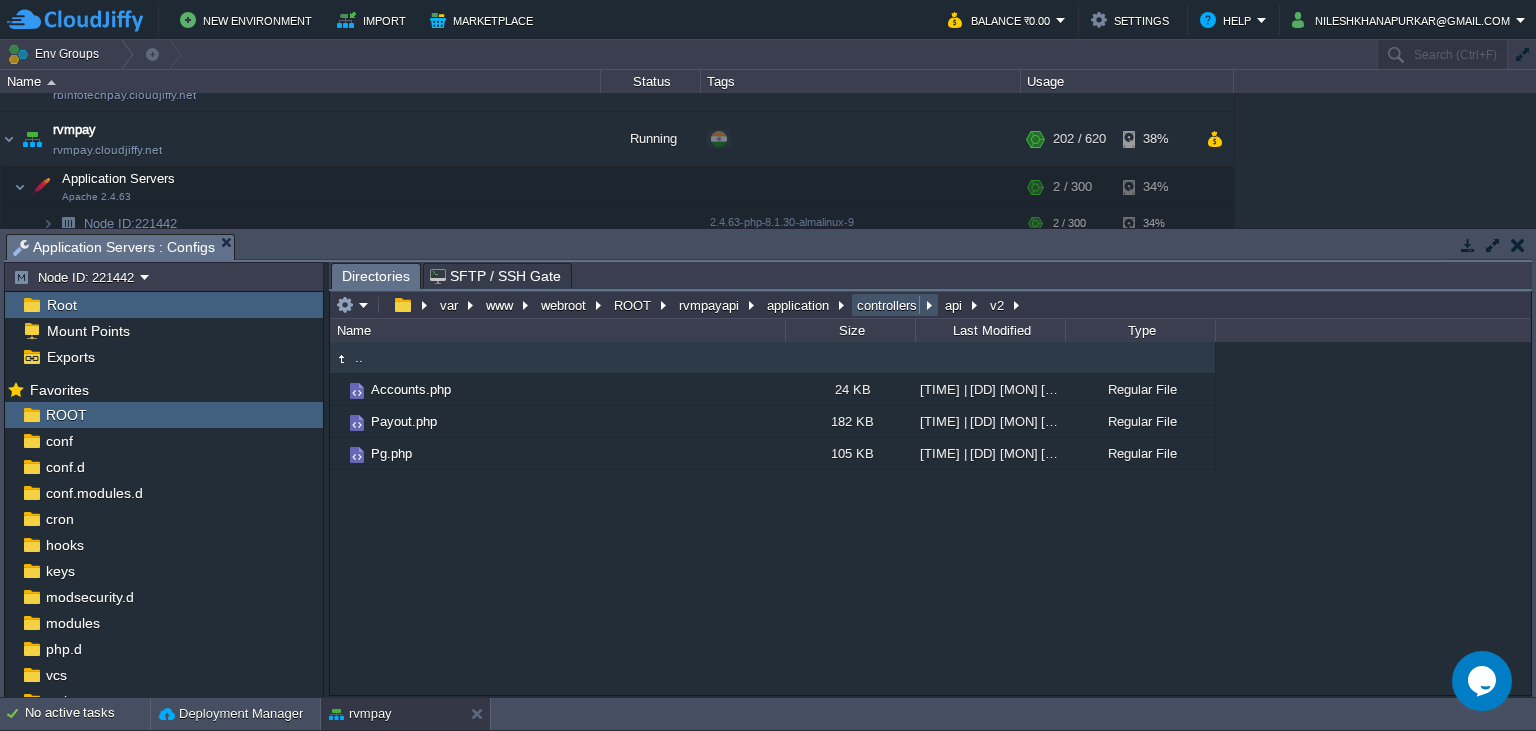click on "controllers" at bounding box center [888, 305] 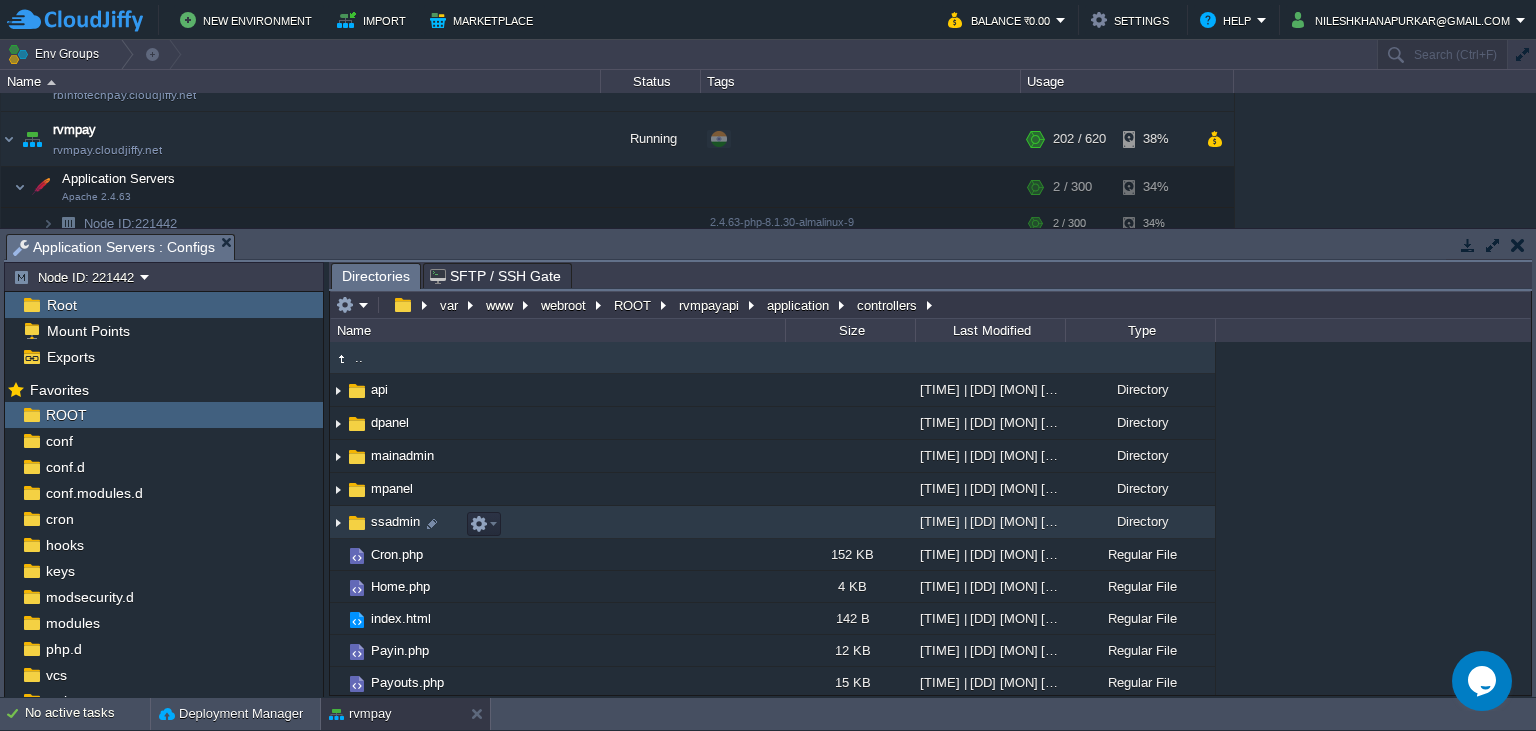 click on "ssadmin" at bounding box center [395, 521] 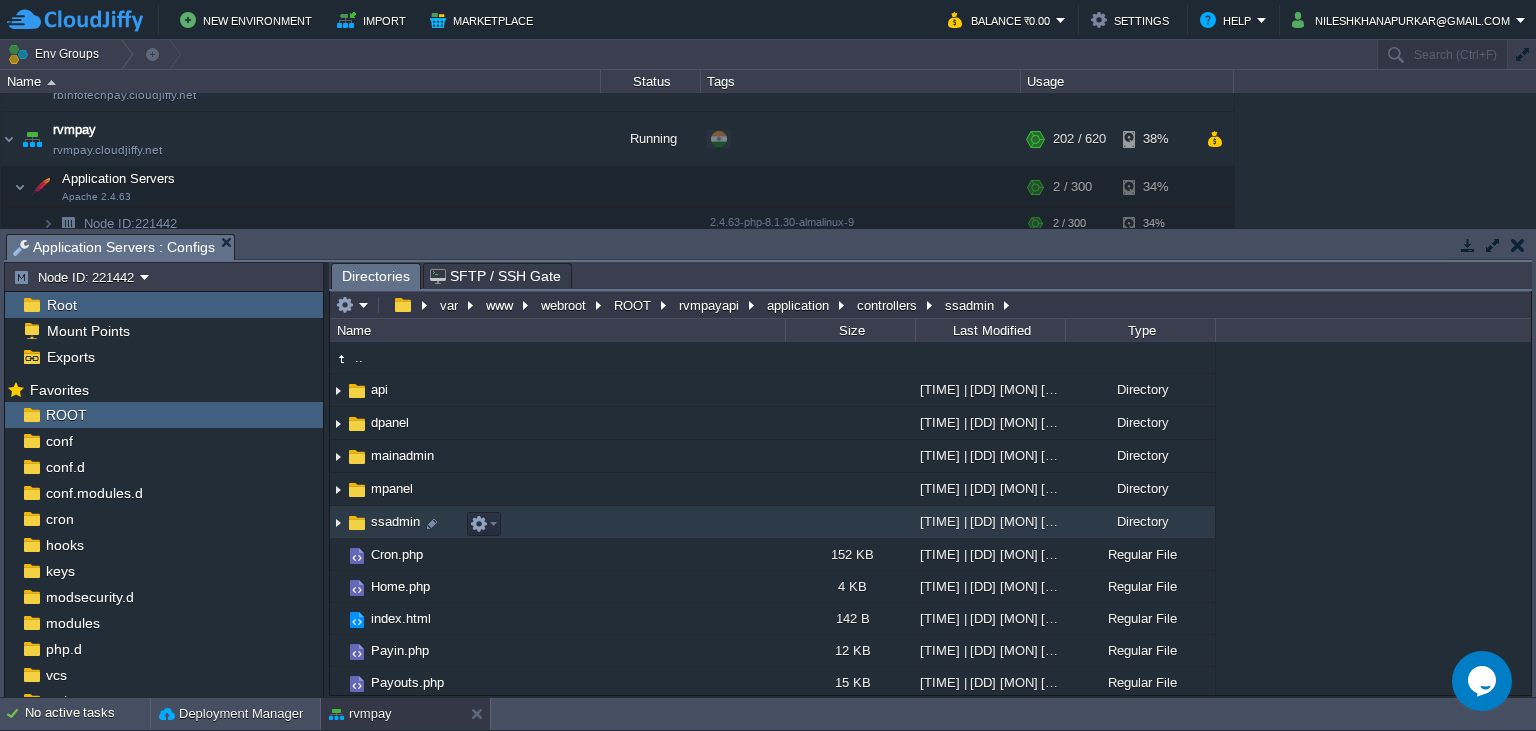 click on "ssadmin" at bounding box center [395, 521] 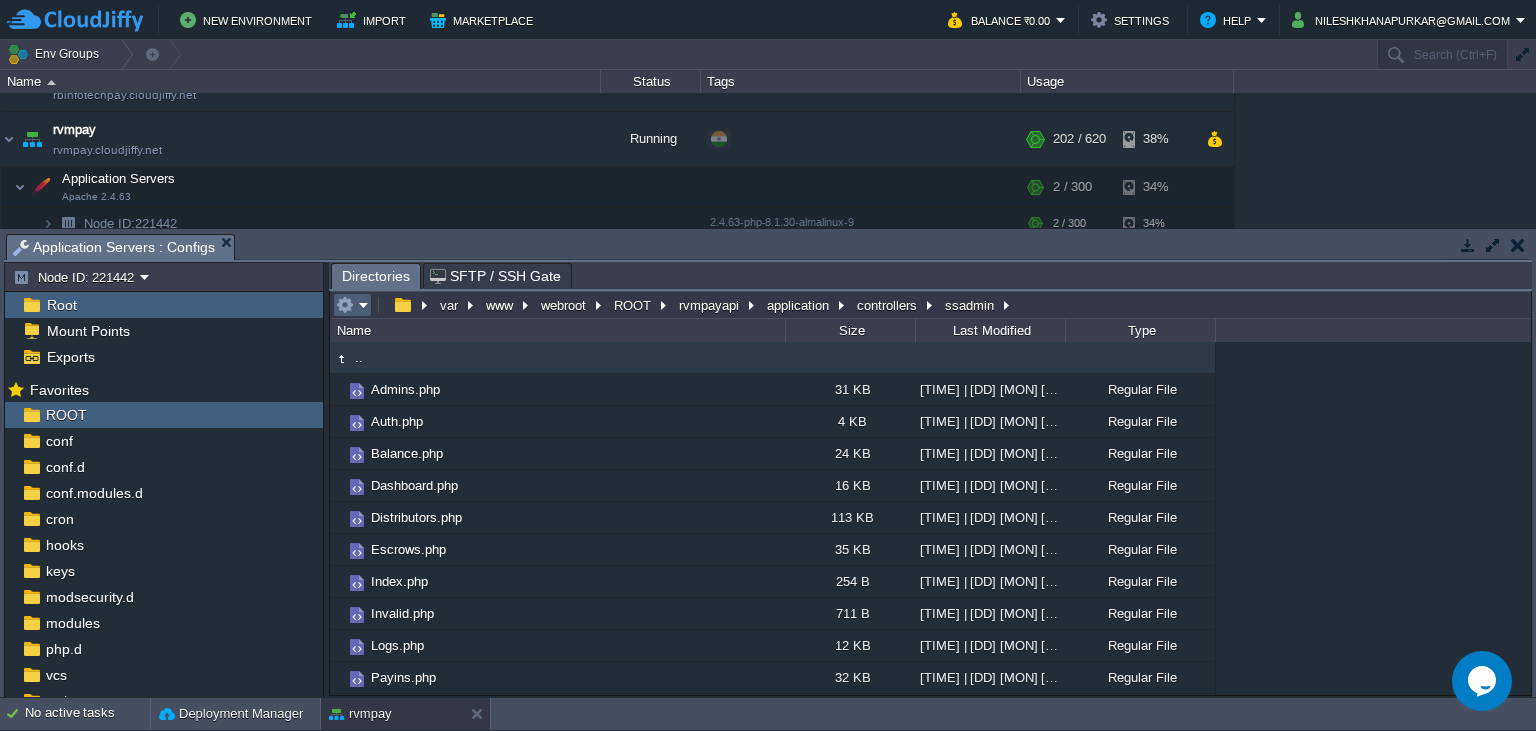 click at bounding box center (352, 305) 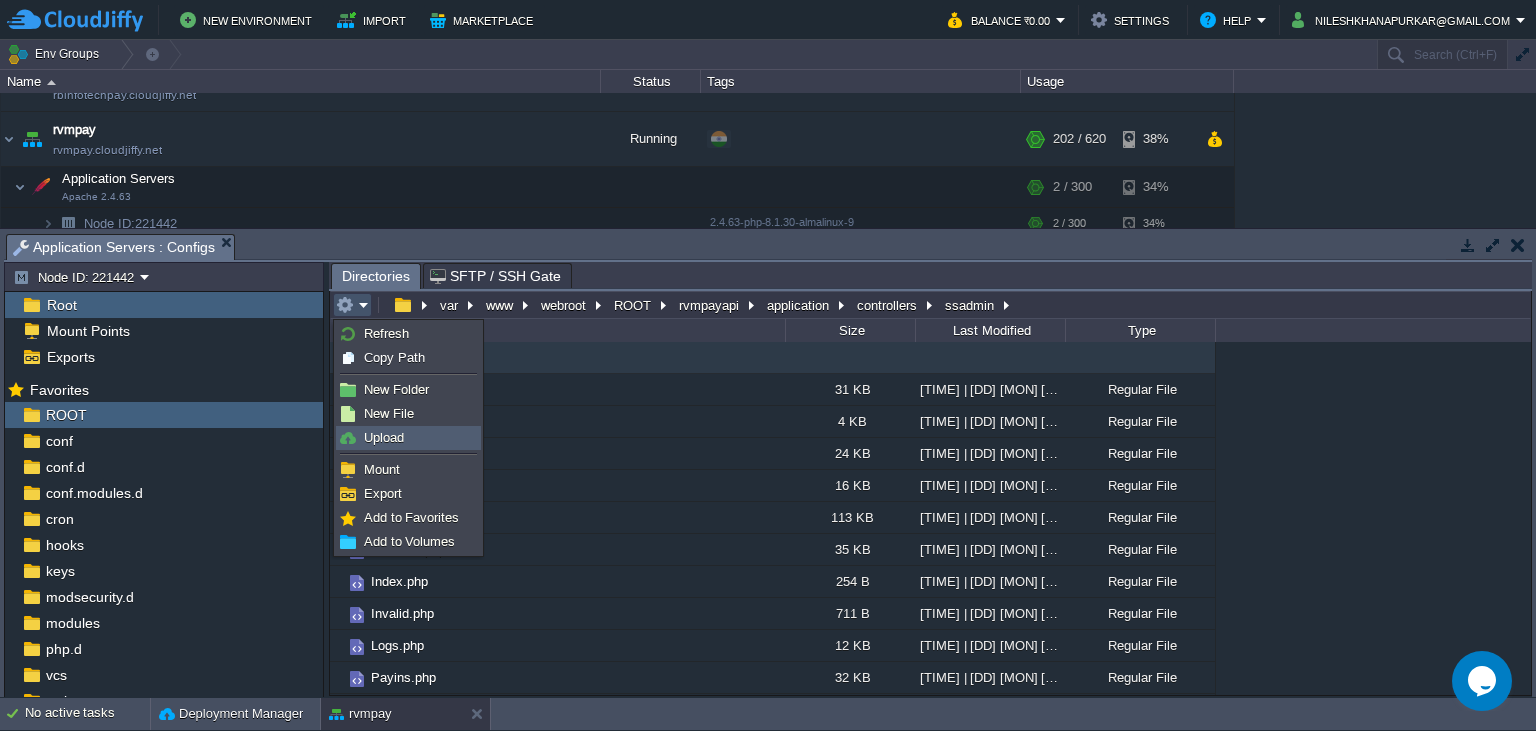 click on "Upload" at bounding box center [384, 437] 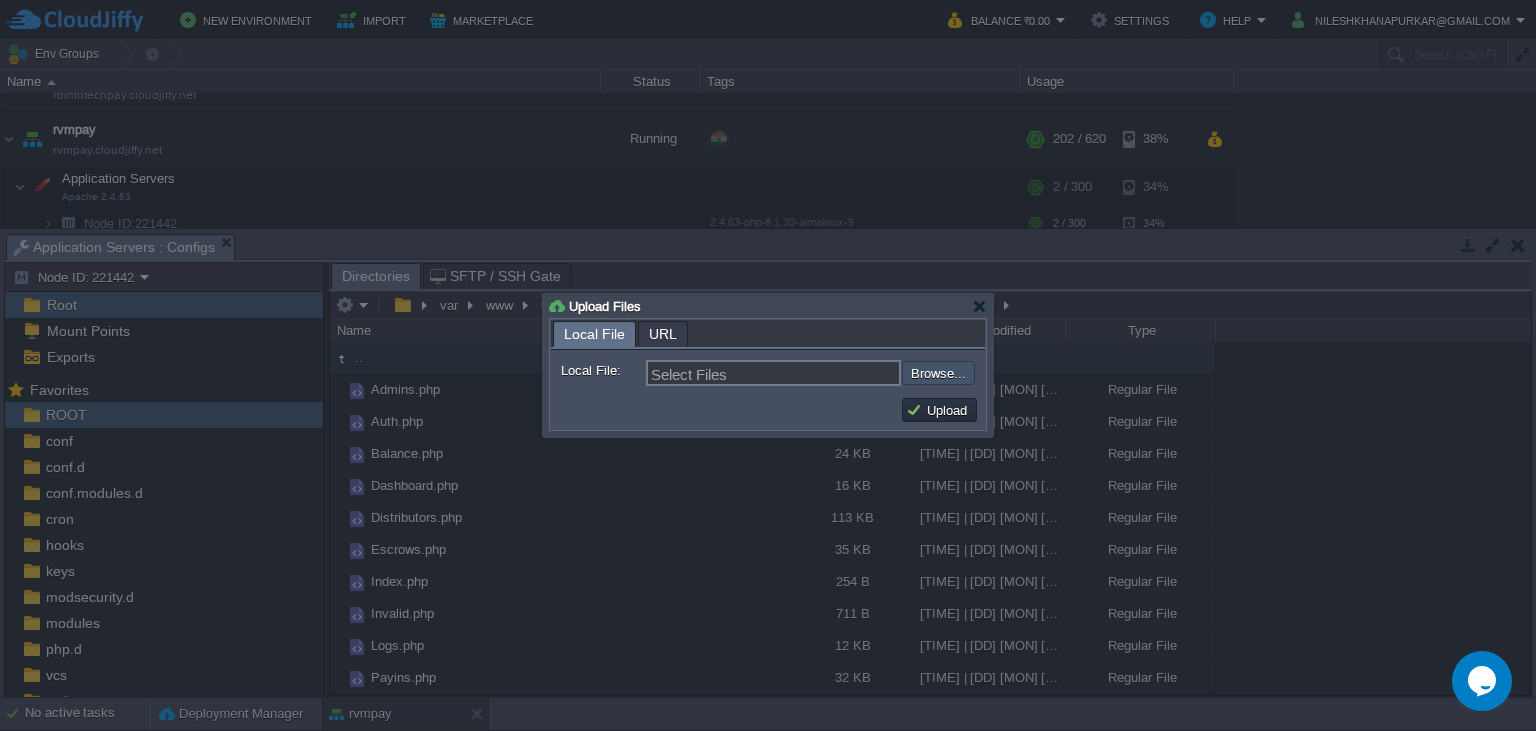 click at bounding box center (848, 373) 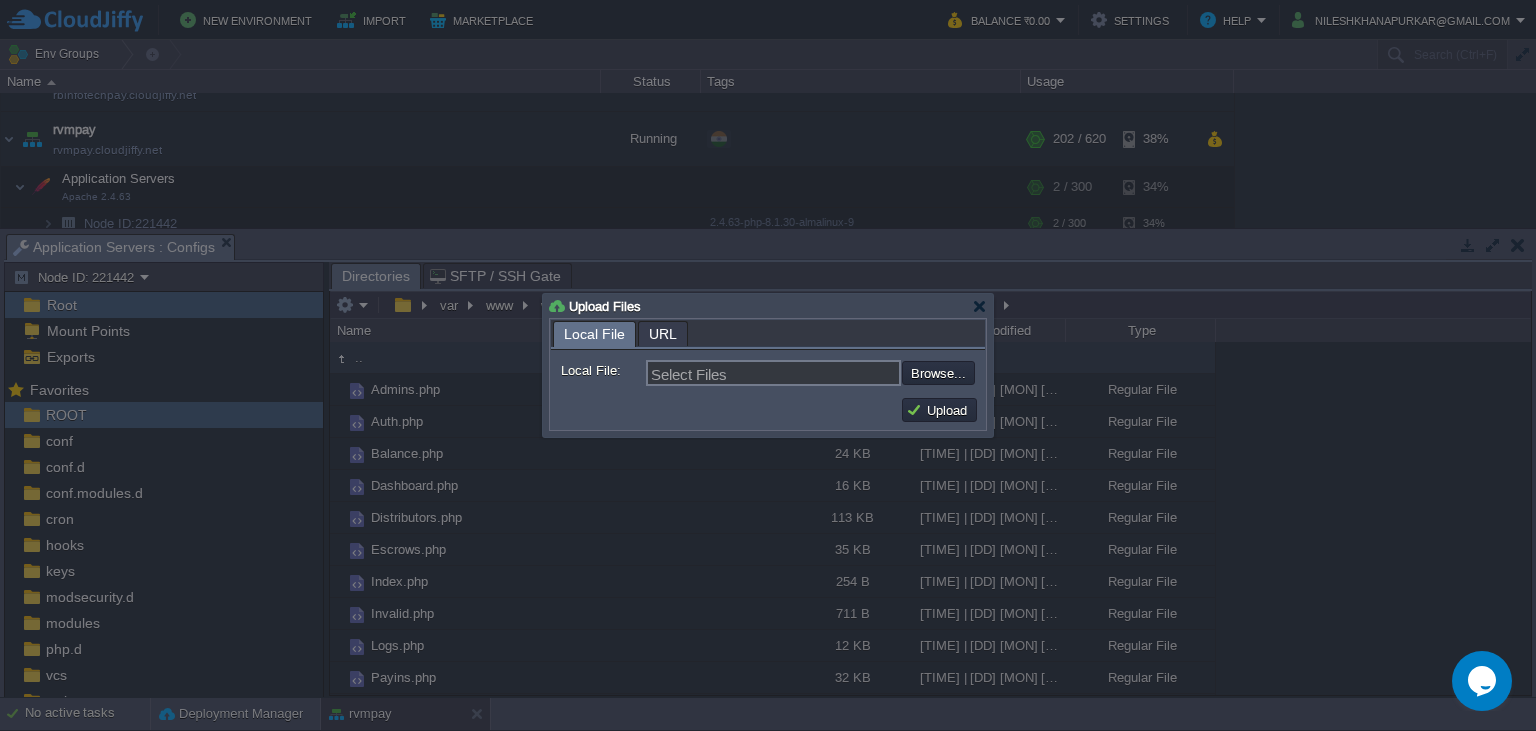 type on "C:\fakepath\[FILENAME]" 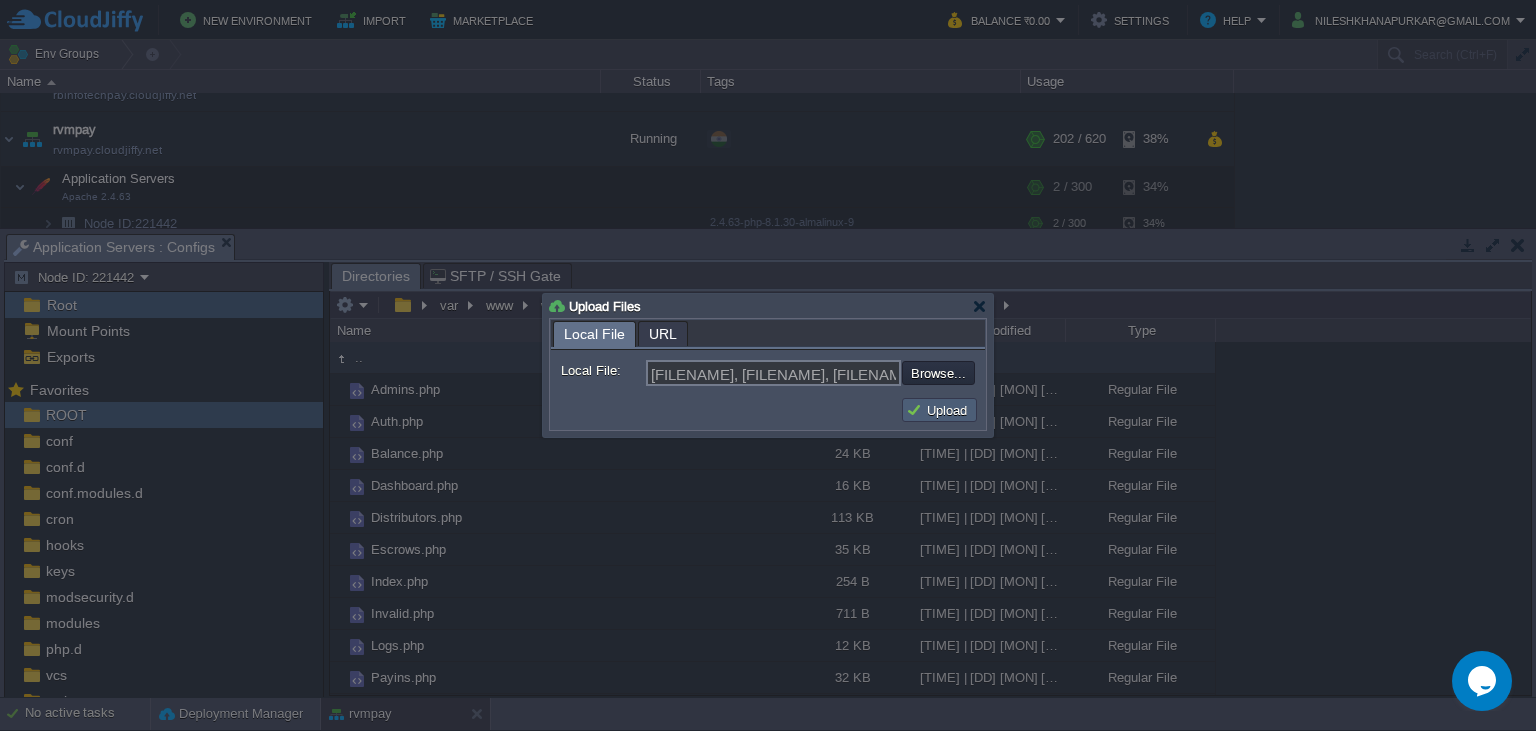 click on "Upload" at bounding box center (939, 410) 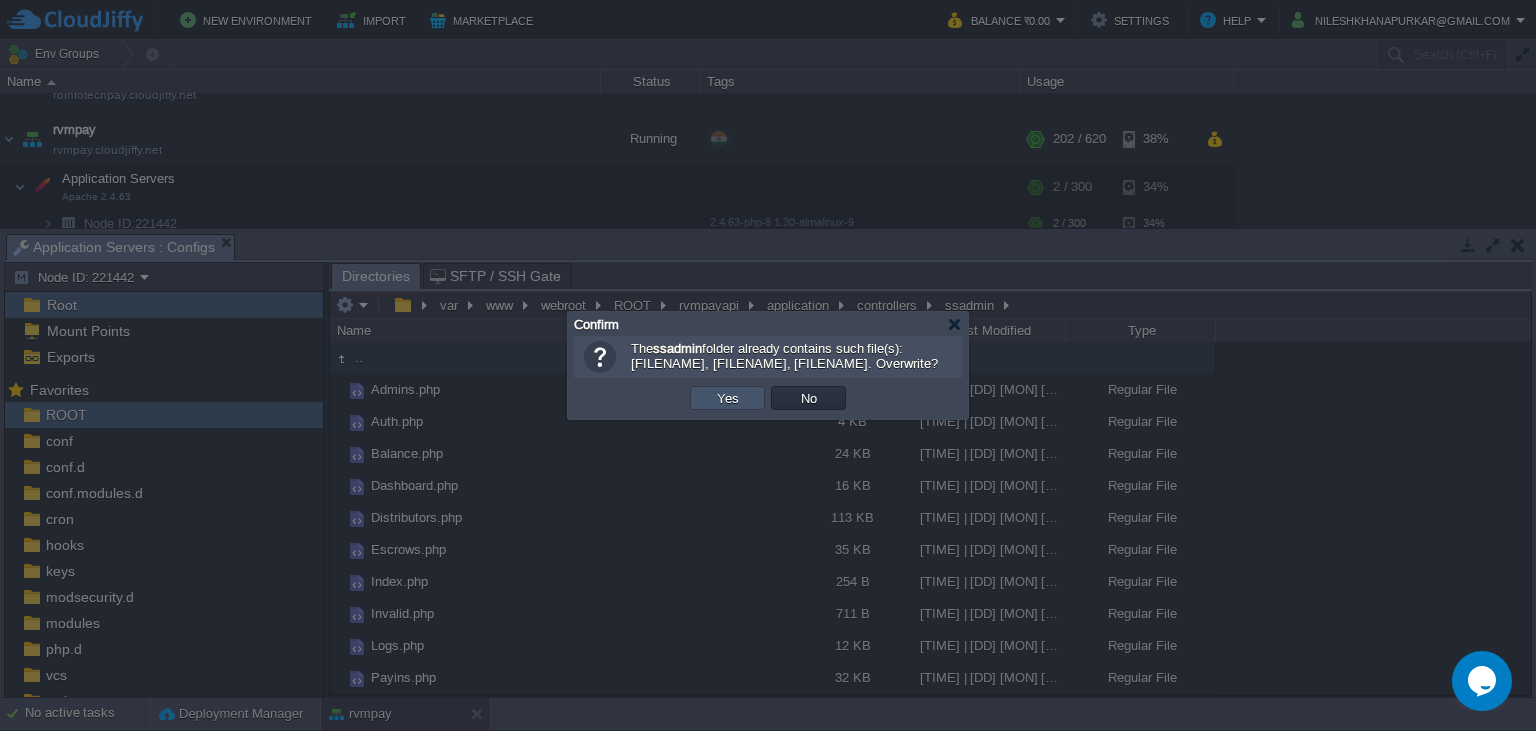 click on "Yes" at bounding box center (728, 398) 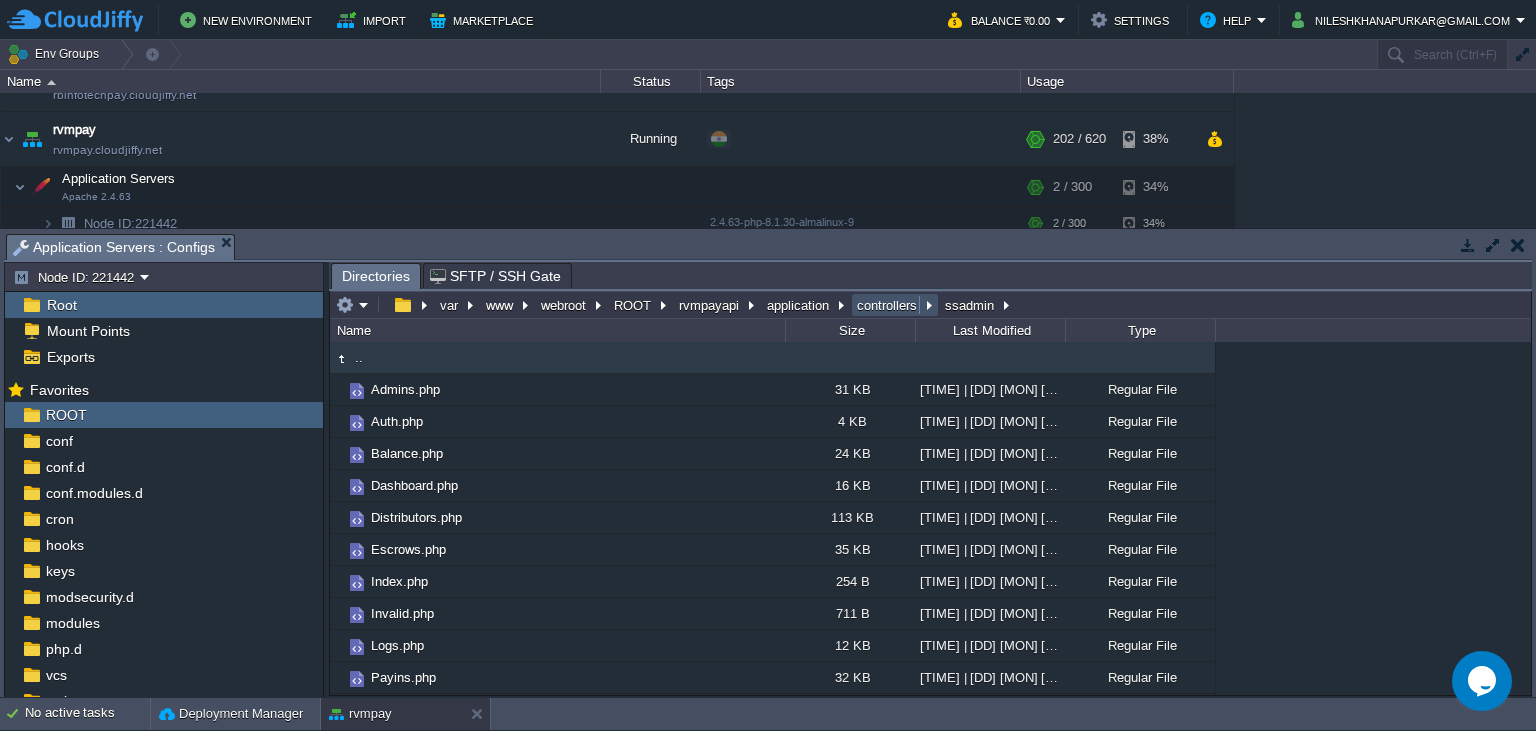 click on "controllers" at bounding box center [888, 305] 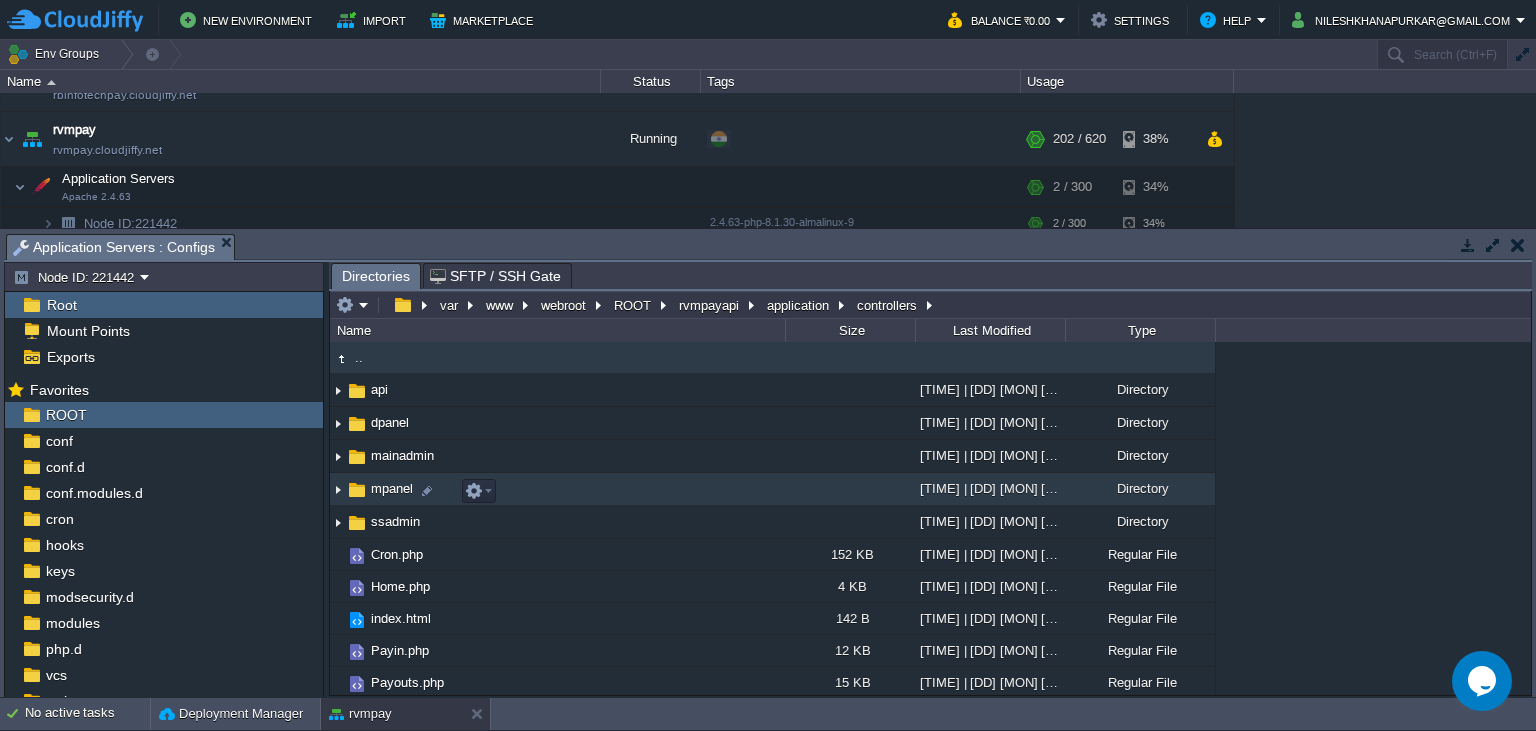 click on "mpanel" at bounding box center (392, 488) 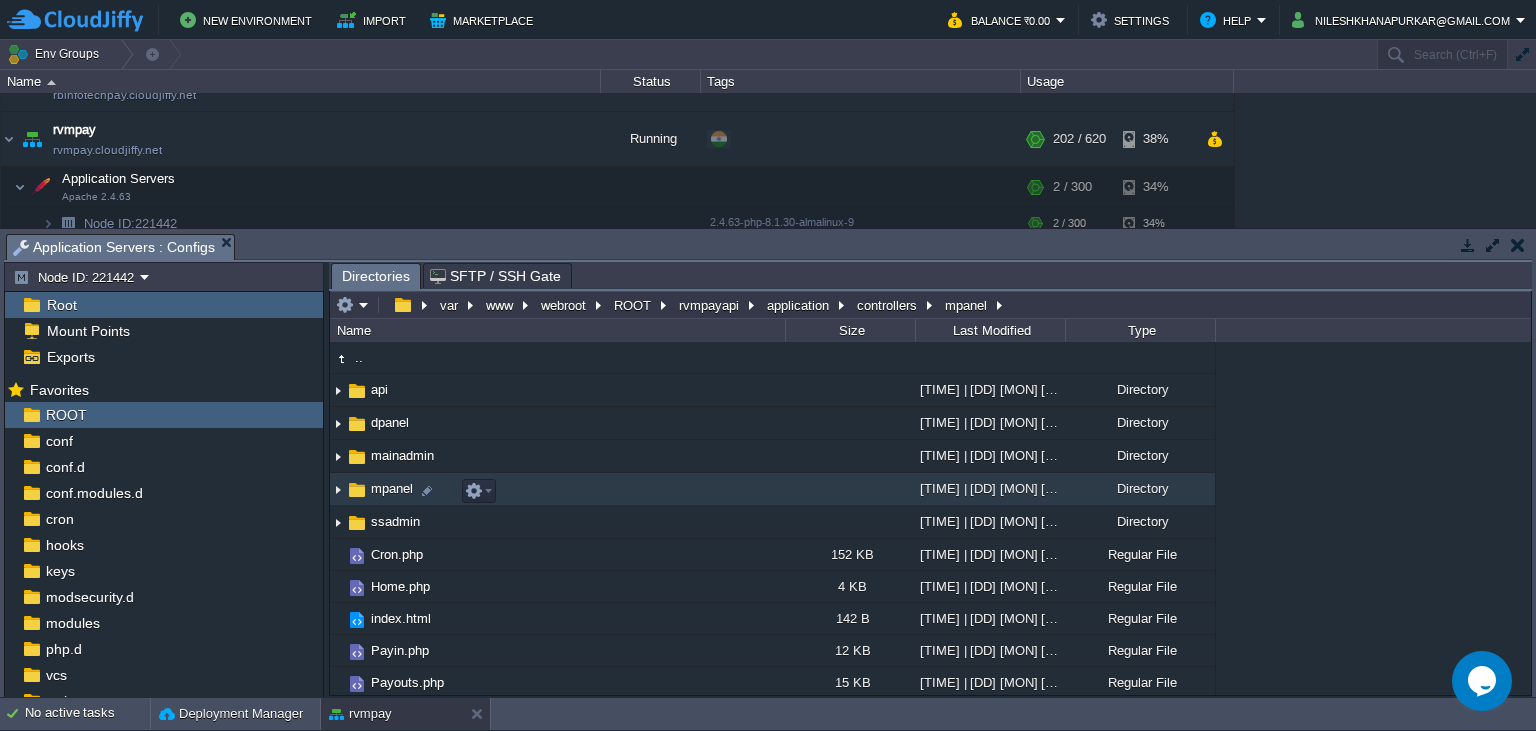 click on "mpanel" at bounding box center (392, 488) 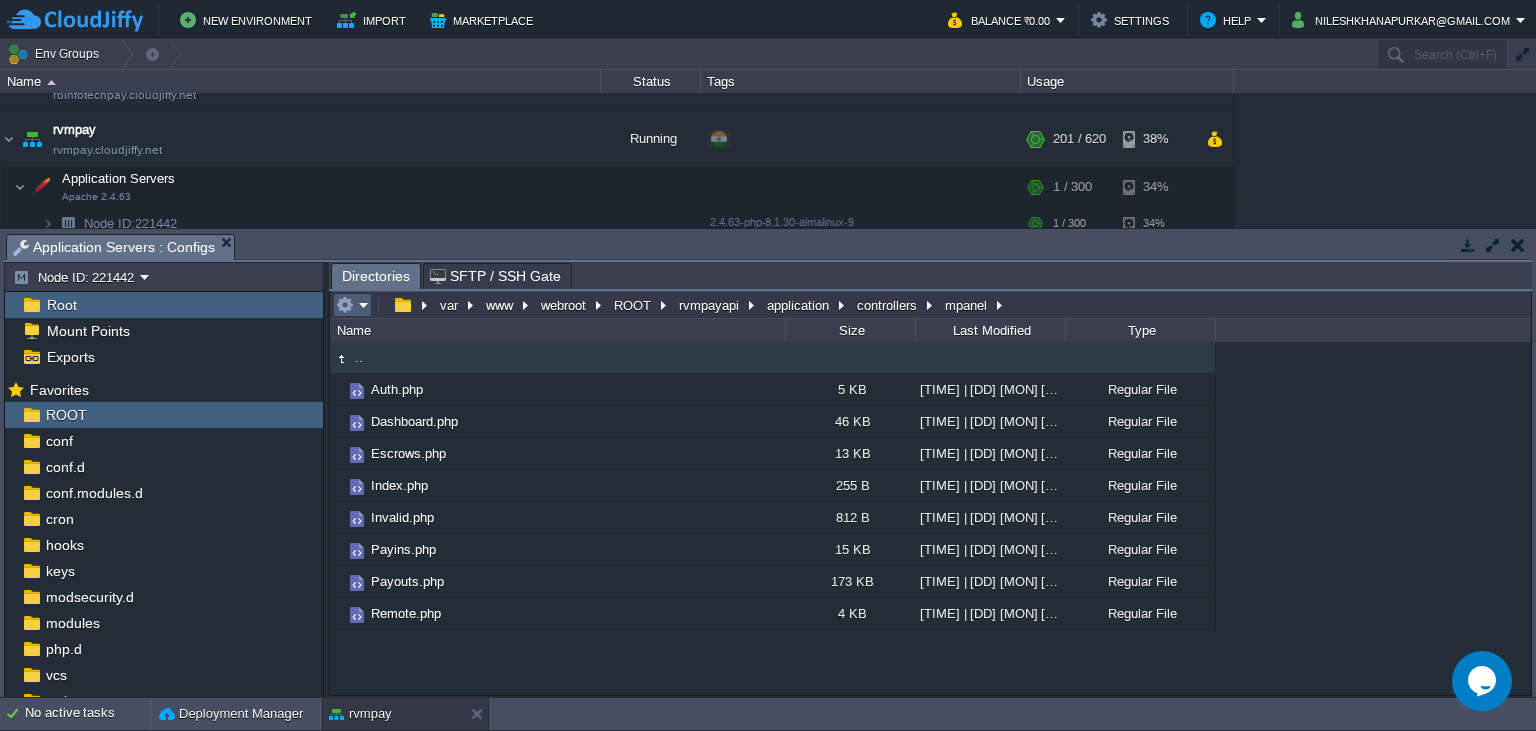 click at bounding box center [345, 305] 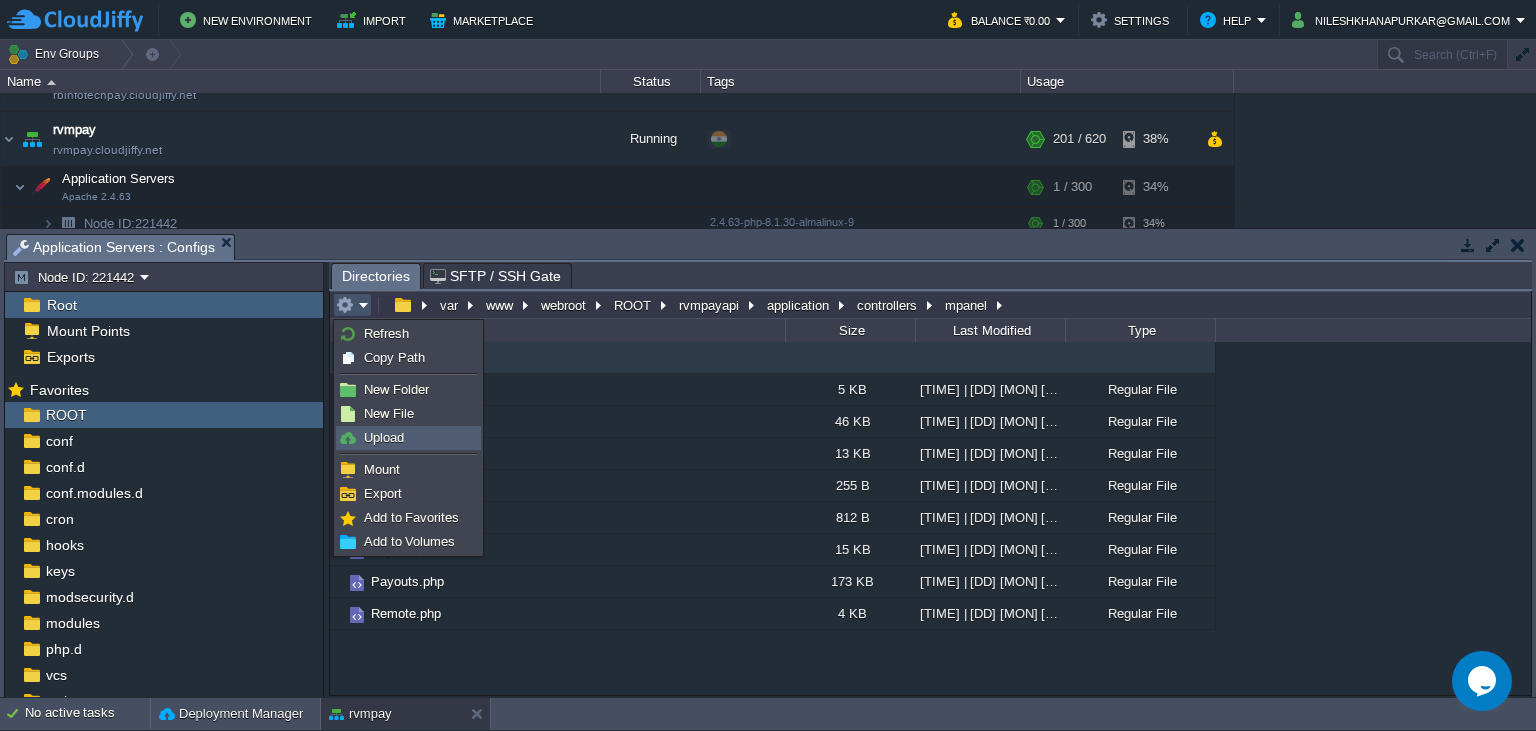 click on "Upload" at bounding box center (384, 437) 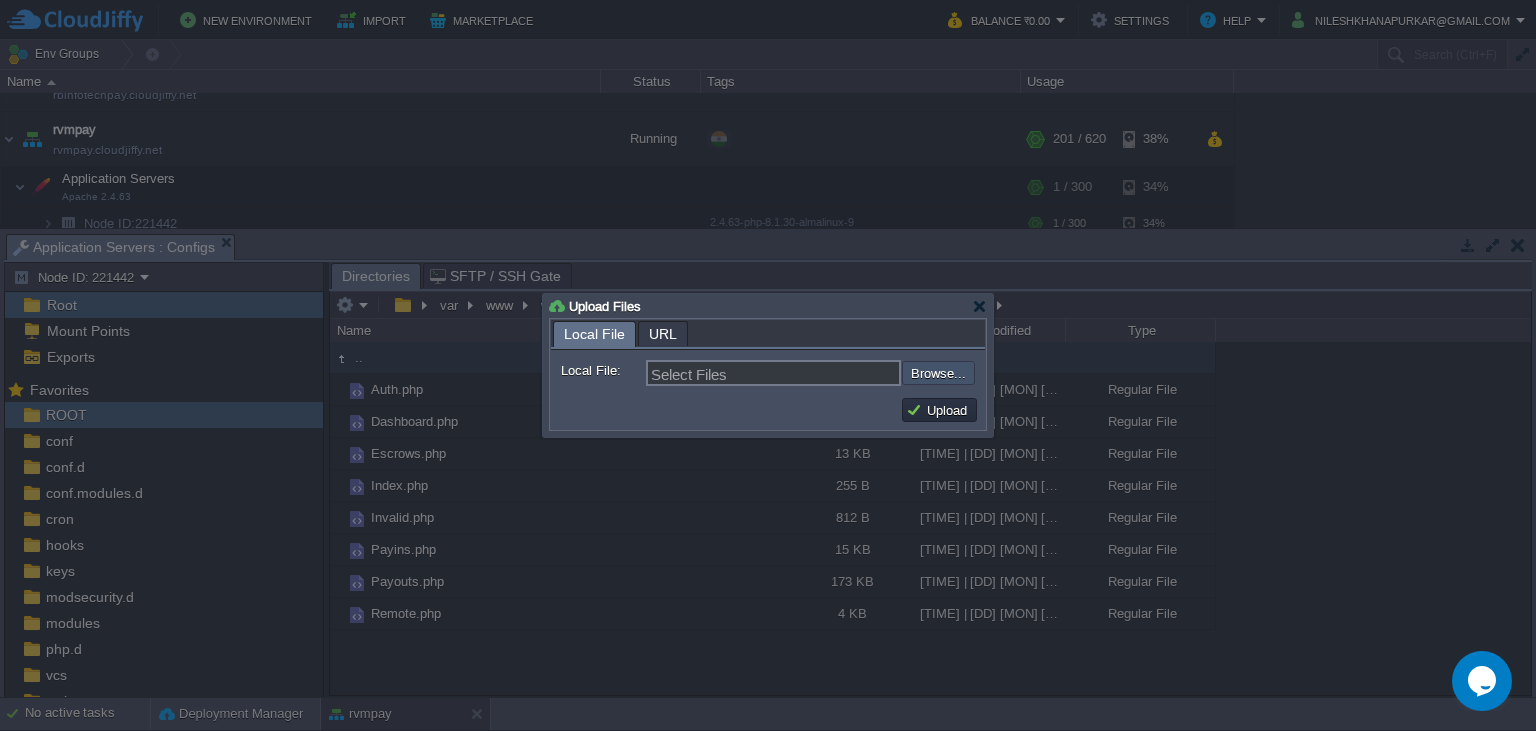 click at bounding box center (848, 373) 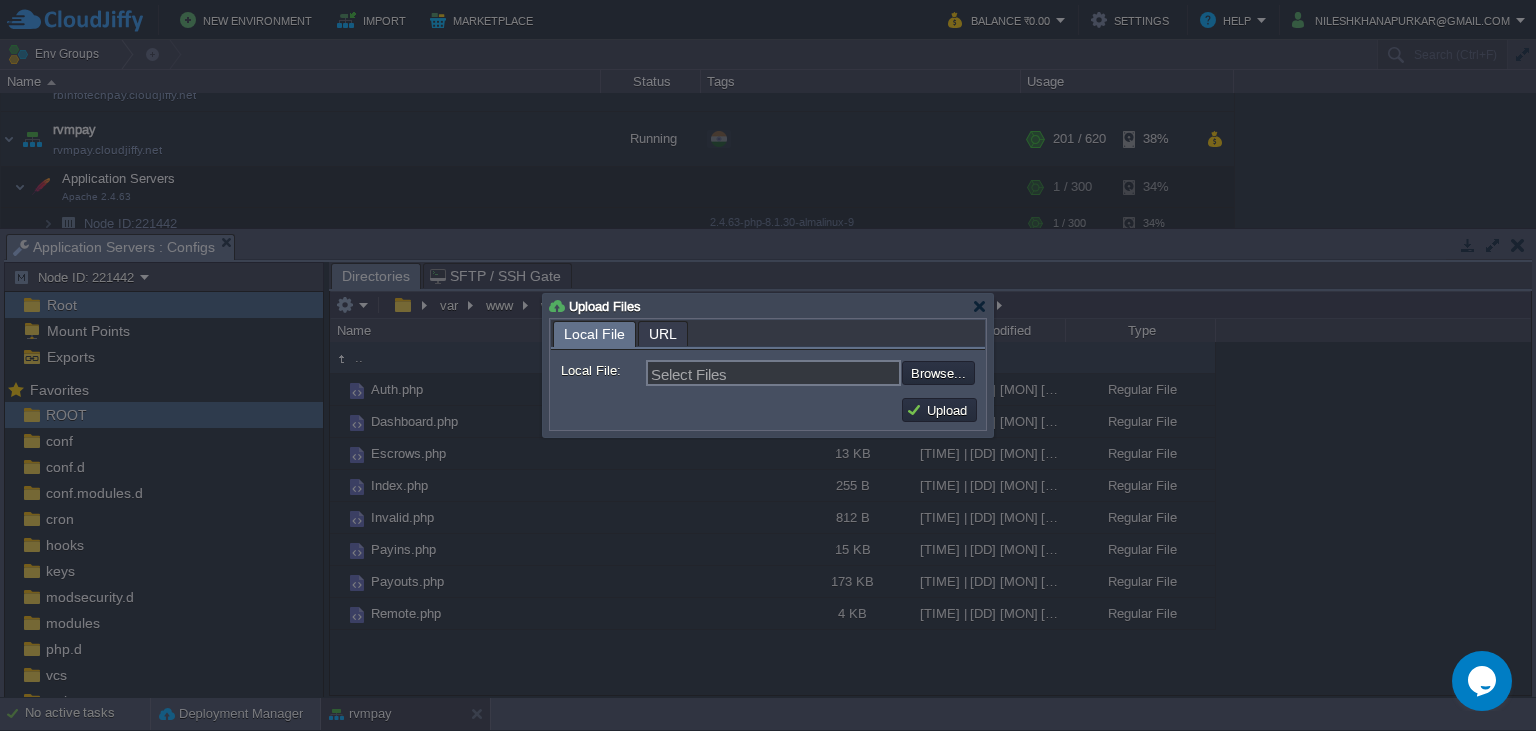 type on "C:\fakepath\[FILENAME]" 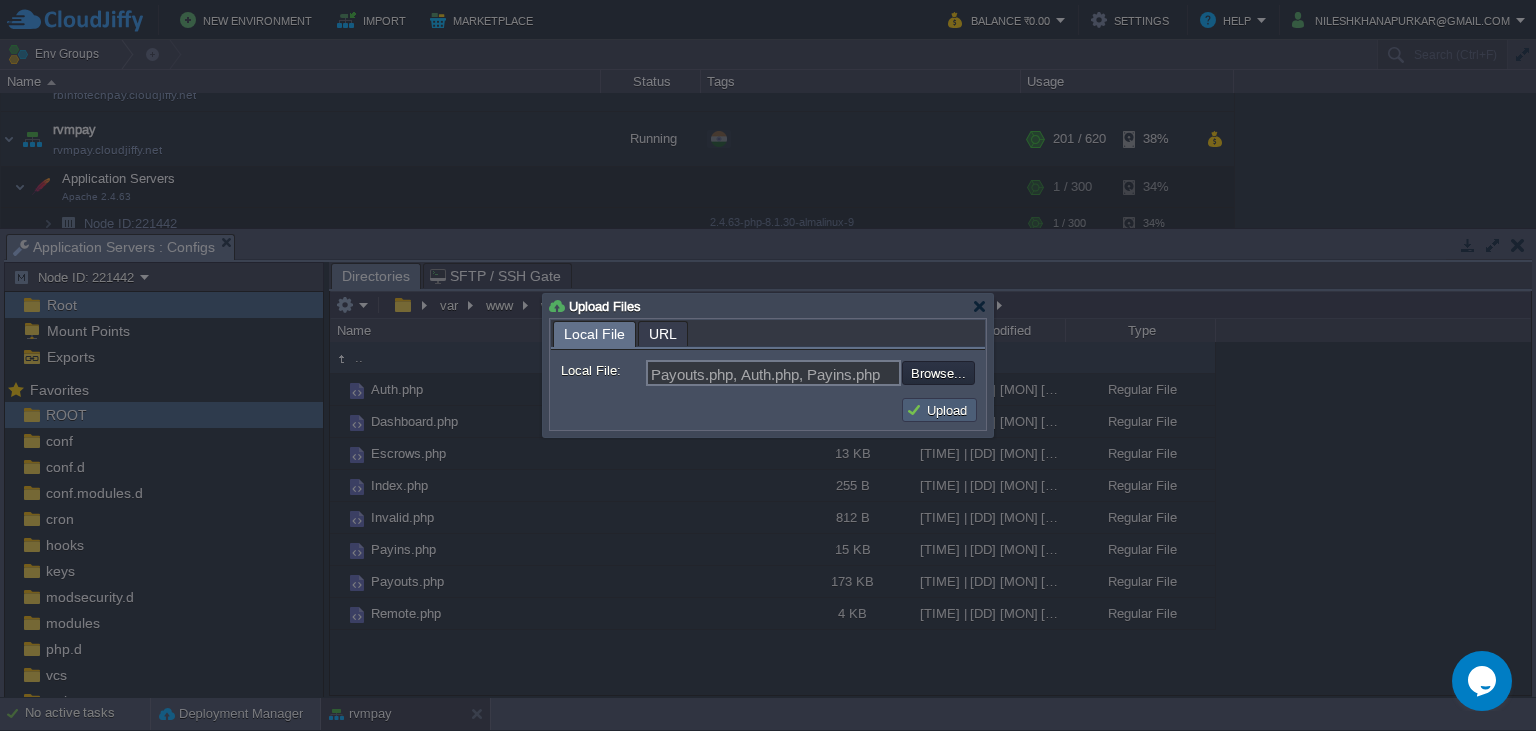 click on "Upload" at bounding box center (939, 410) 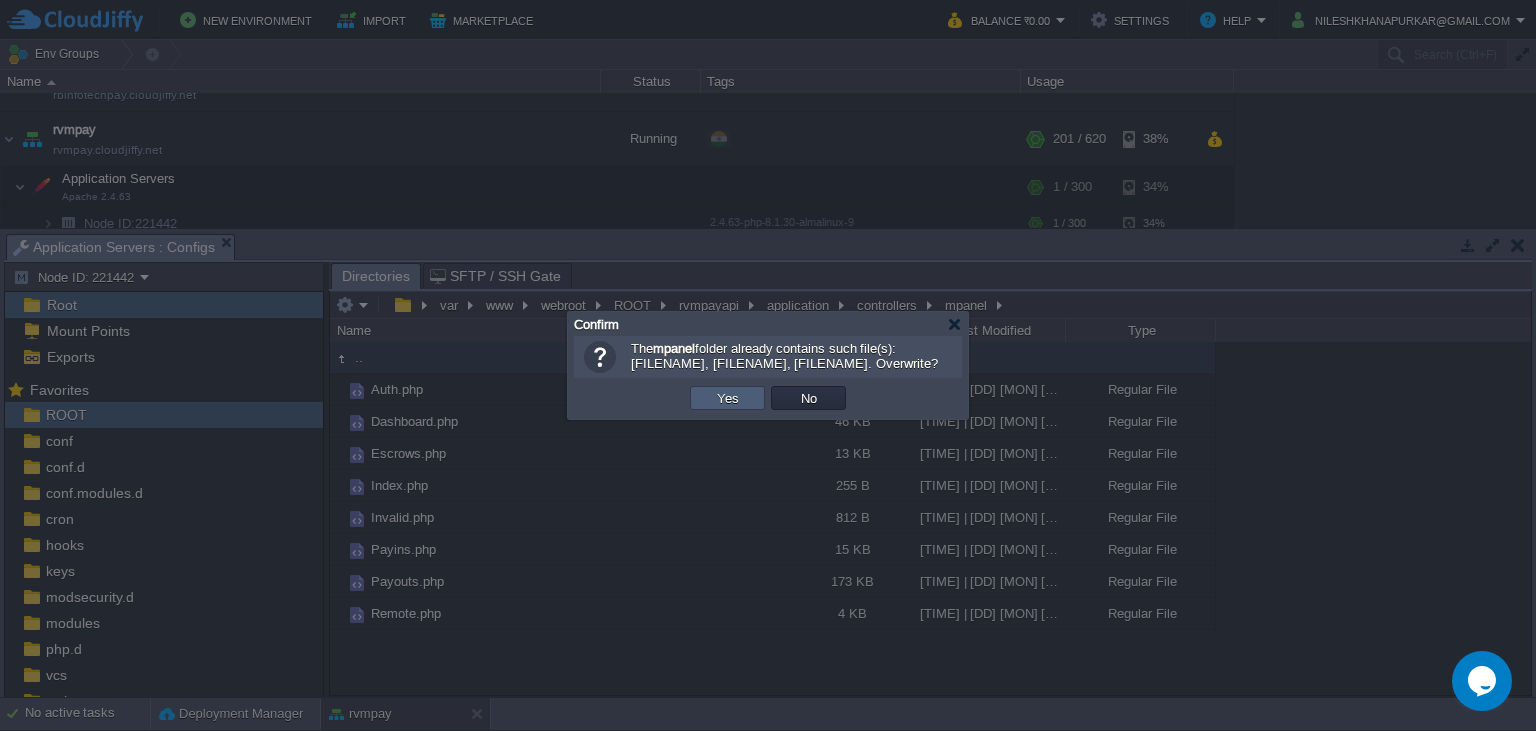 click on "Yes" at bounding box center (728, 398) 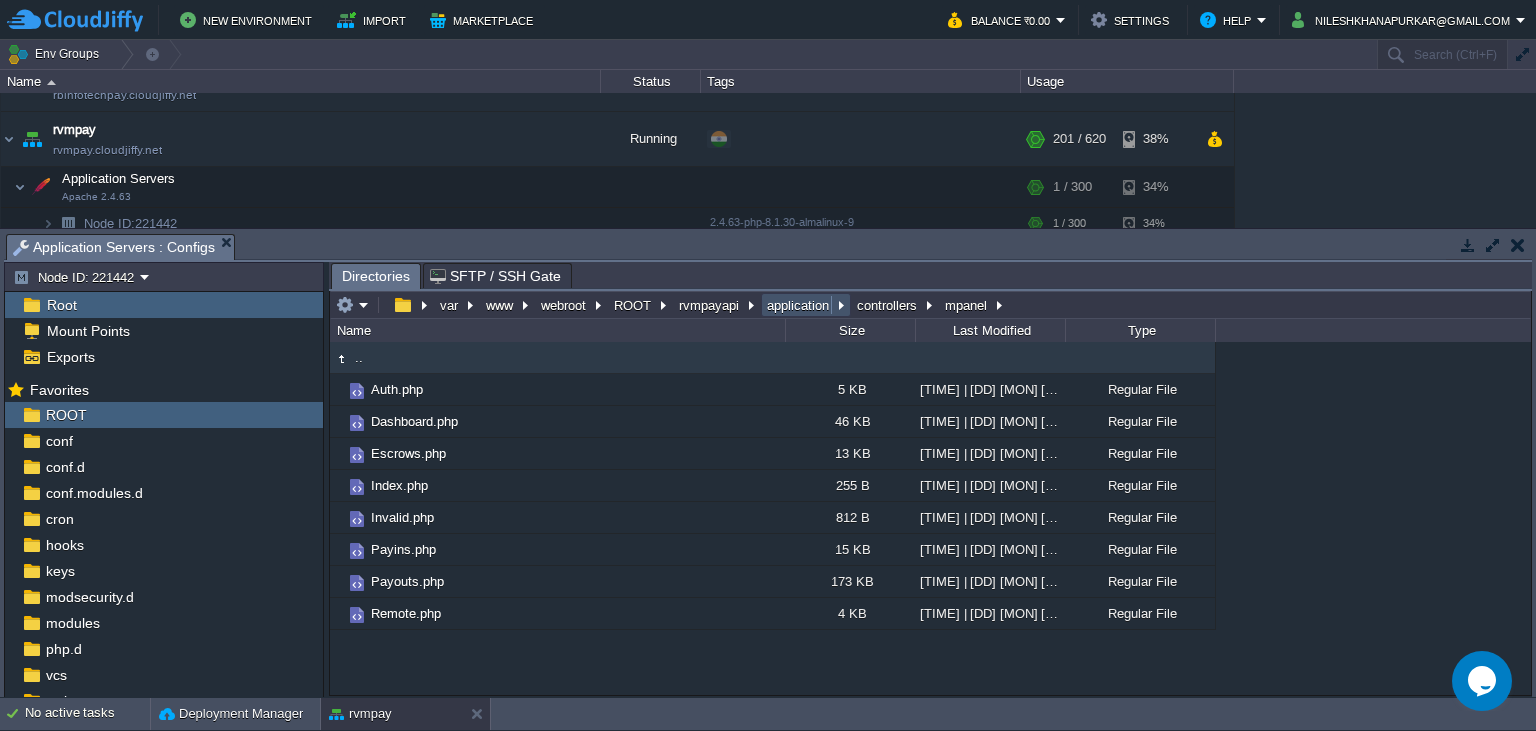 click on "application" at bounding box center [799, 305] 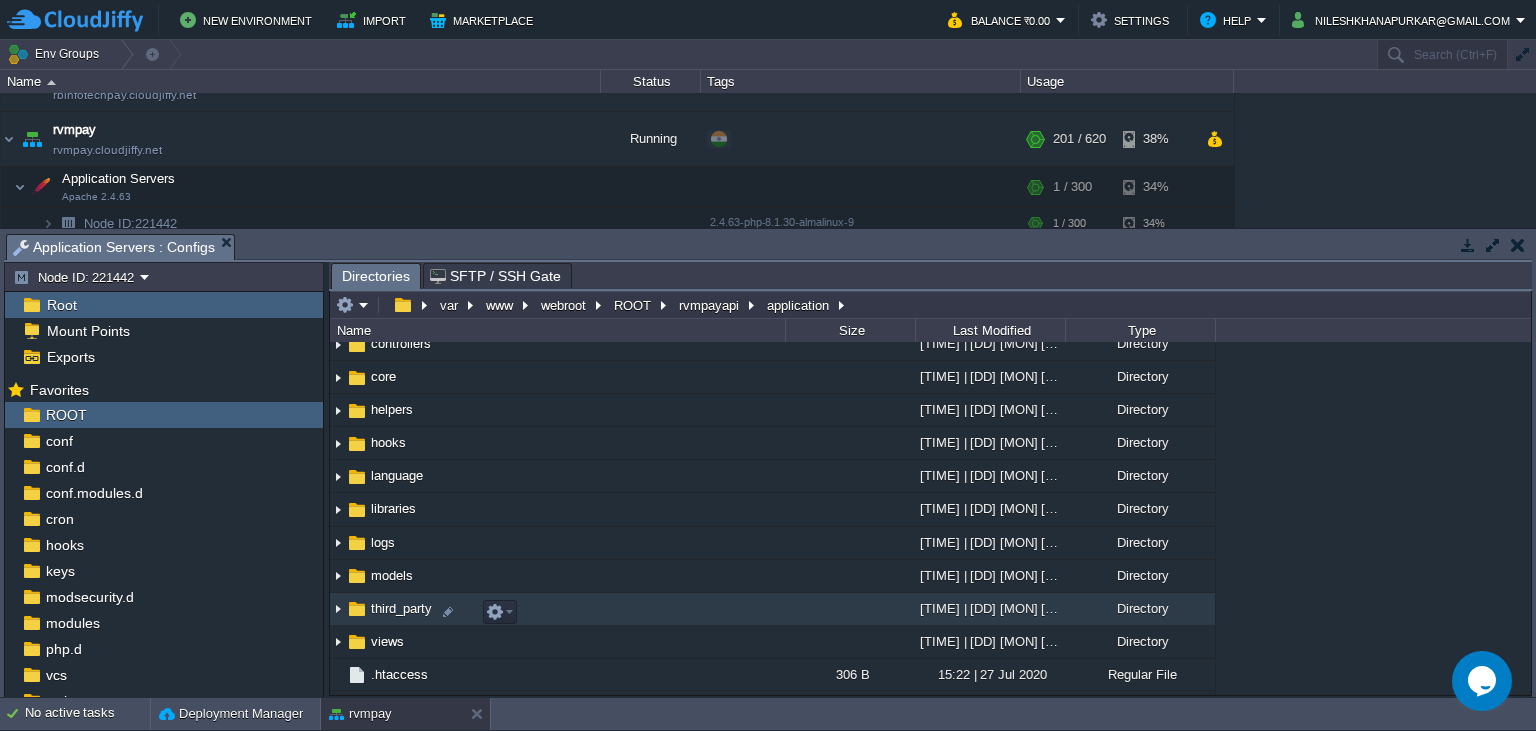scroll, scrollTop: 144, scrollLeft: 0, axis: vertical 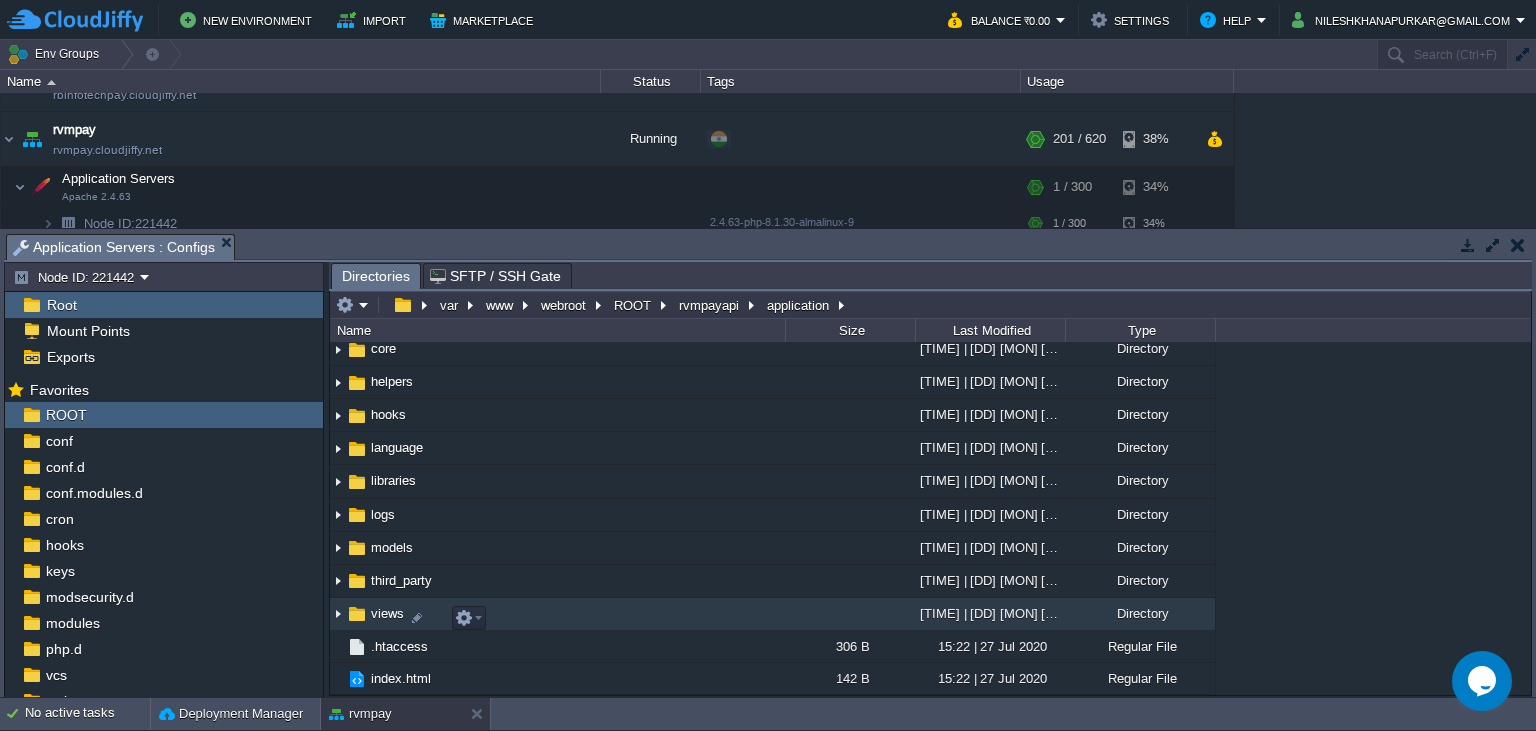 click on "views" at bounding box center [387, 613] 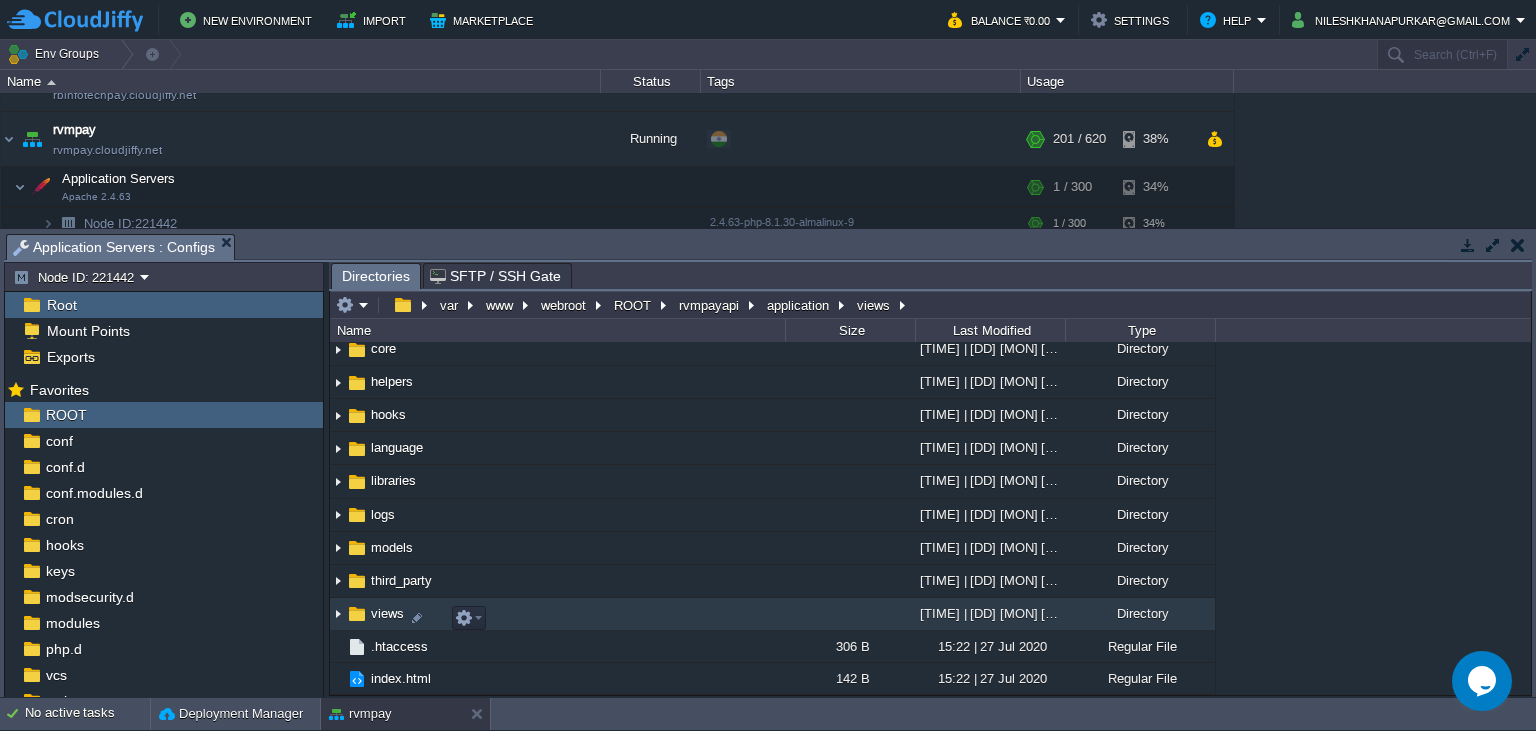 click on "views" at bounding box center (387, 613) 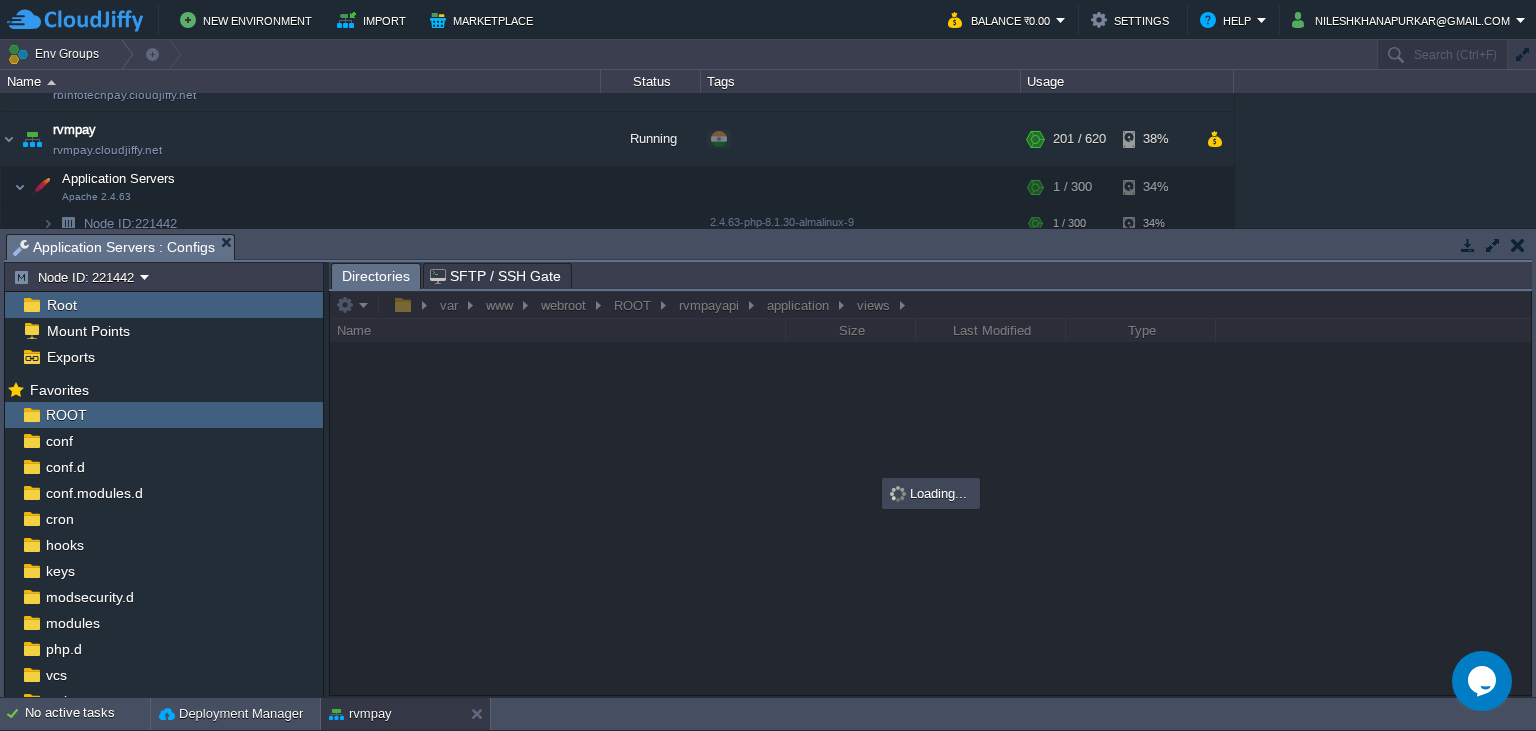 scroll, scrollTop: 0, scrollLeft: 0, axis: both 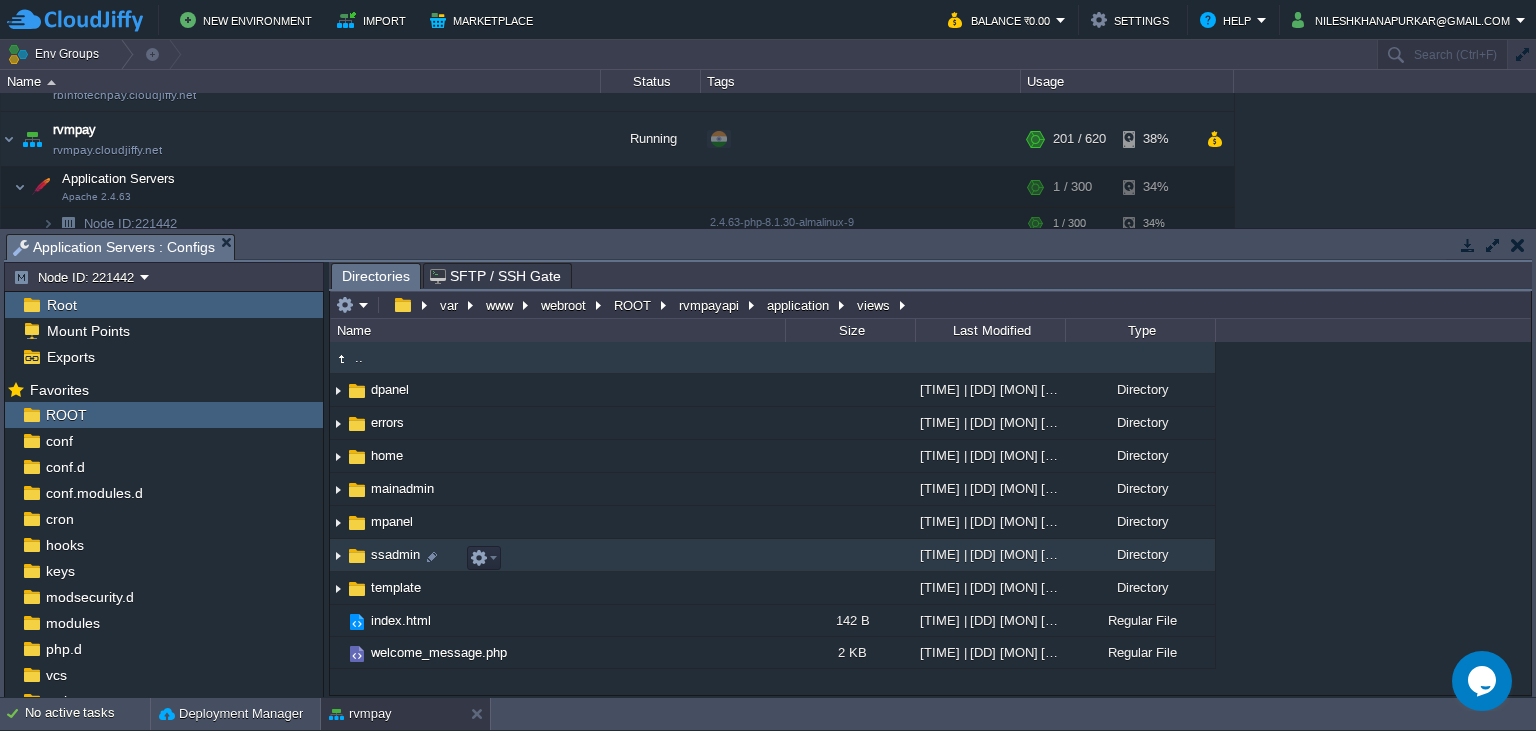 click on "ssadmin" at bounding box center (395, 554) 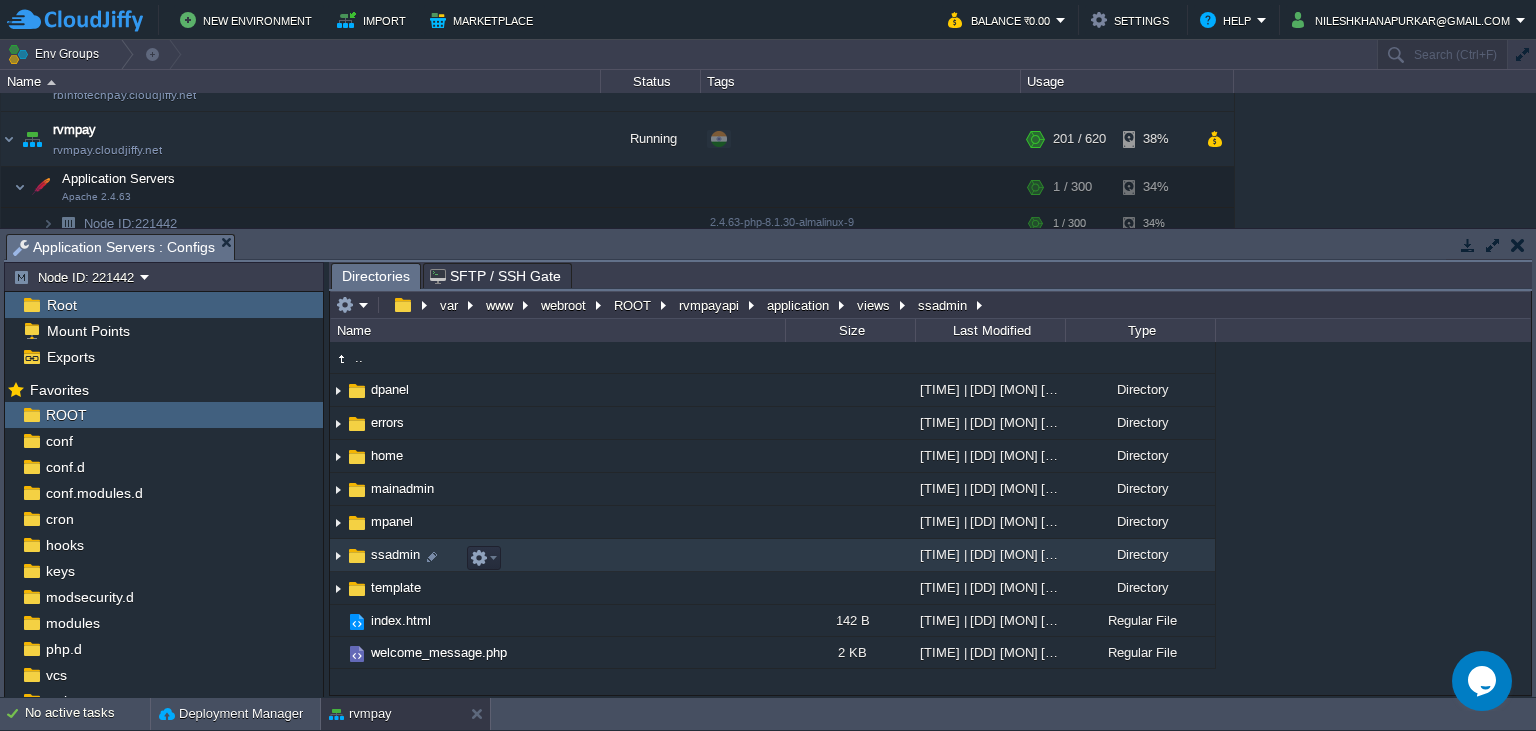 click on "ssadmin" at bounding box center [395, 554] 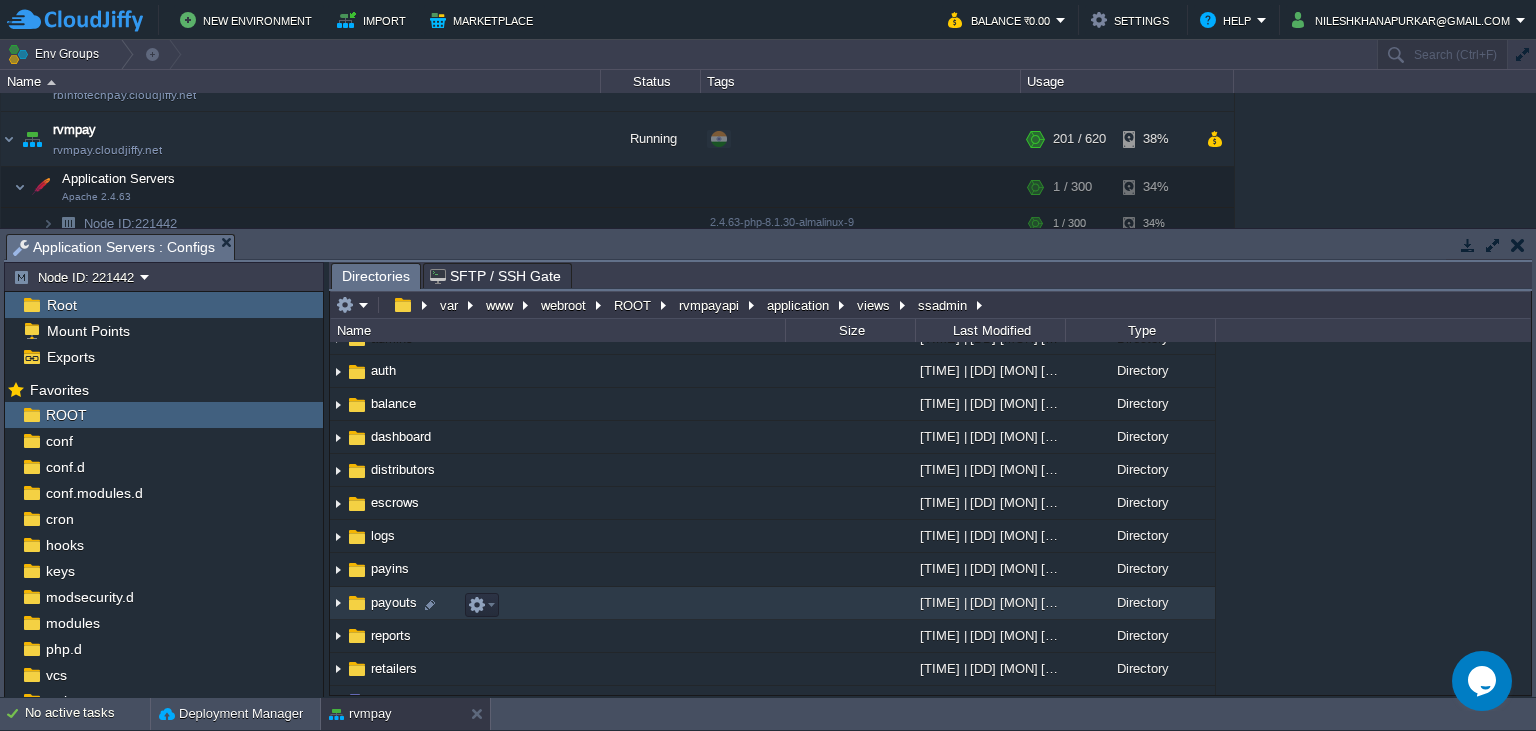 scroll, scrollTop: 78, scrollLeft: 0, axis: vertical 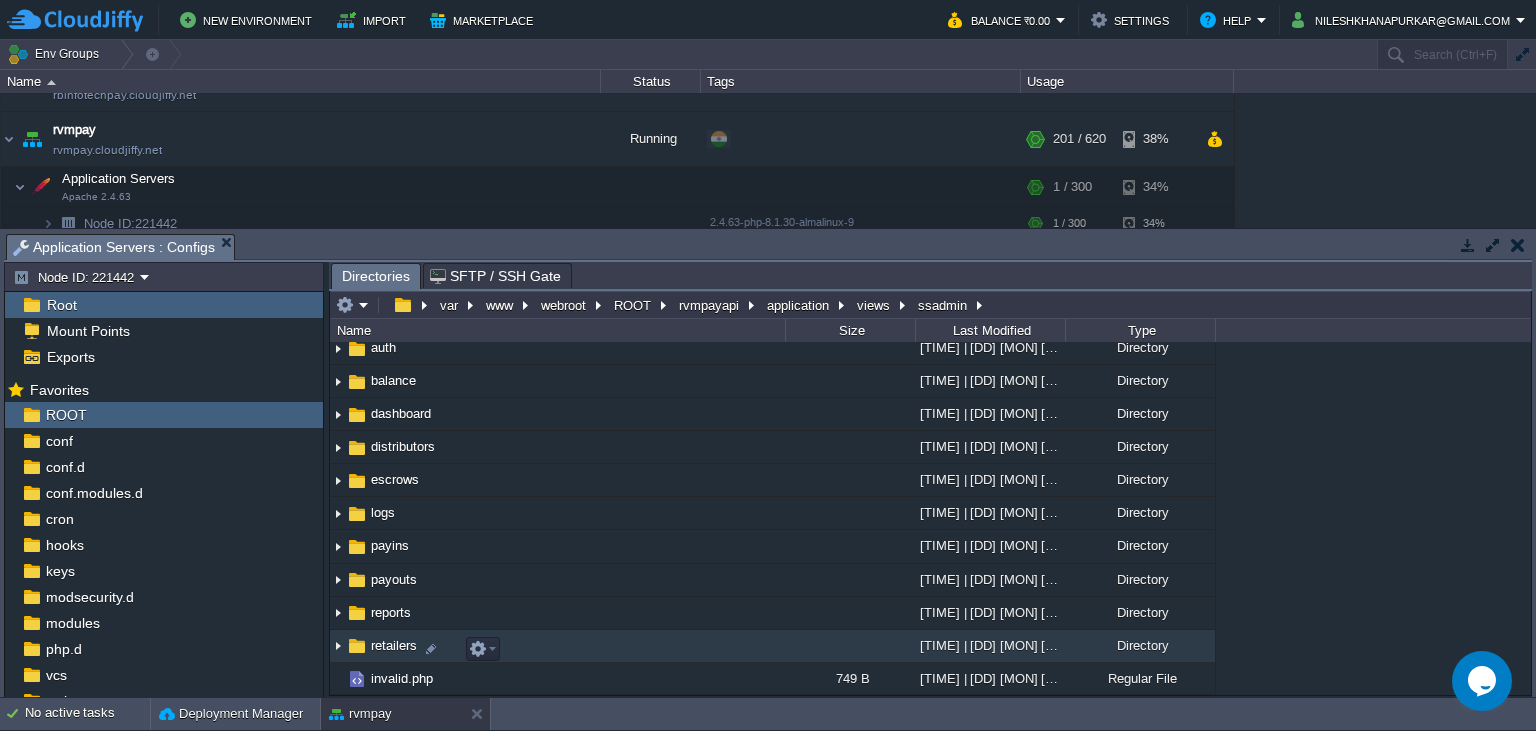 click on "retailers" at bounding box center (394, 645) 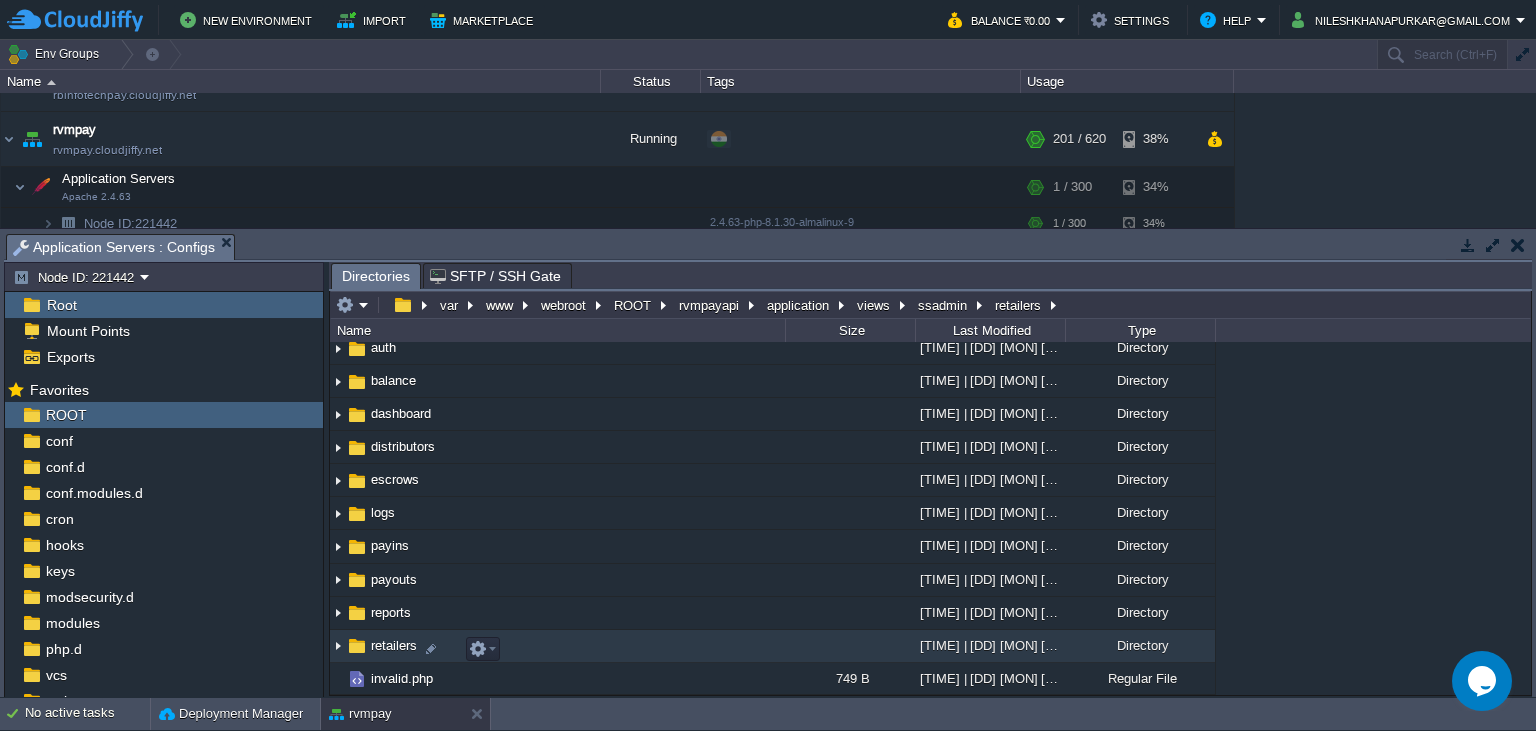 click on "retailers" at bounding box center [394, 645] 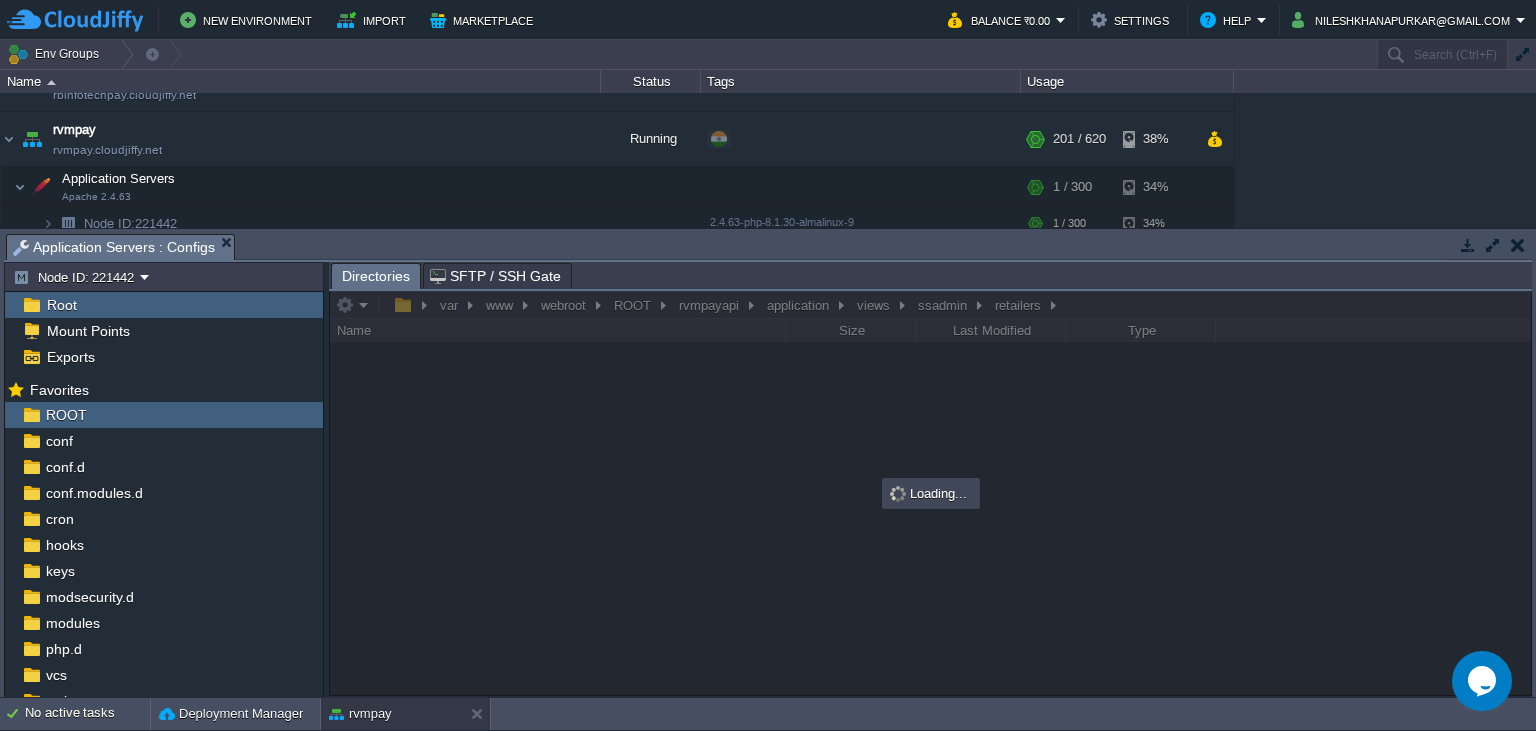 scroll, scrollTop: 0, scrollLeft: 0, axis: both 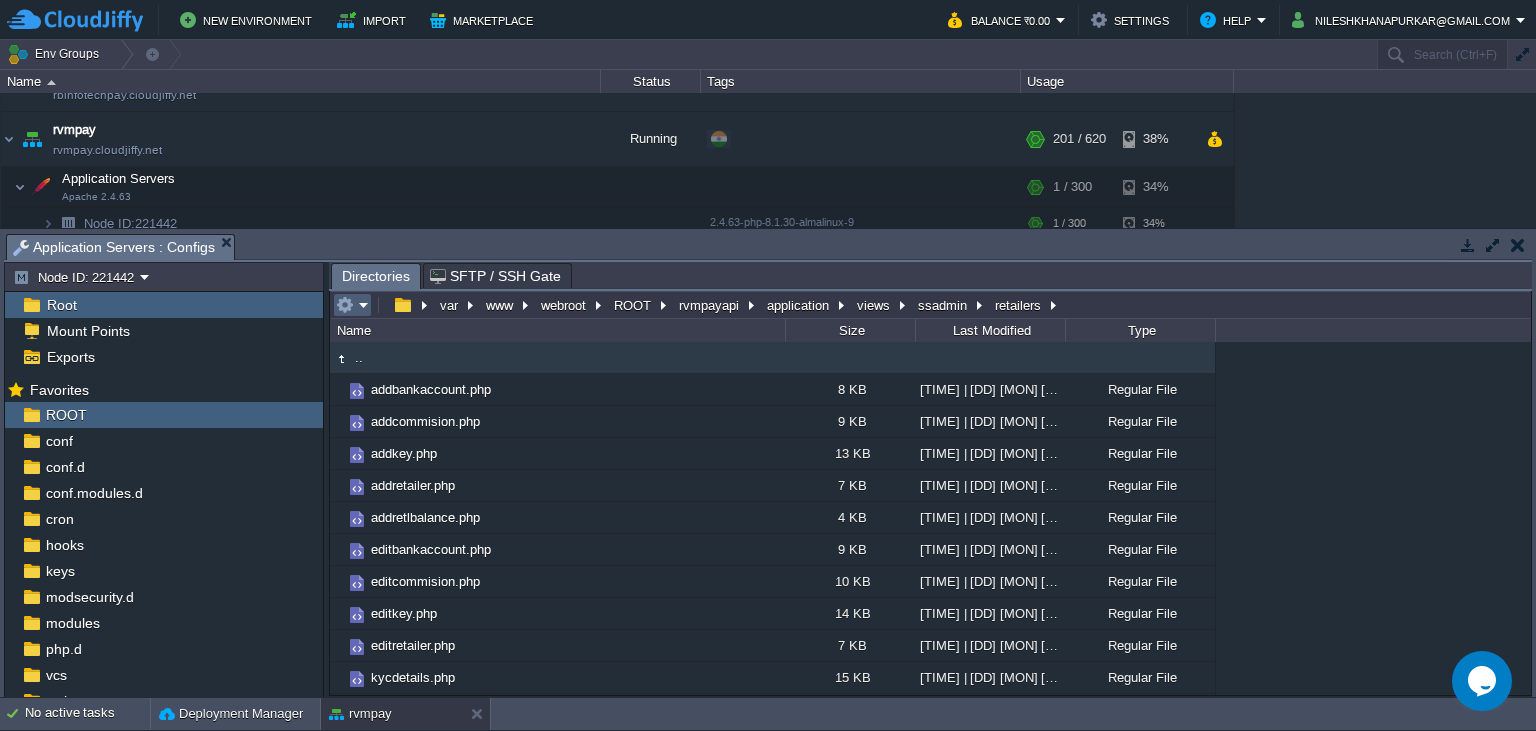 click at bounding box center [352, 305] 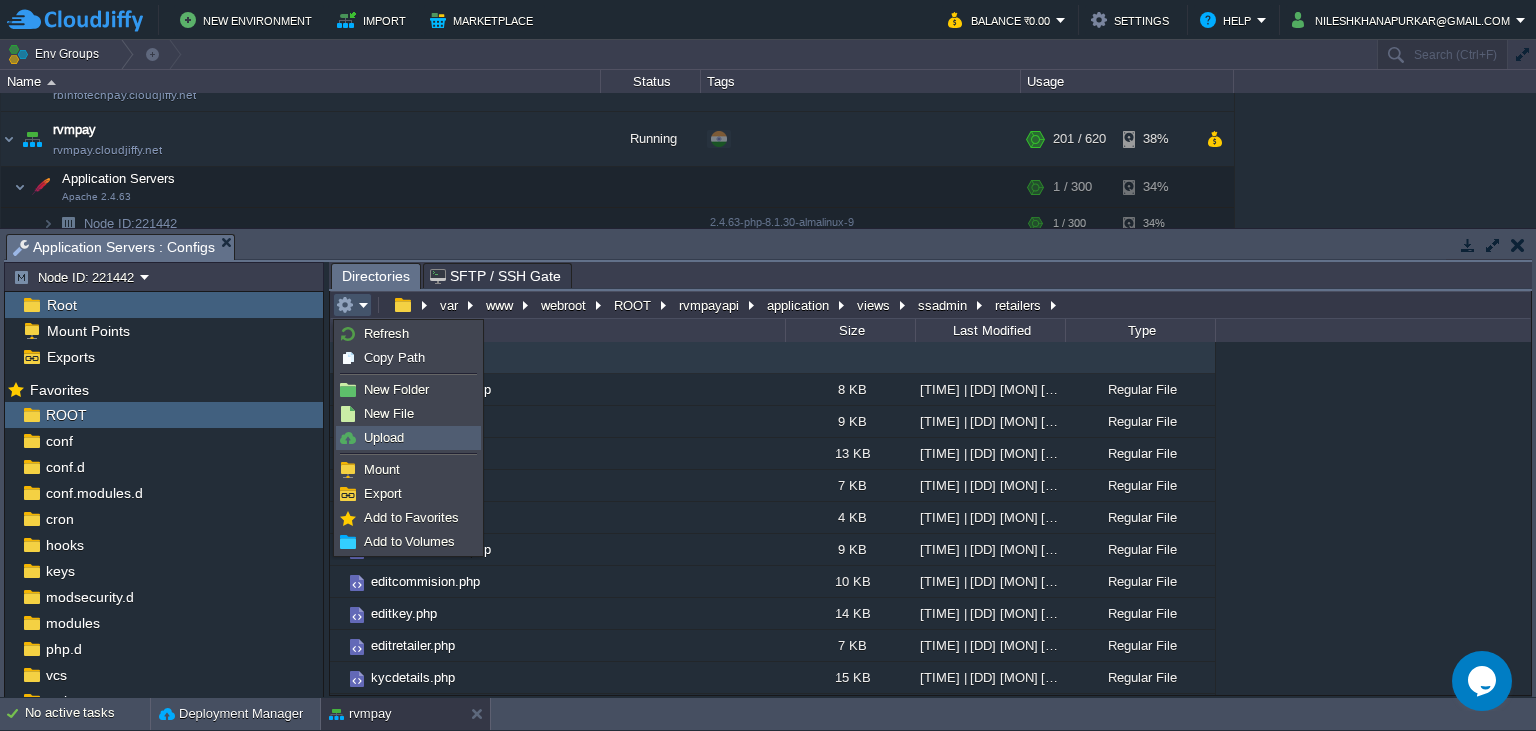 click on "Upload" at bounding box center [384, 437] 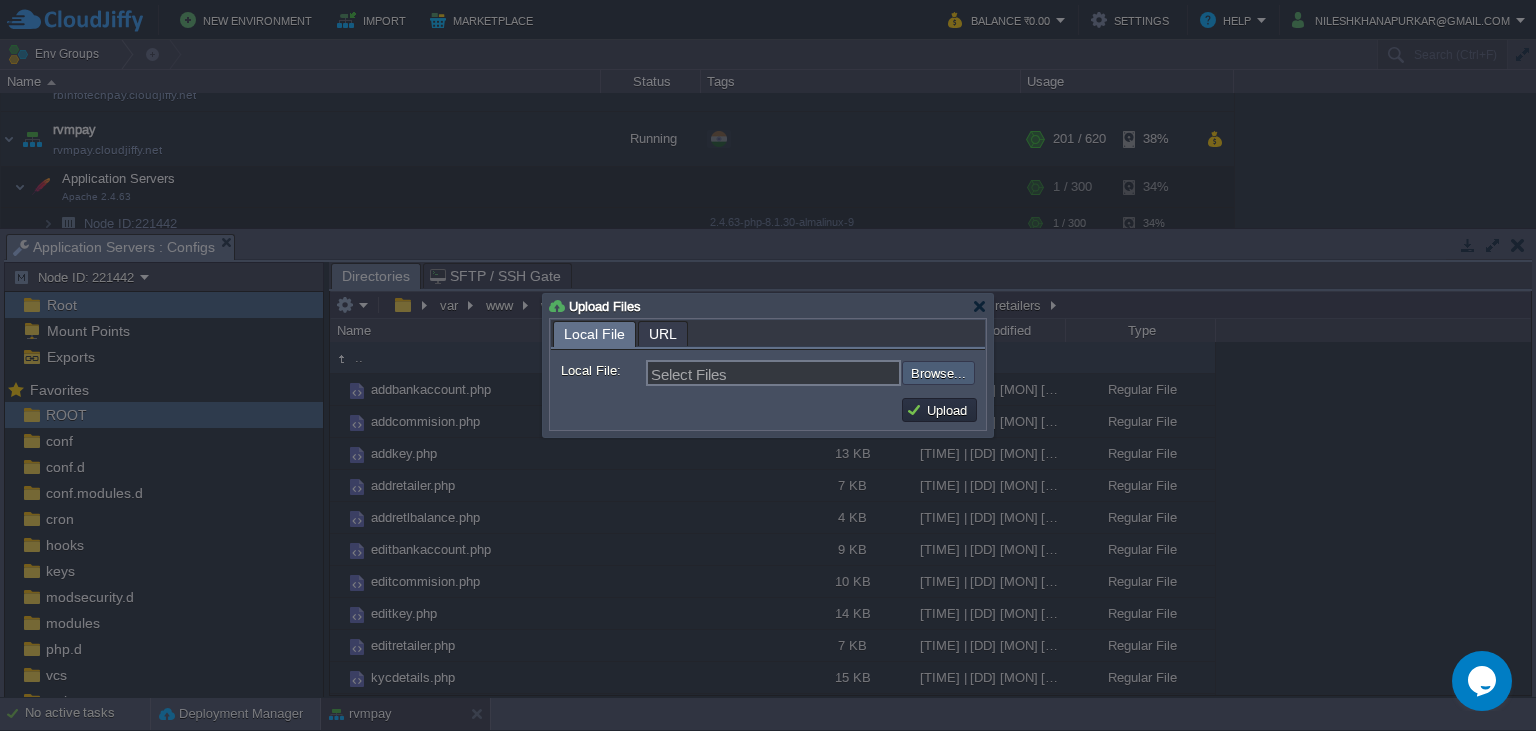 click at bounding box center [848, 373] 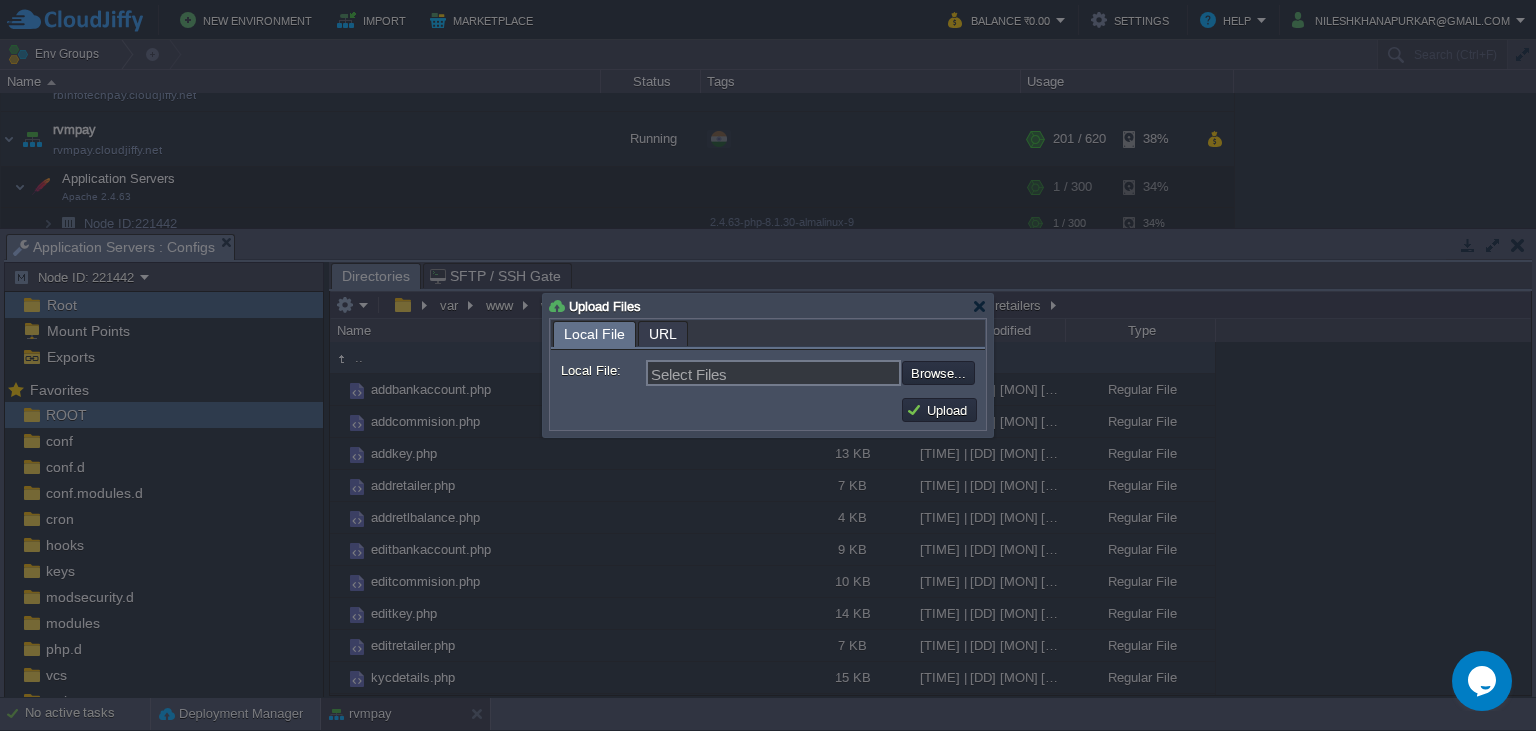 type on "C:\fakepath\[FILENAME]" 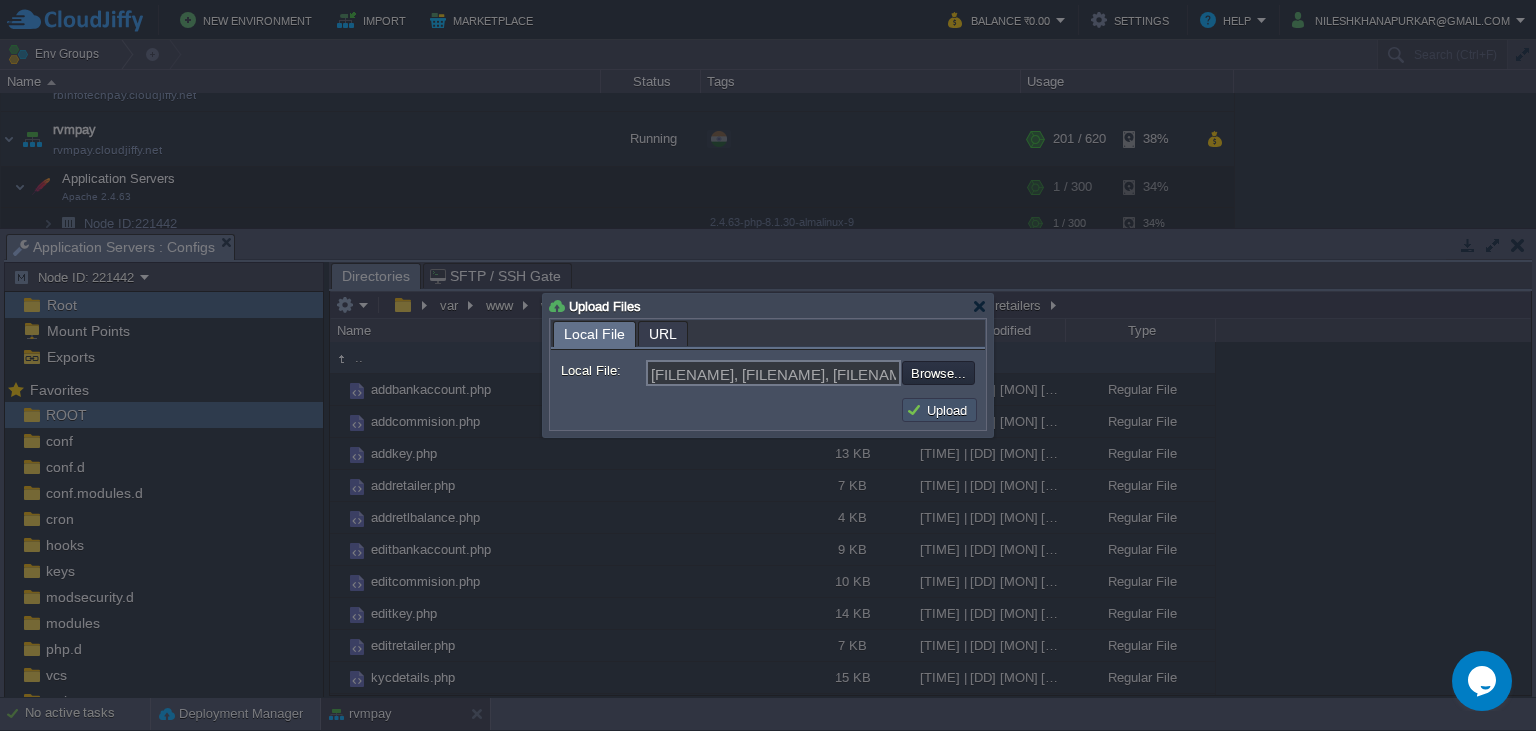click on "Upload" at bounding box center (939, 410) 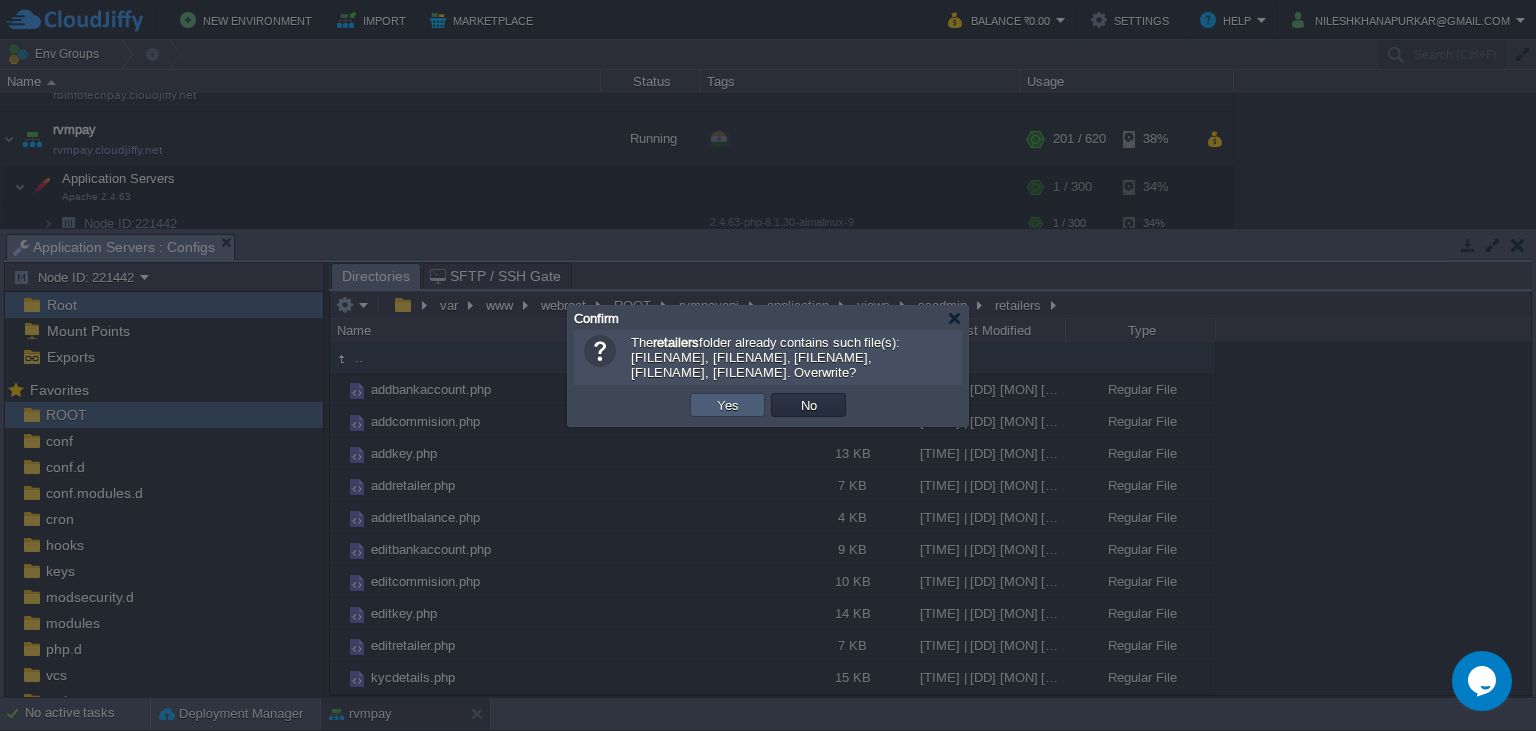 click on "Yes" at bounding box center [728, 405] 